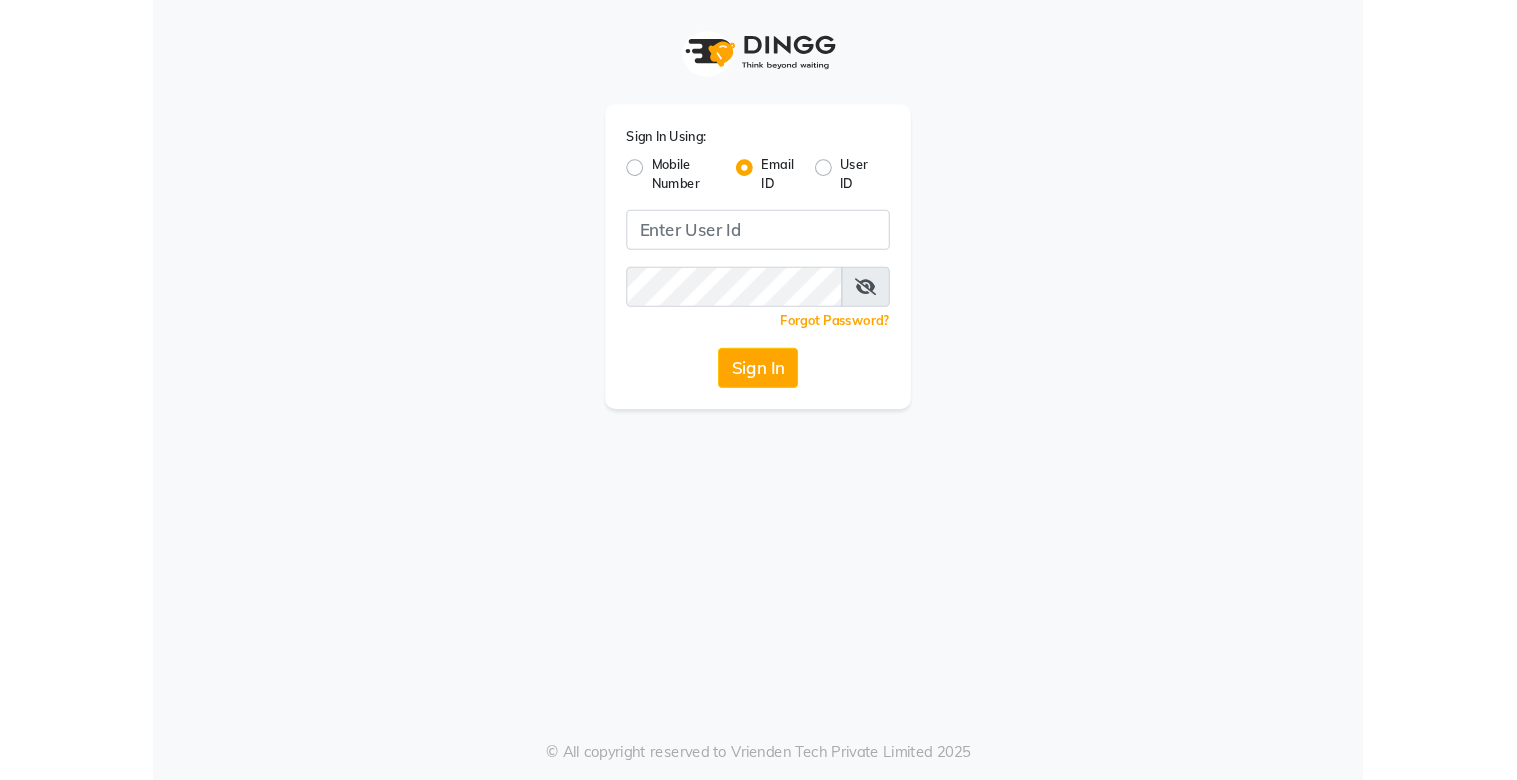 scroll, scrollTop: 0, scrollLeft: 0, axis: both 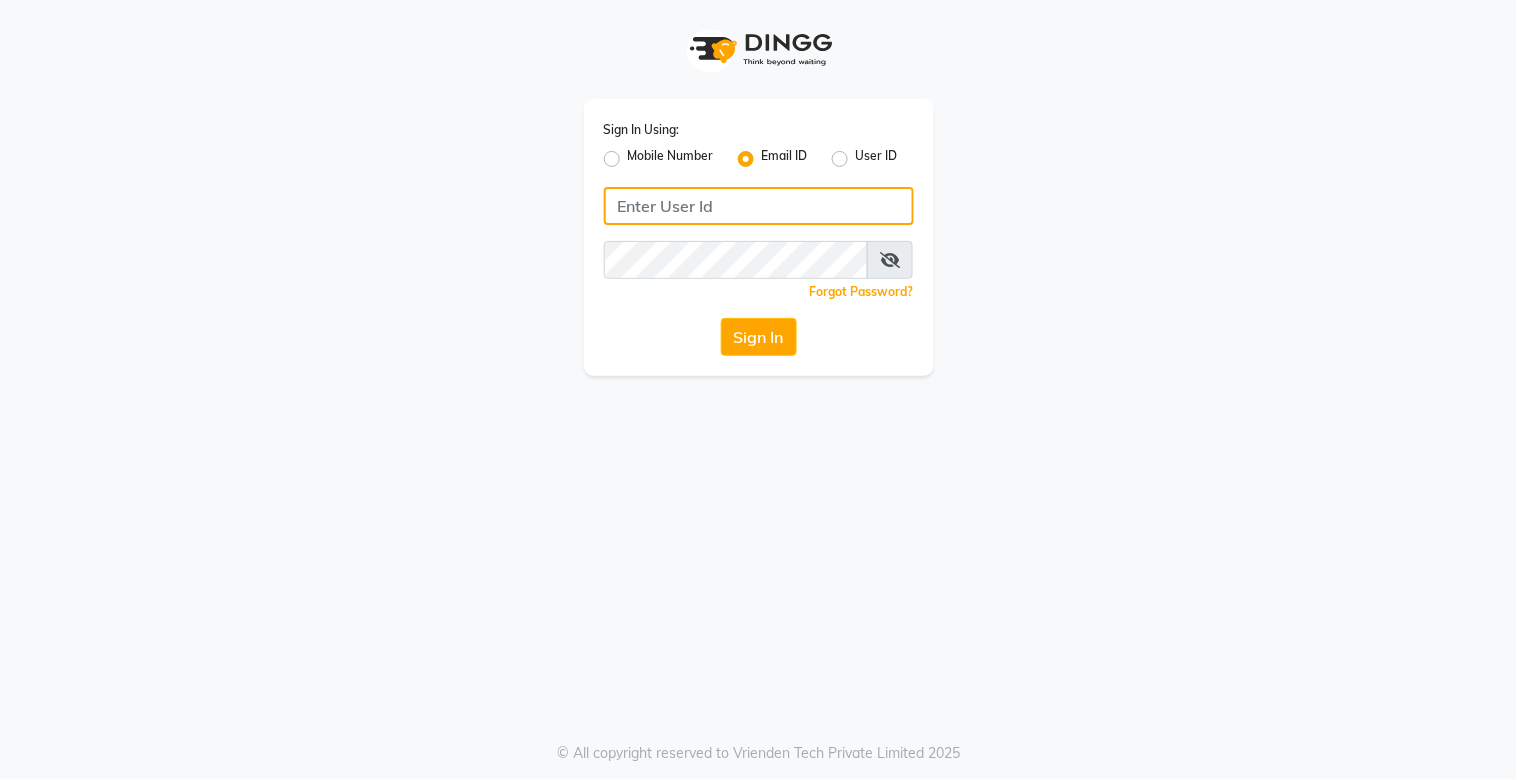click 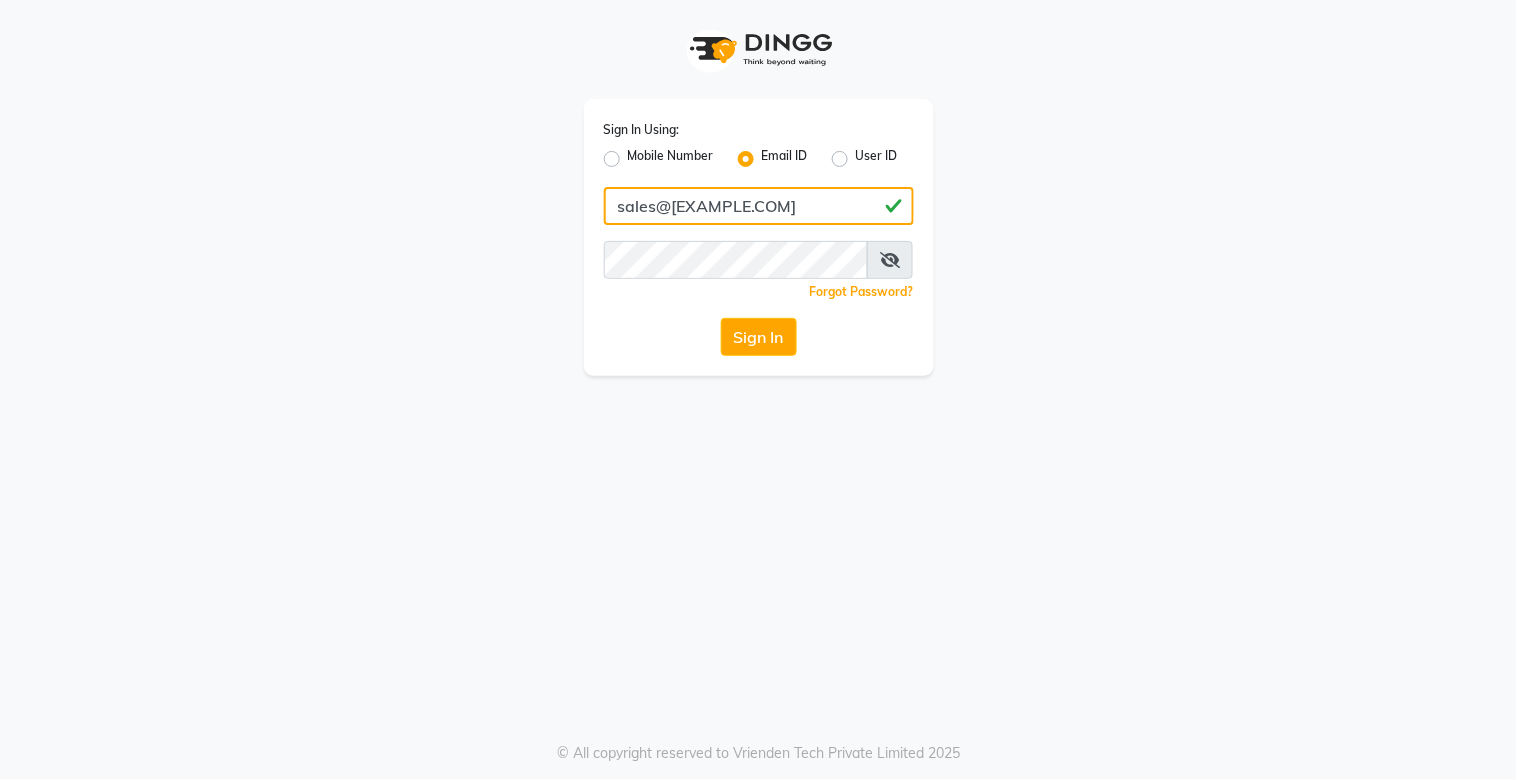 type on "sales@[EXAMPLE.COM]" 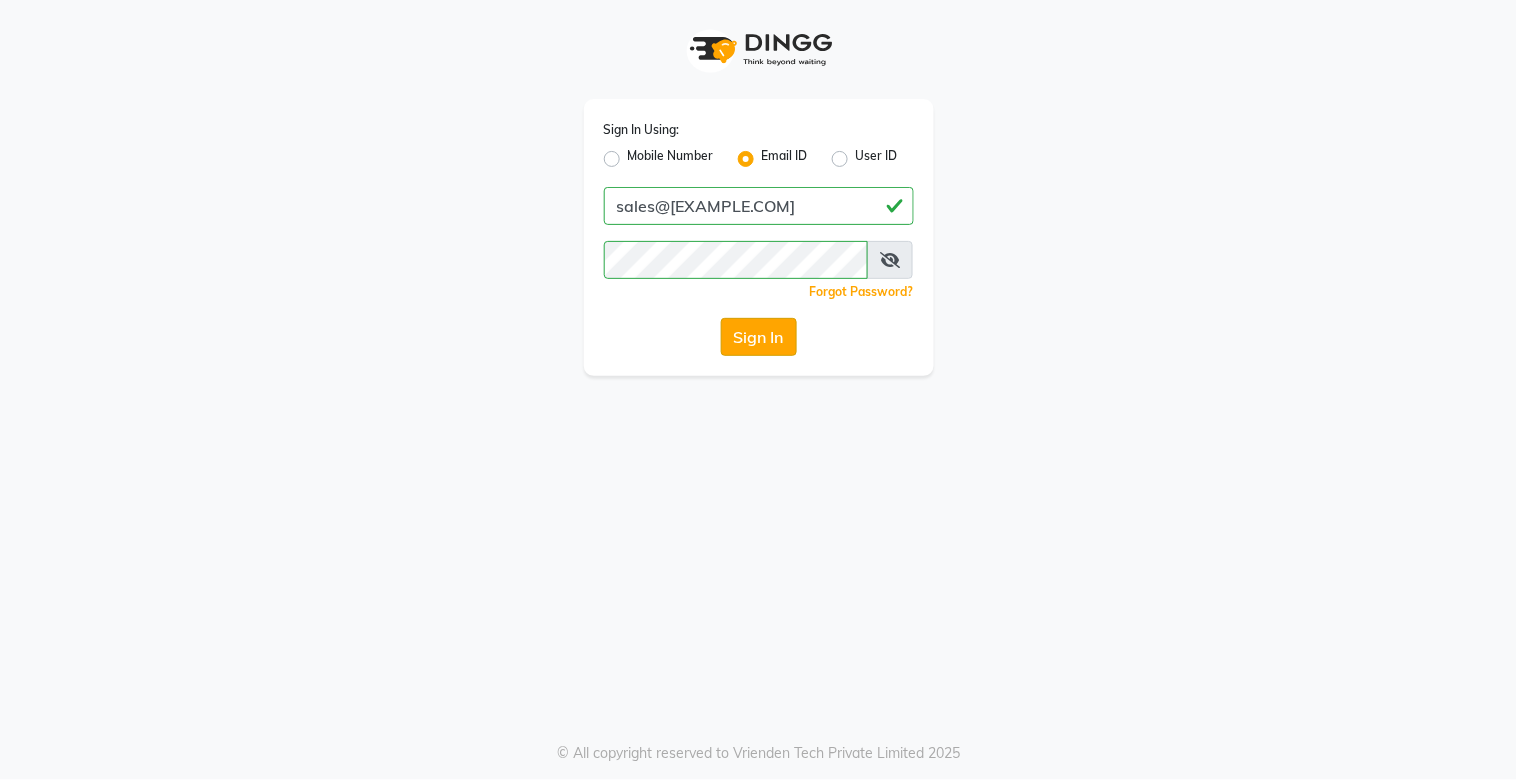 click on "Sign In" 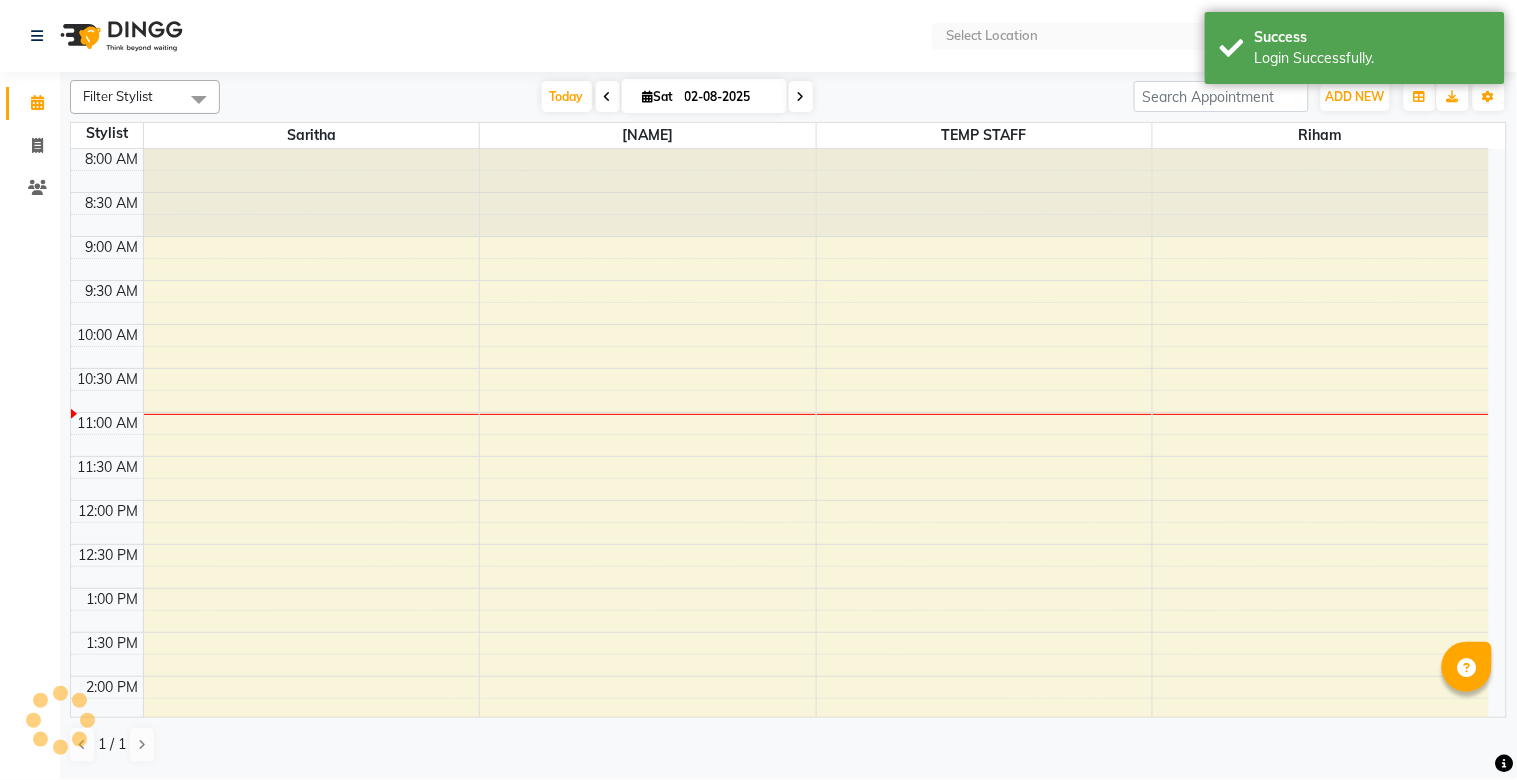 scroll, scrollTop: 0, scrollLeft: 0, axis: both 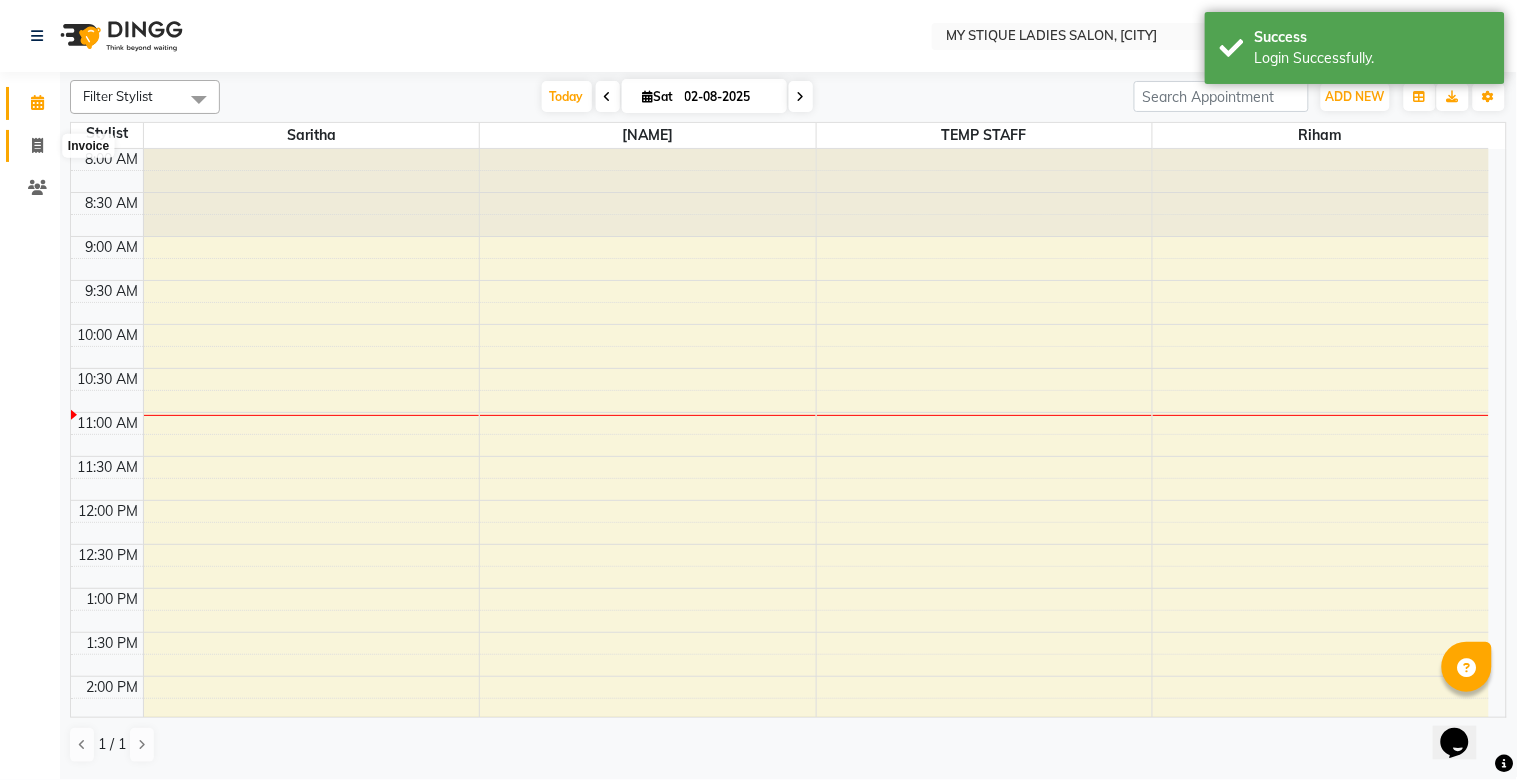 click 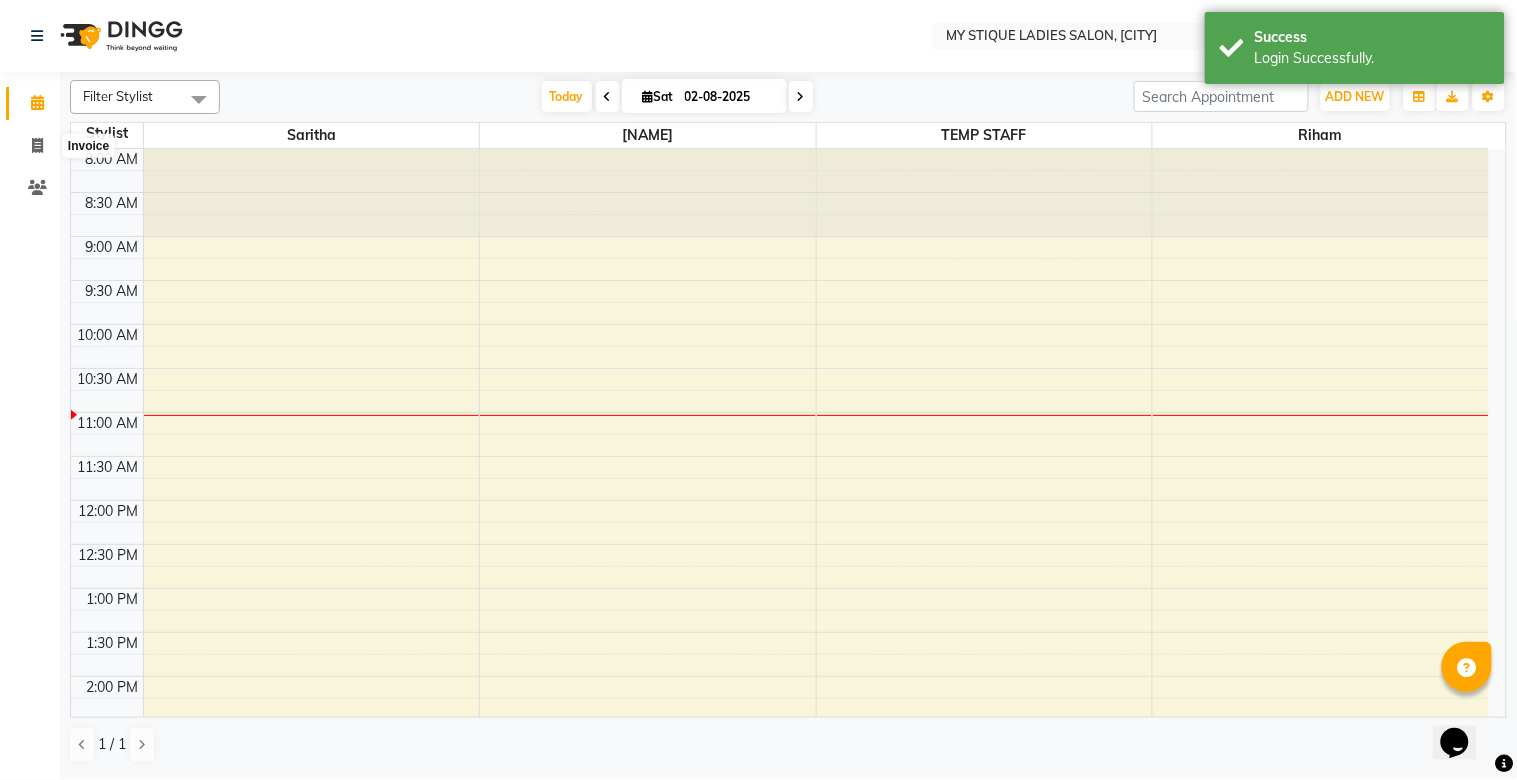 select on "7457" 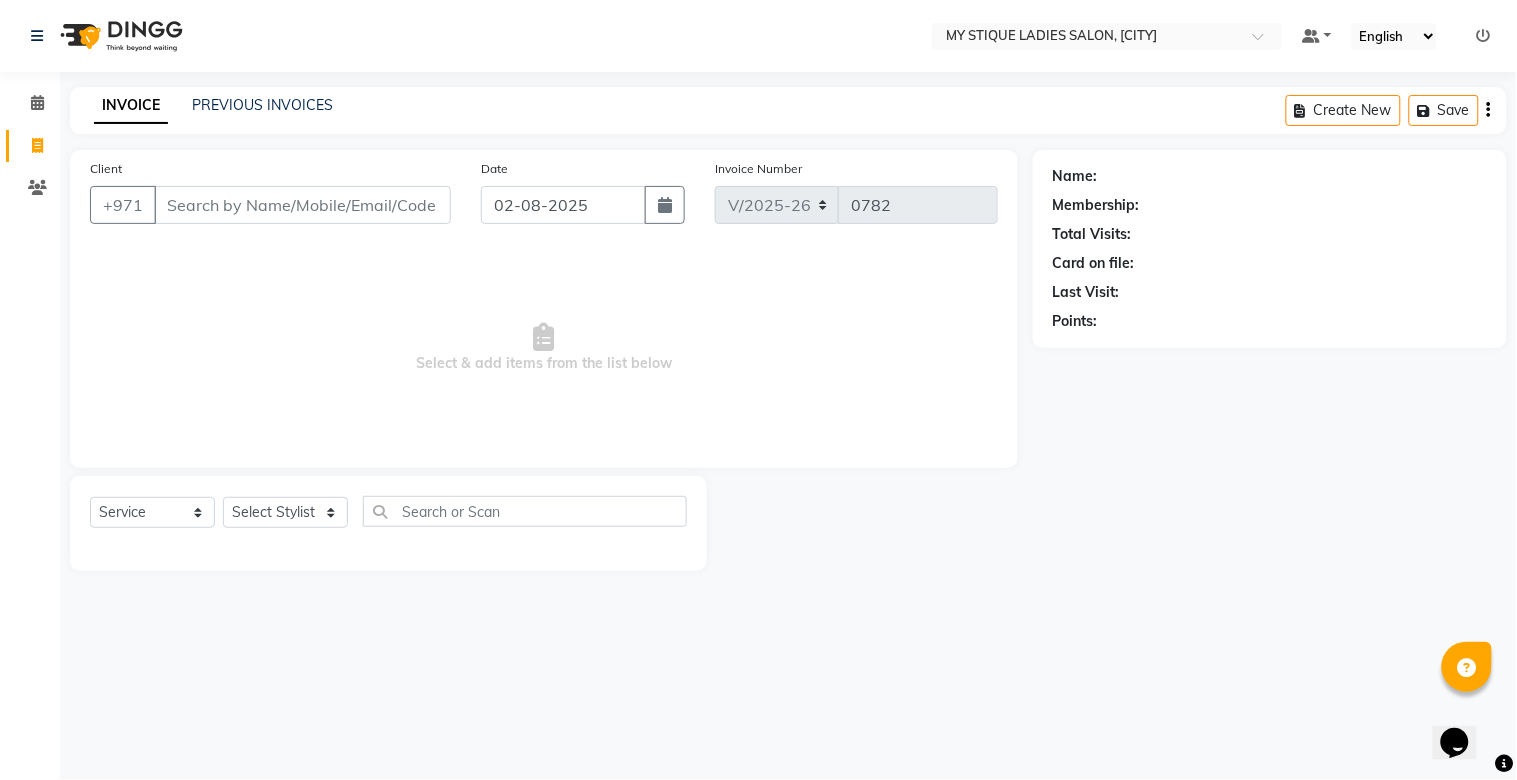click on "INVOICE PREVIOUS INVOICES Create New   Save" 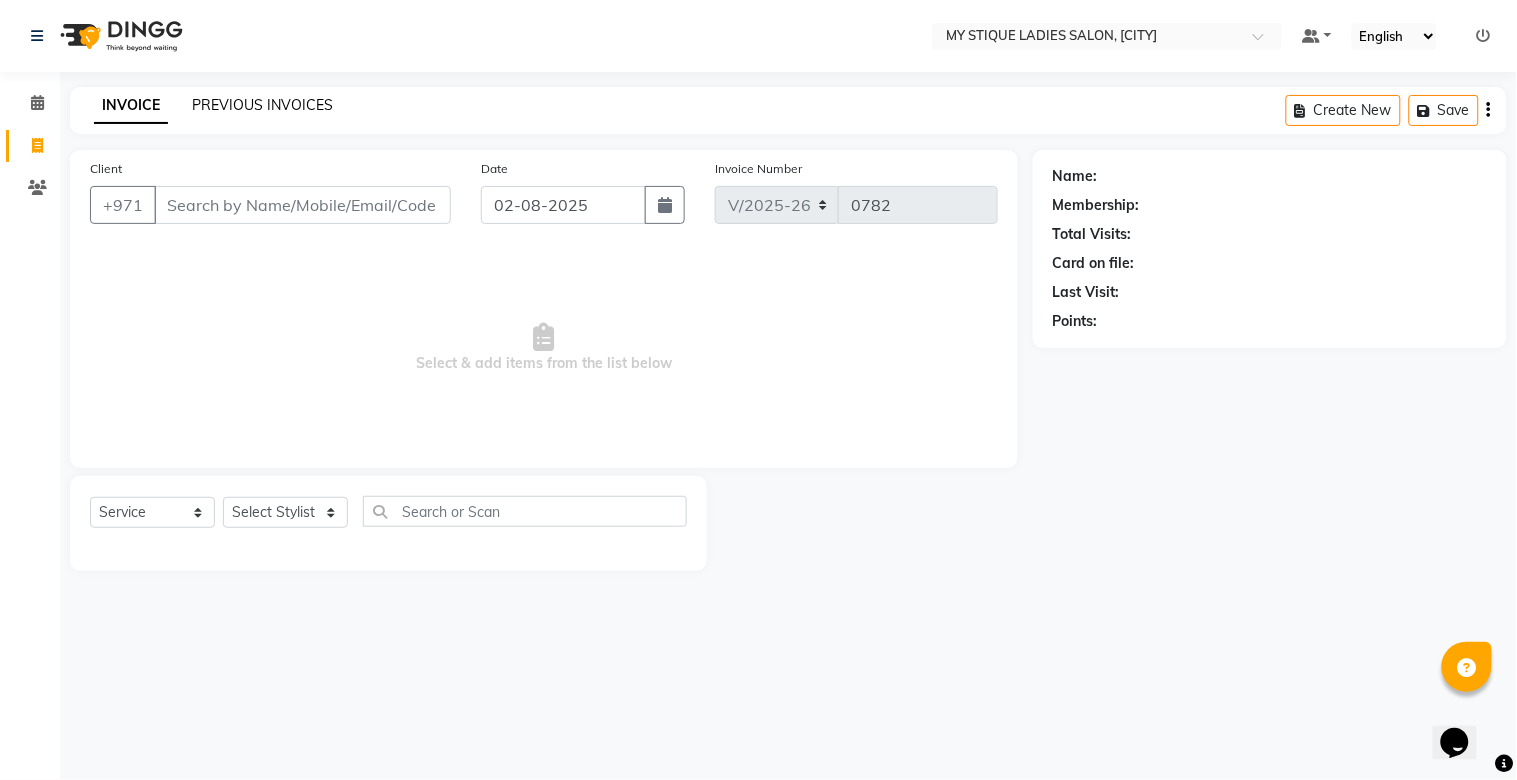 click on "PREVIOUS INVOICES" 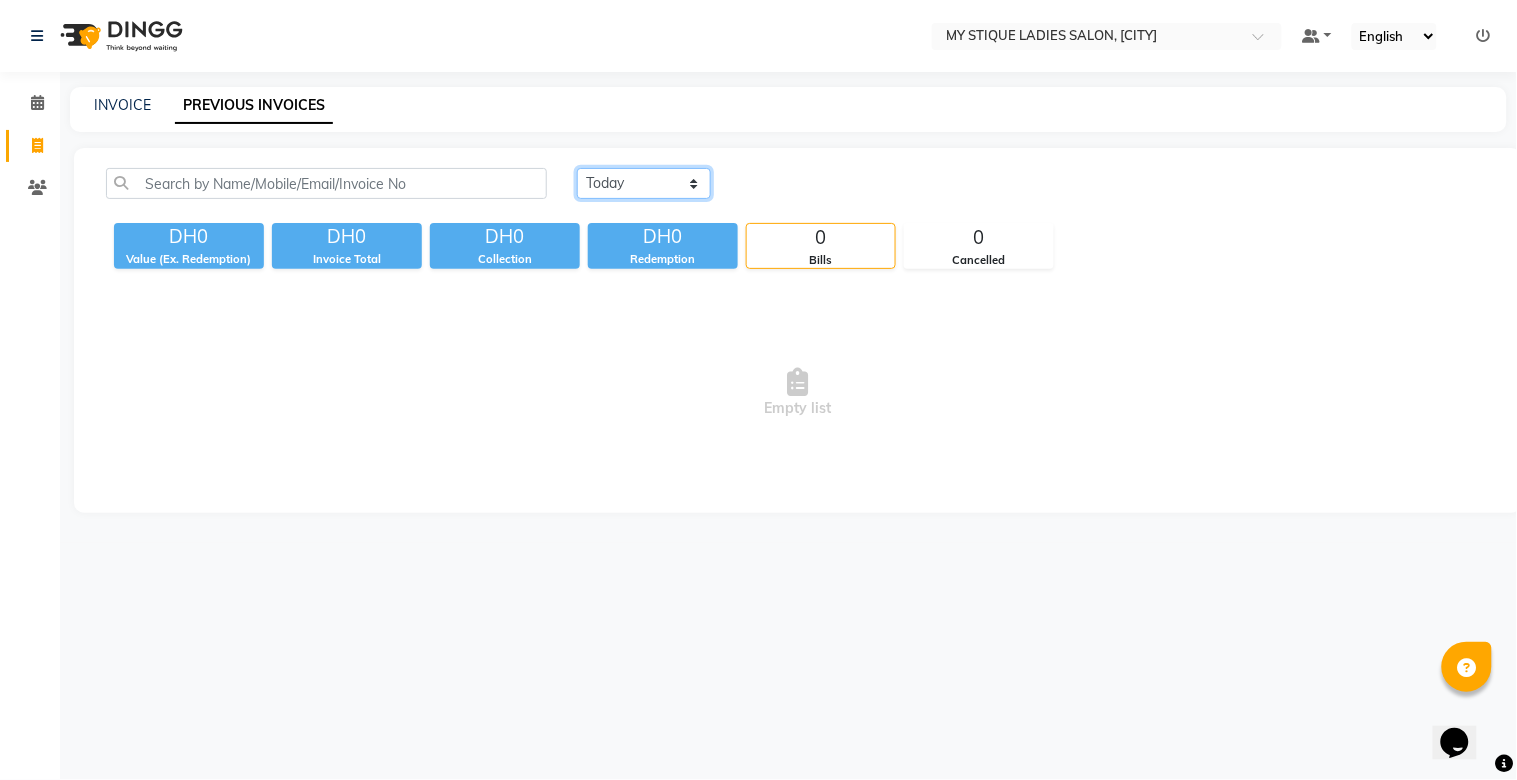click on "Today Yesterday Custom Range" 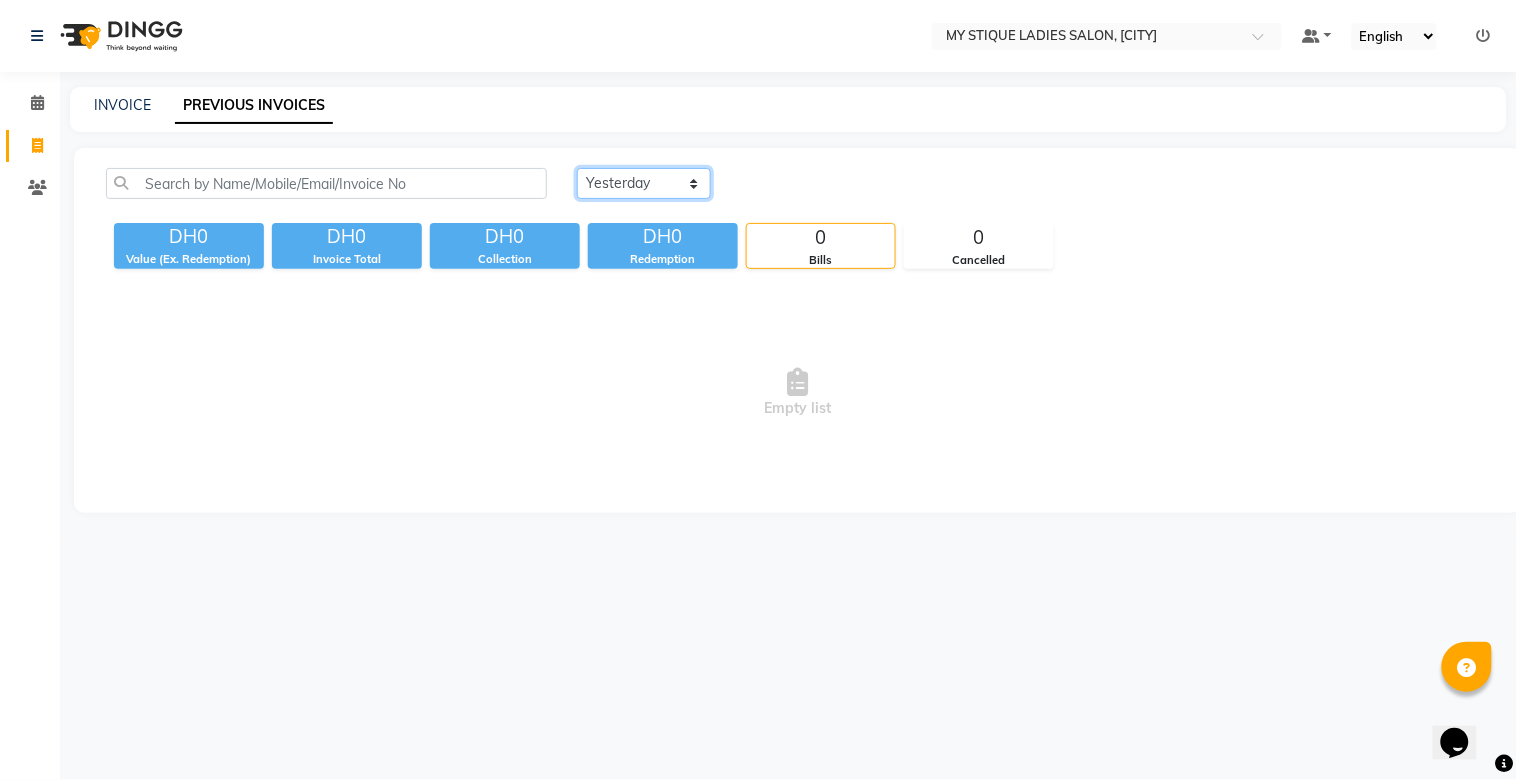 click on "Today Yesterday Custom Range" 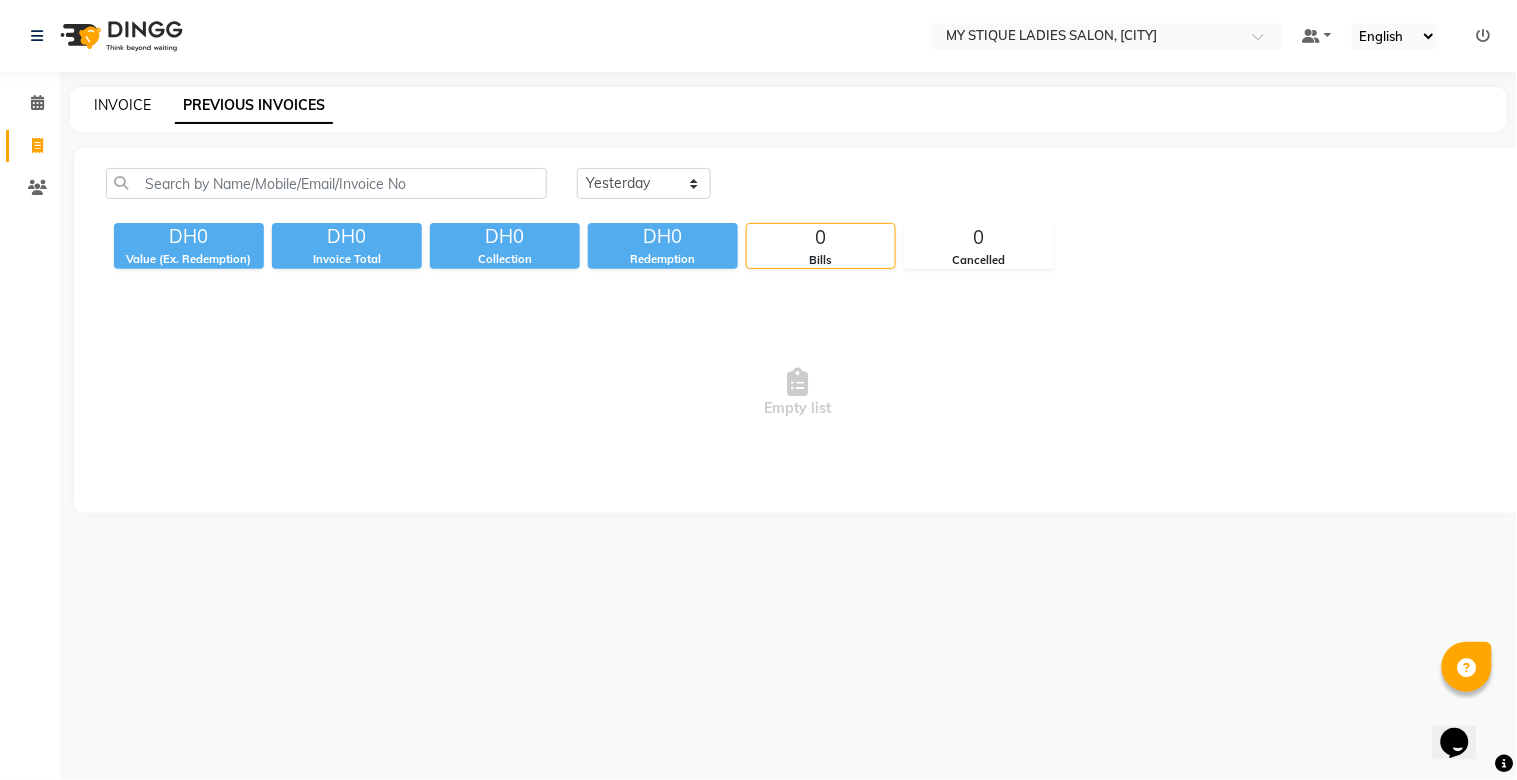 click on "INVOICE" 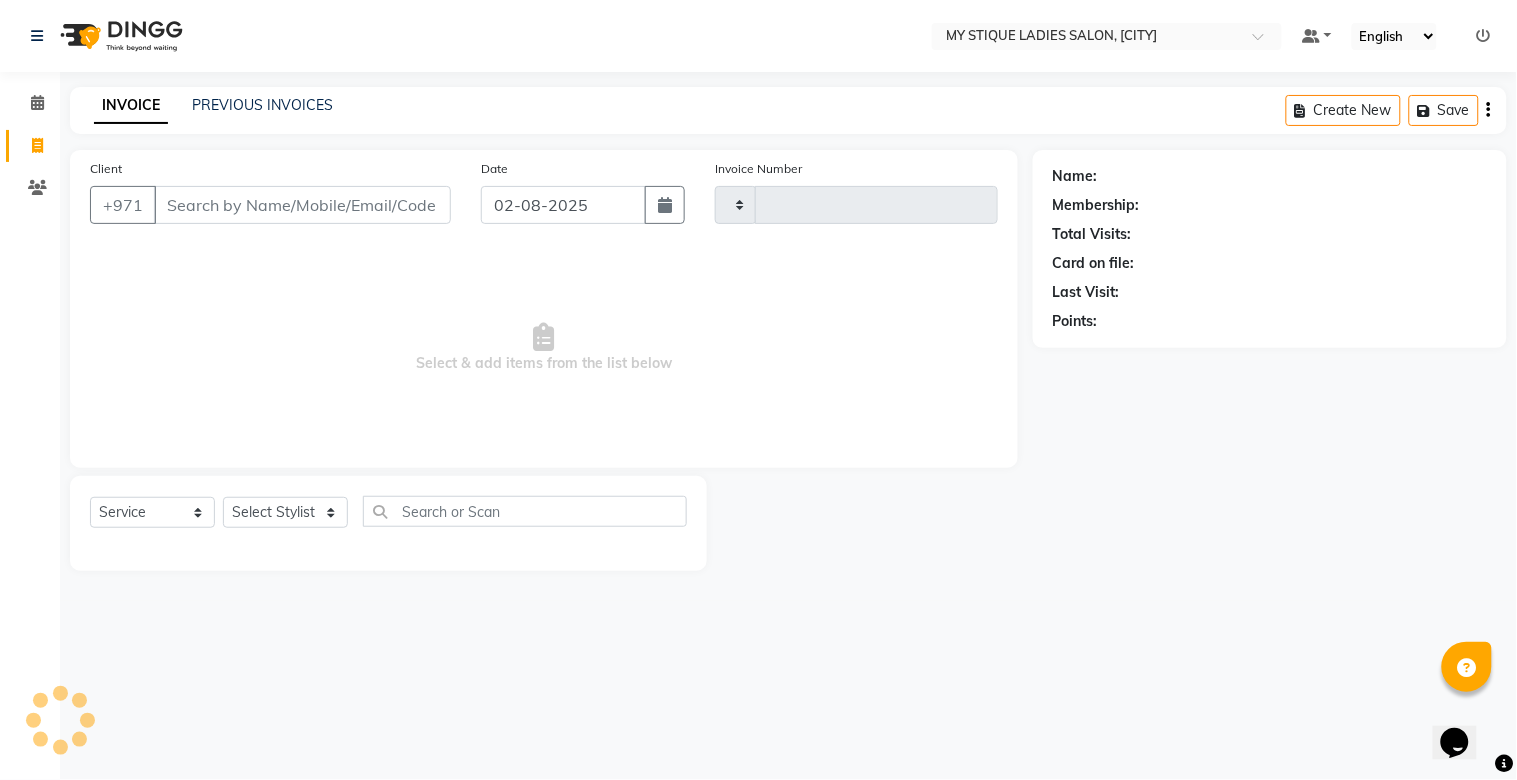 type on "0782" 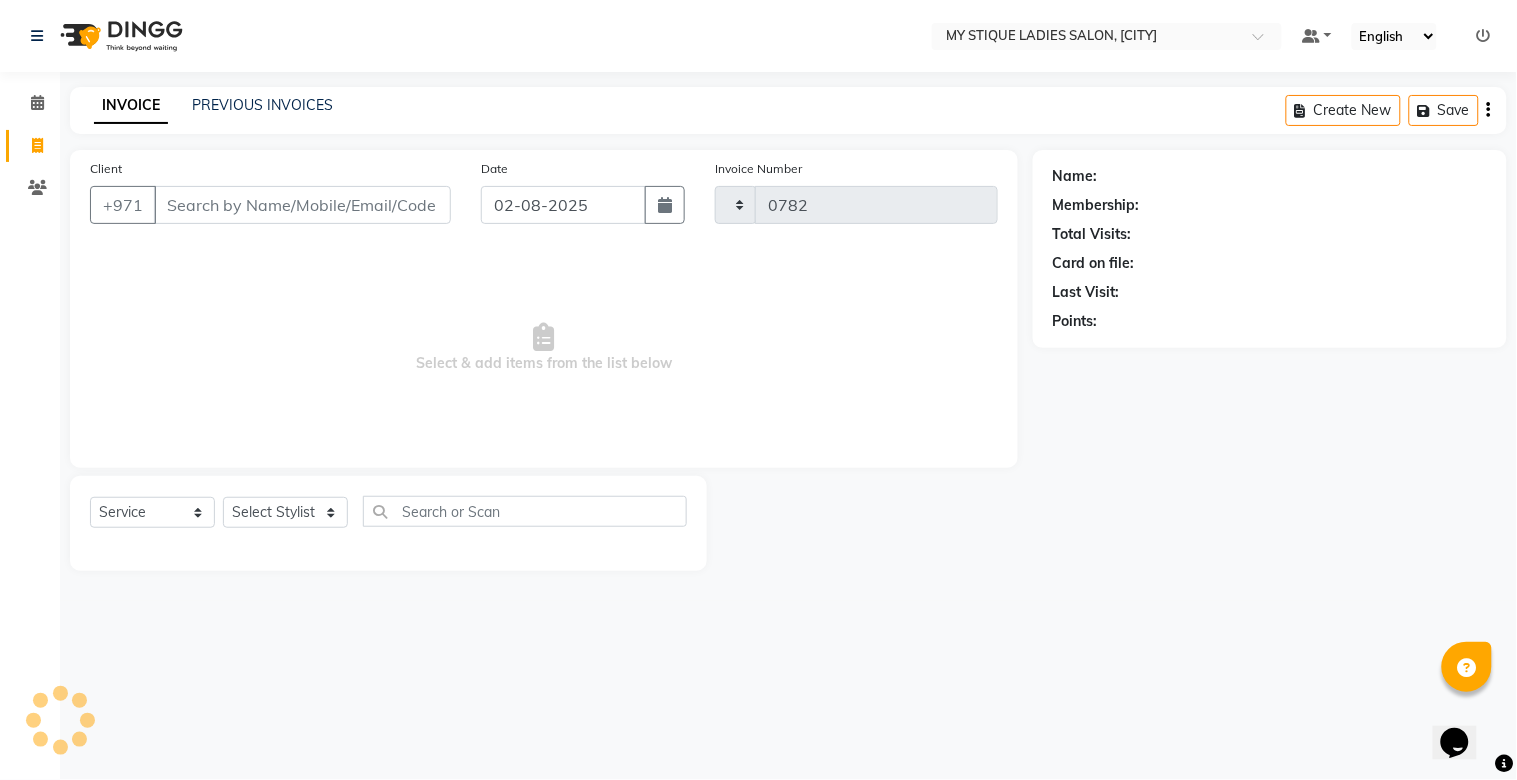 select on "7457" 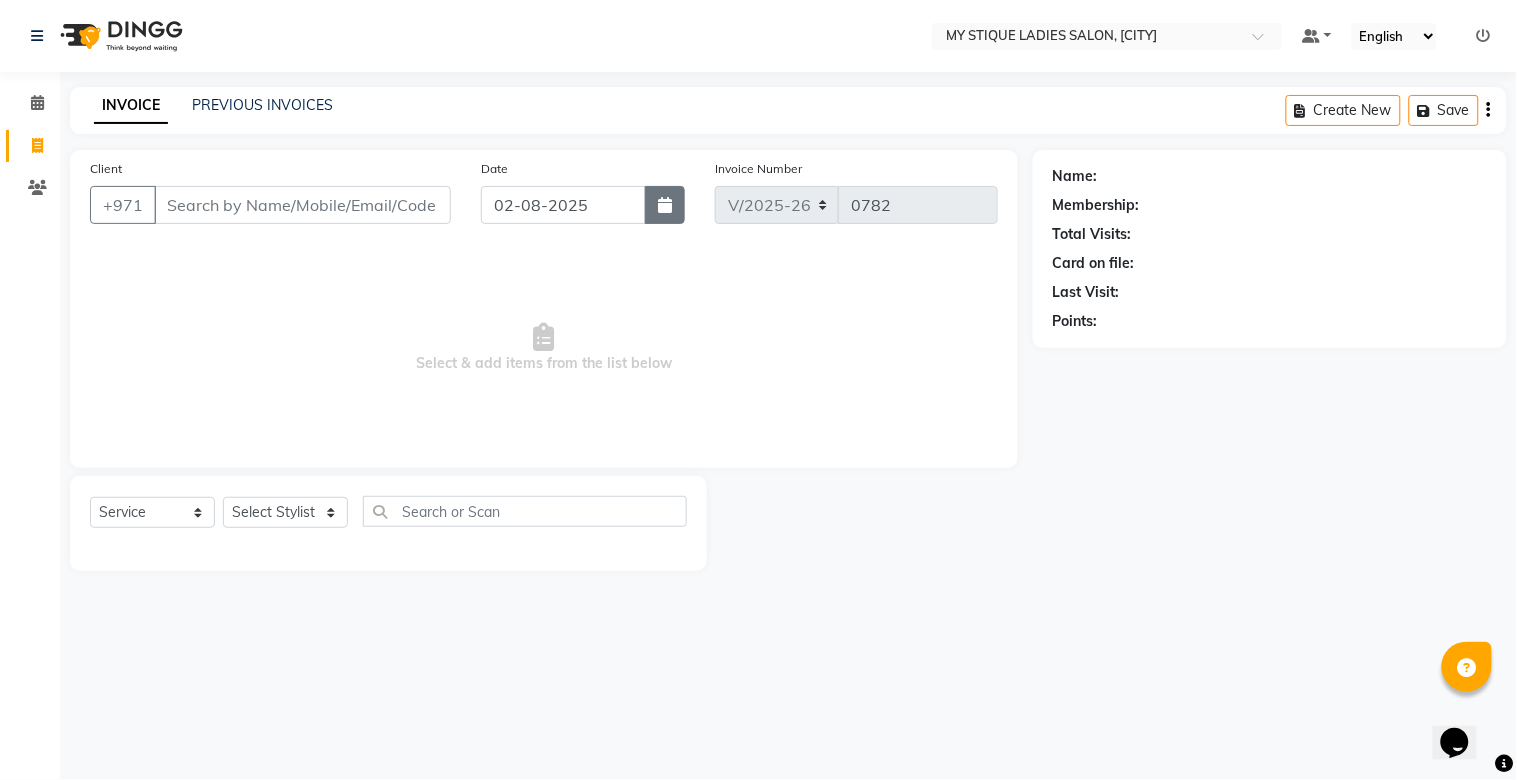 click 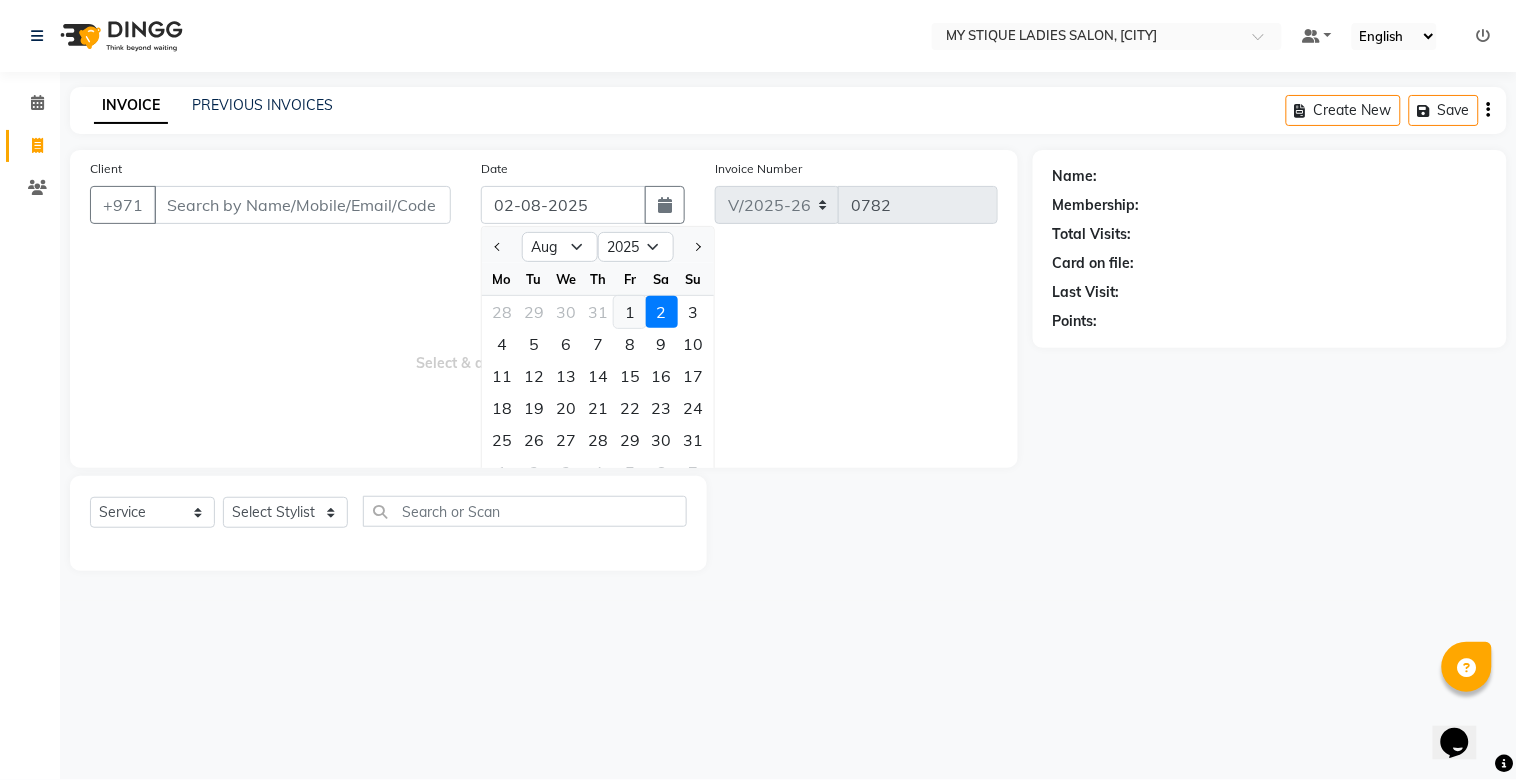 click on "1" 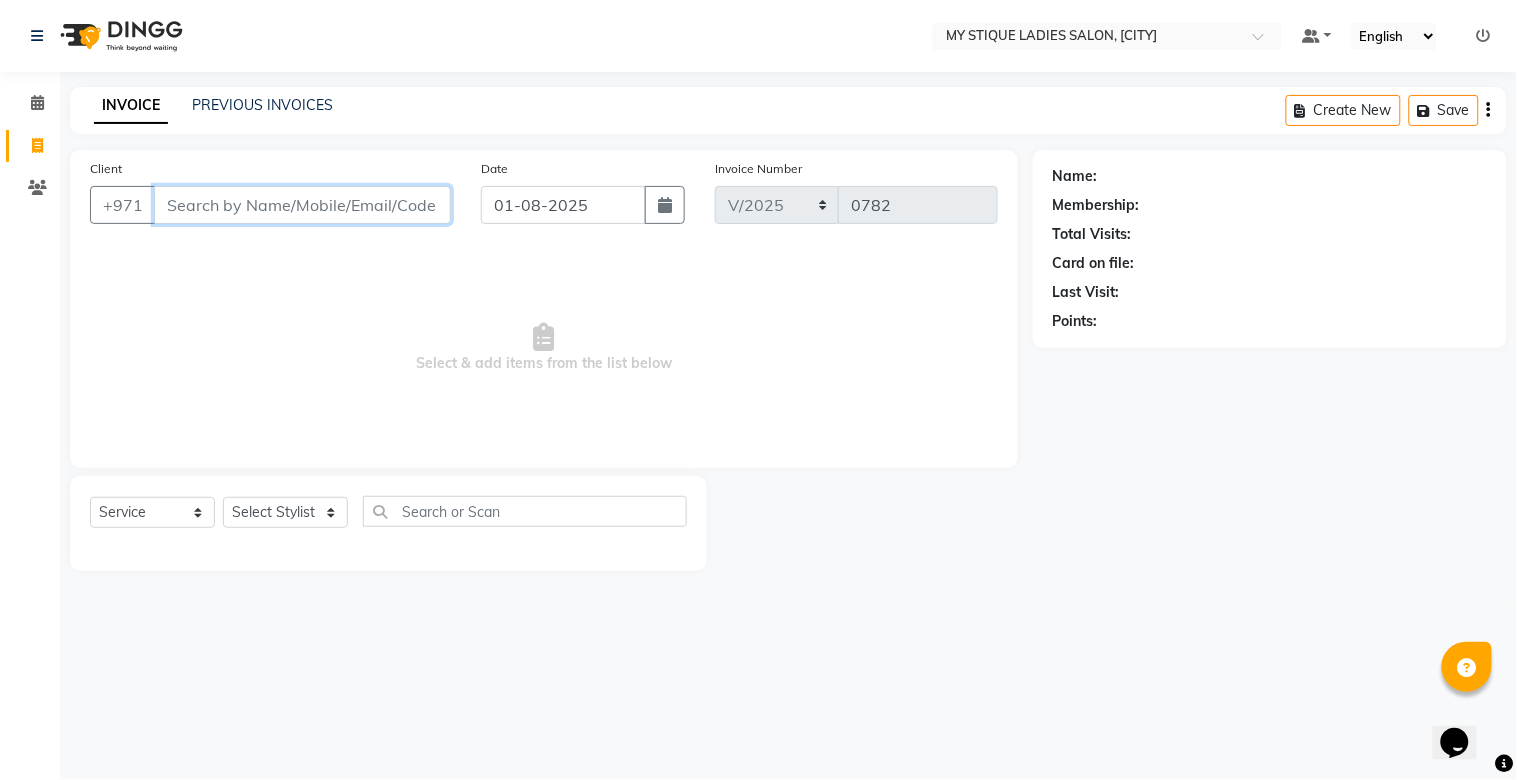 click on "Client" at bounding box center [302, 205] 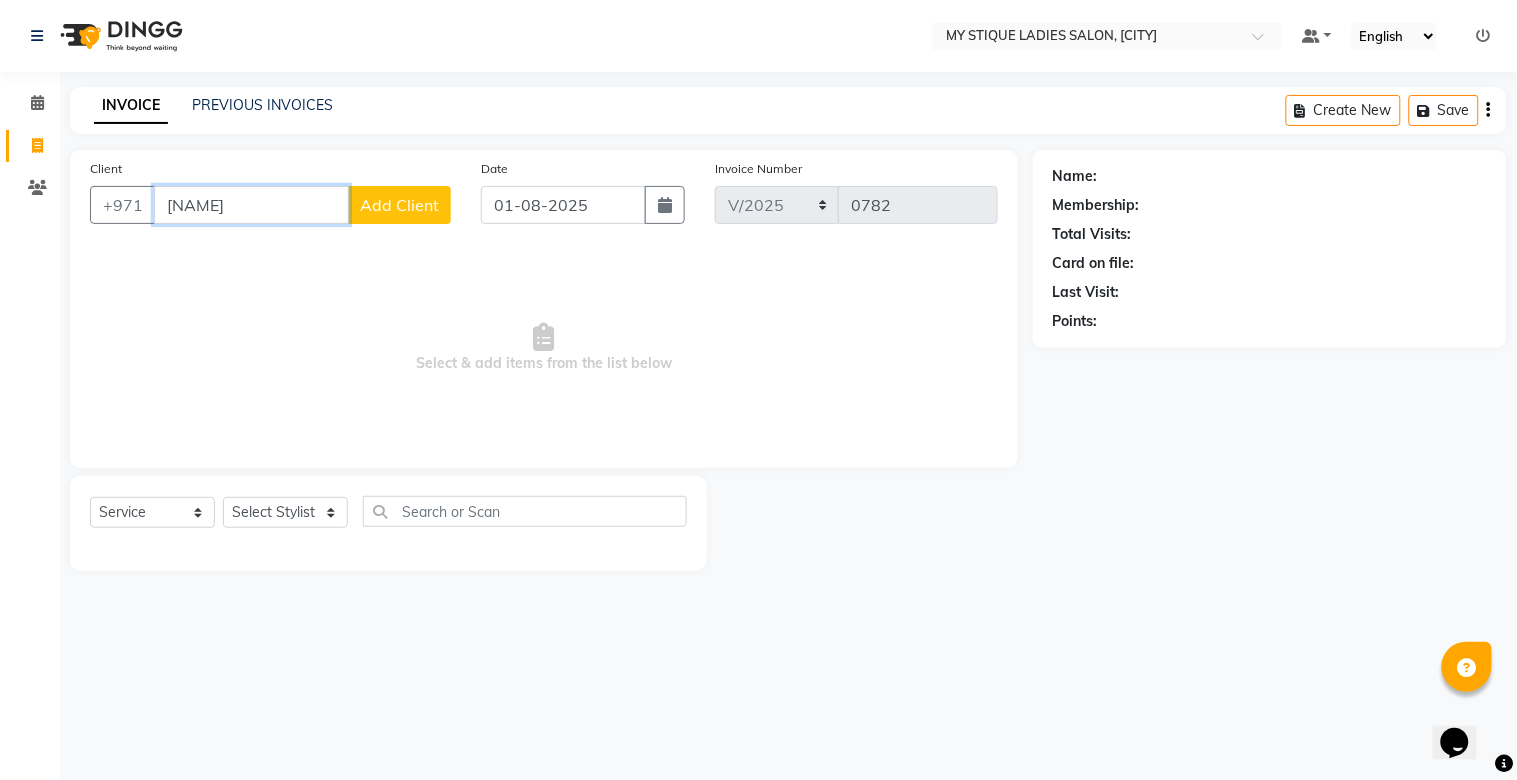type on "[NAME]" 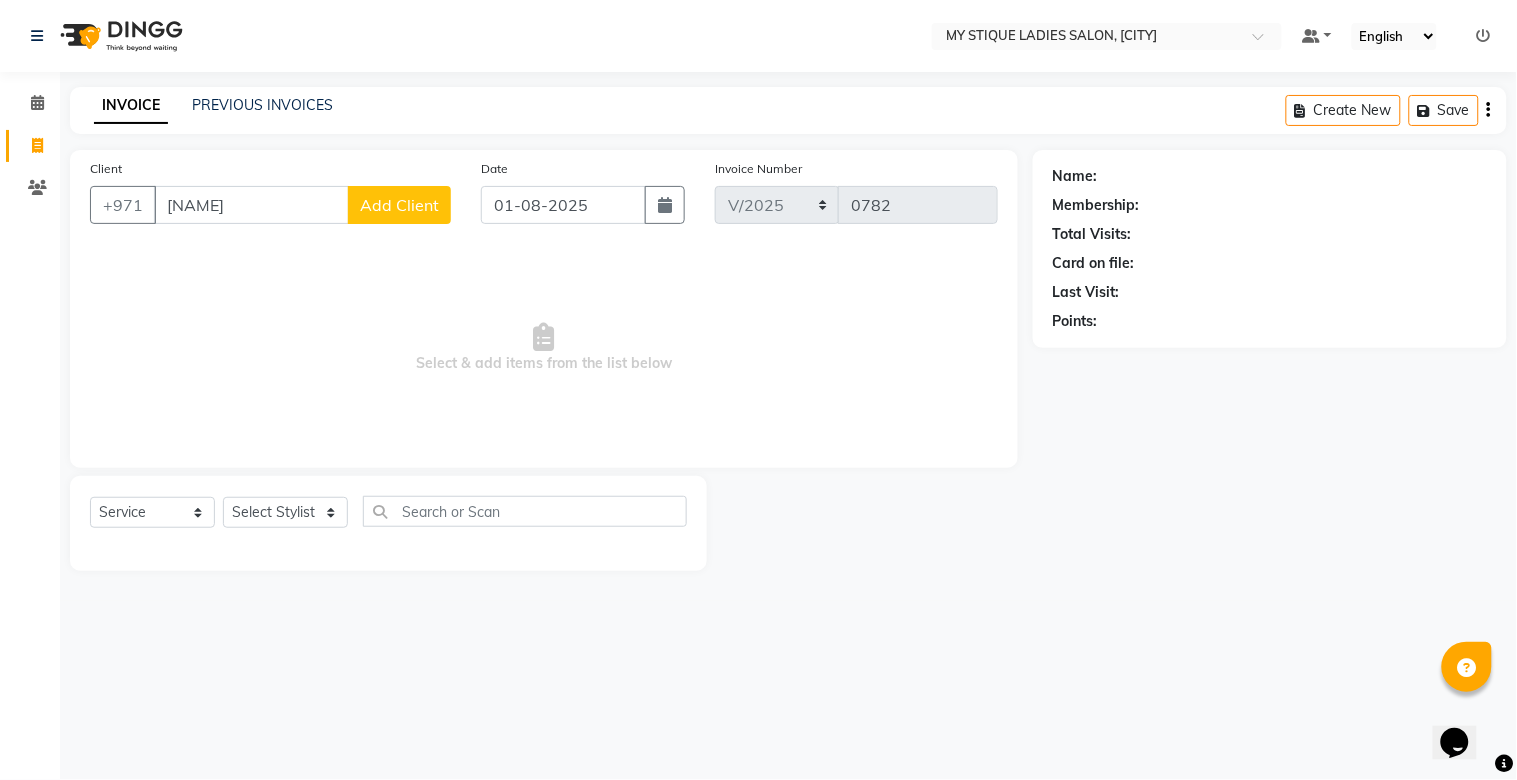 click on "Add Client" 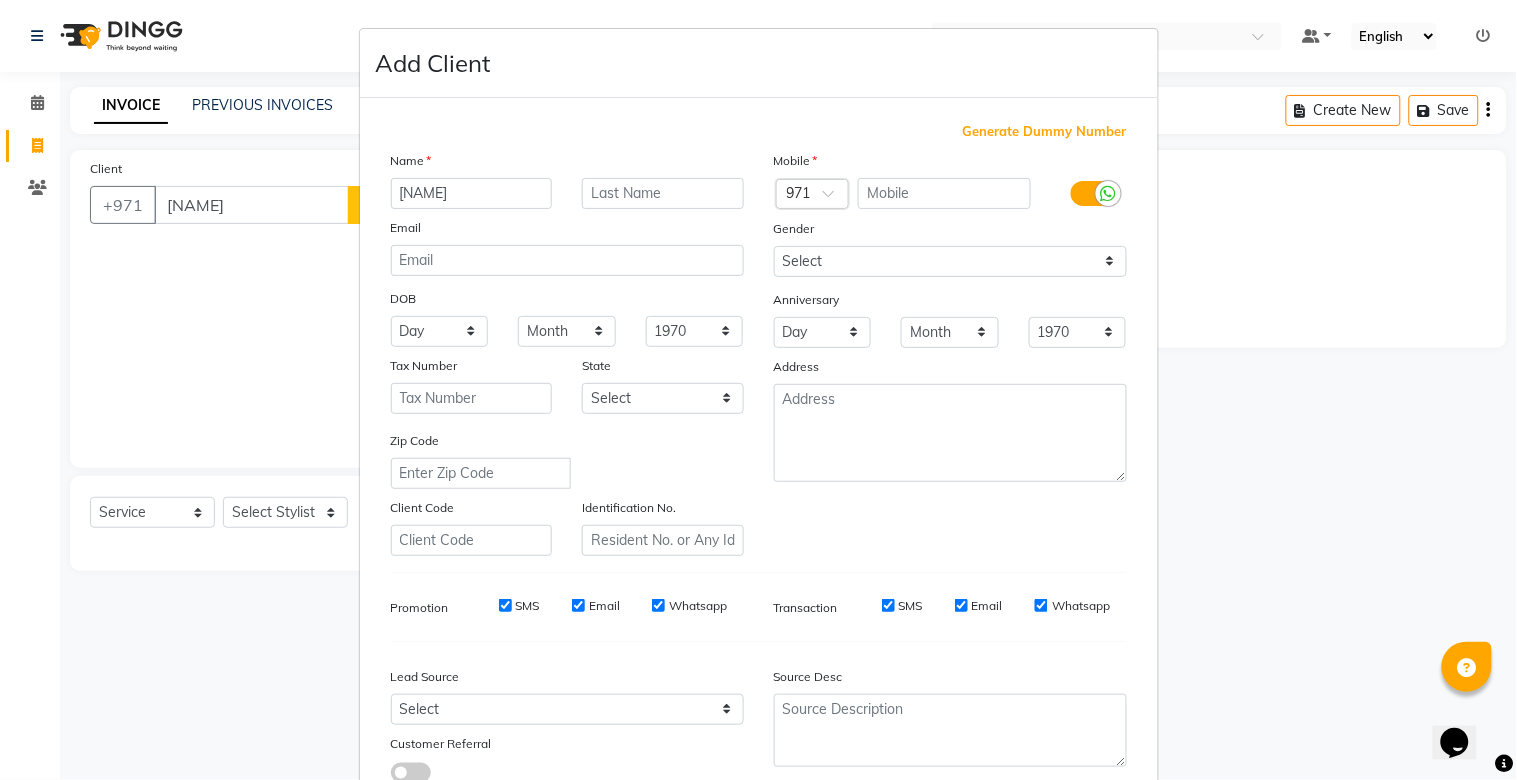 click on "Generate Dummy Number" at bounding box center (1045, 132) 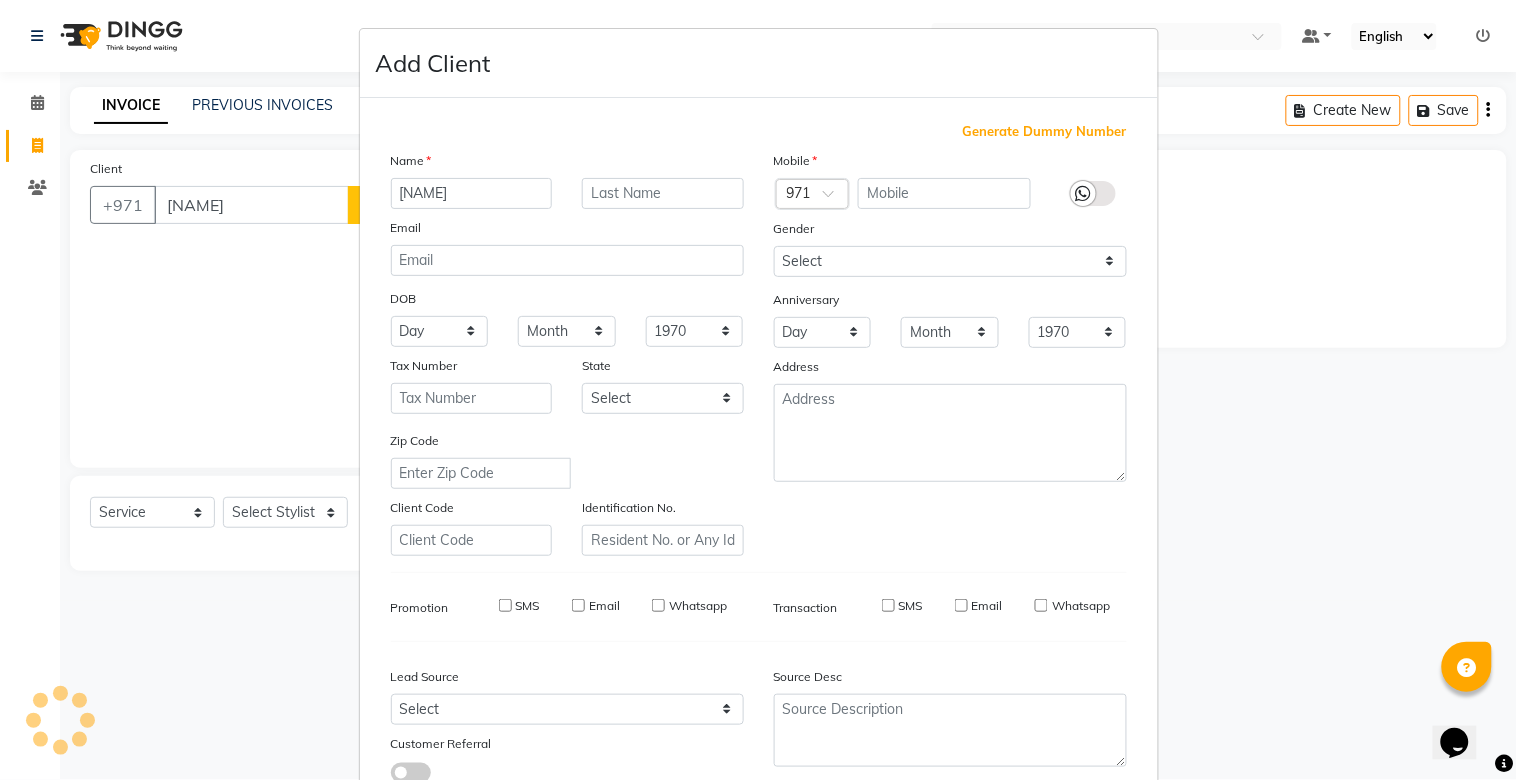 type on "[NUMBER]" 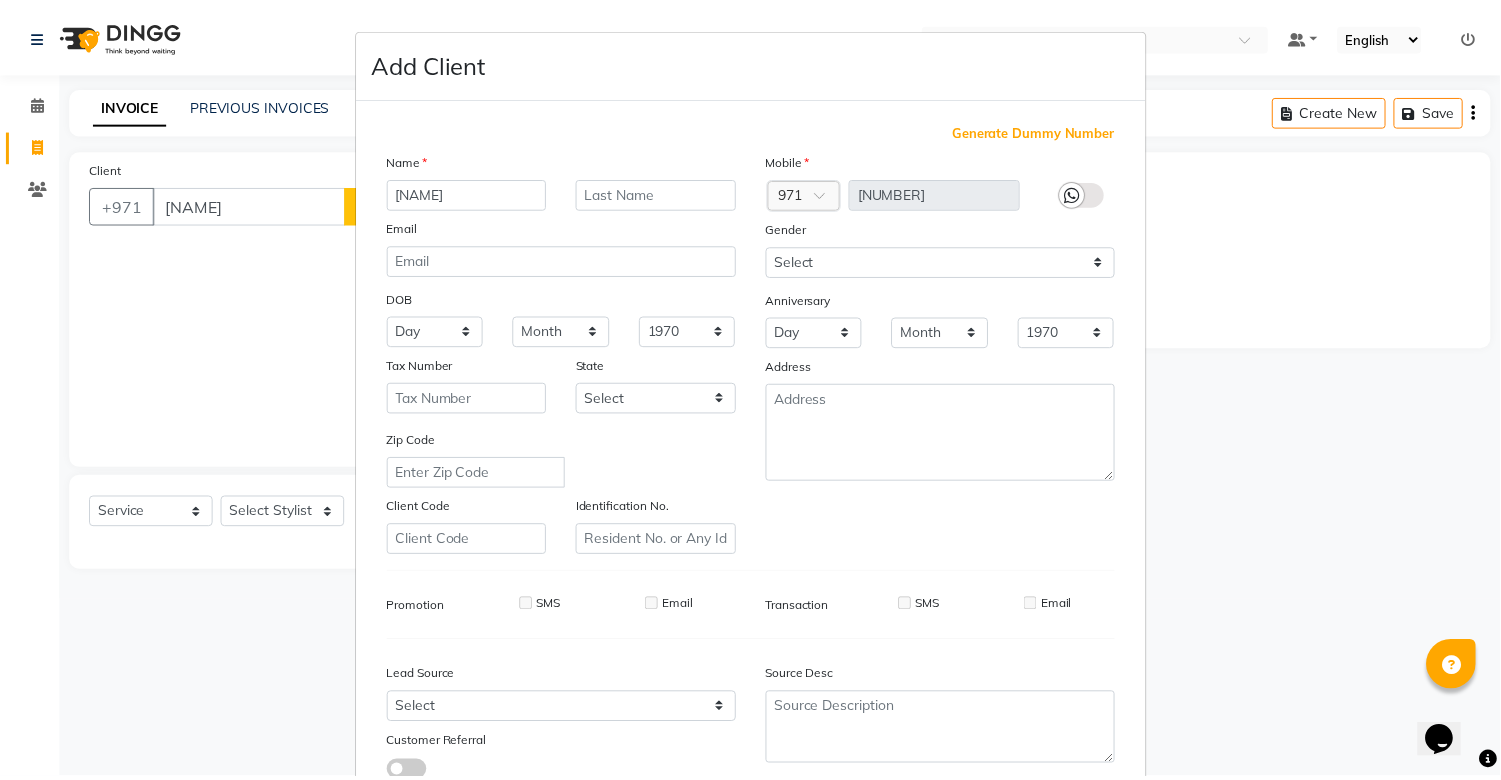 scroll, scrollTop: 144, scrollLeft: 0, axis: vertical 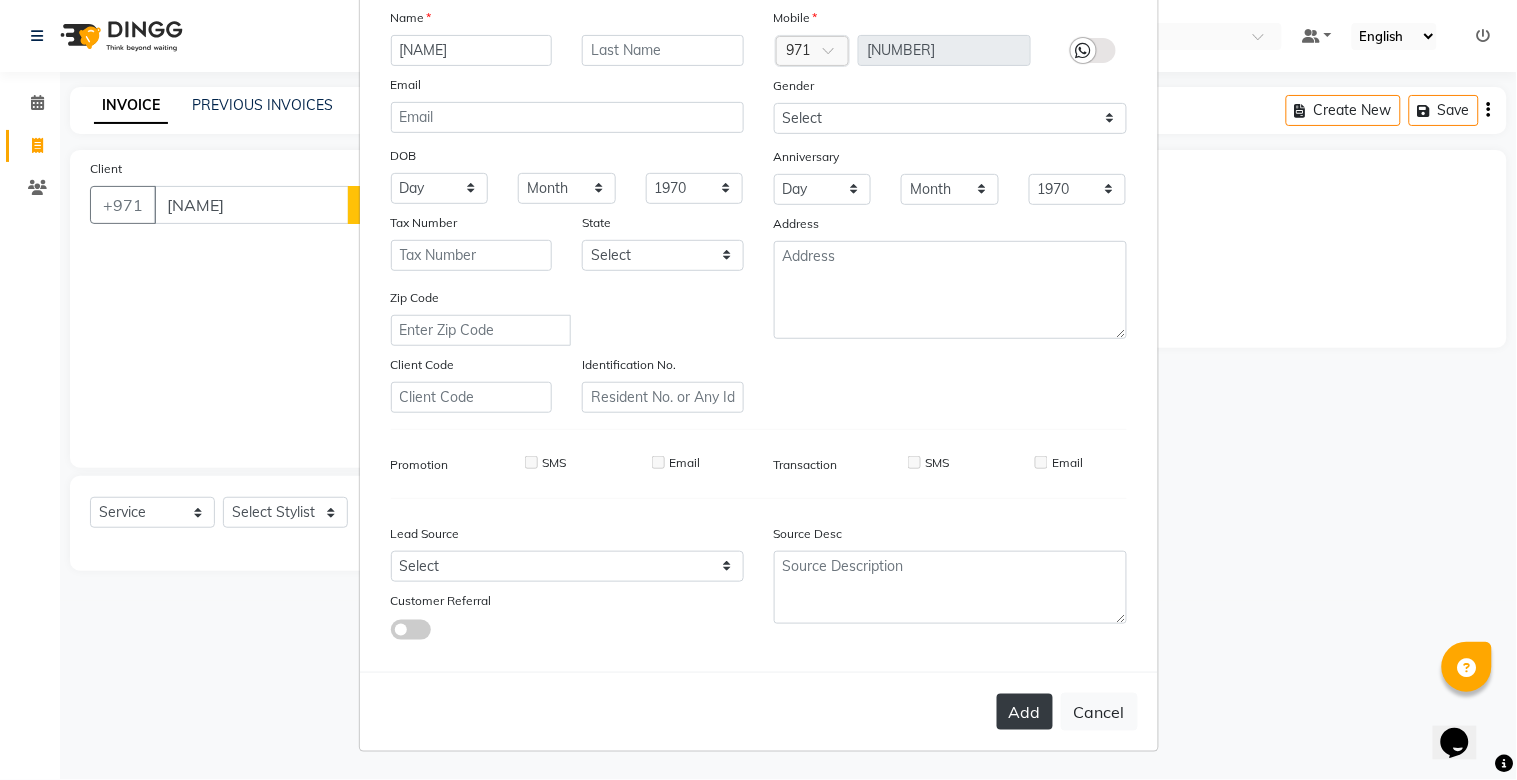 click on "Add" at bounding box center [1025, 712] 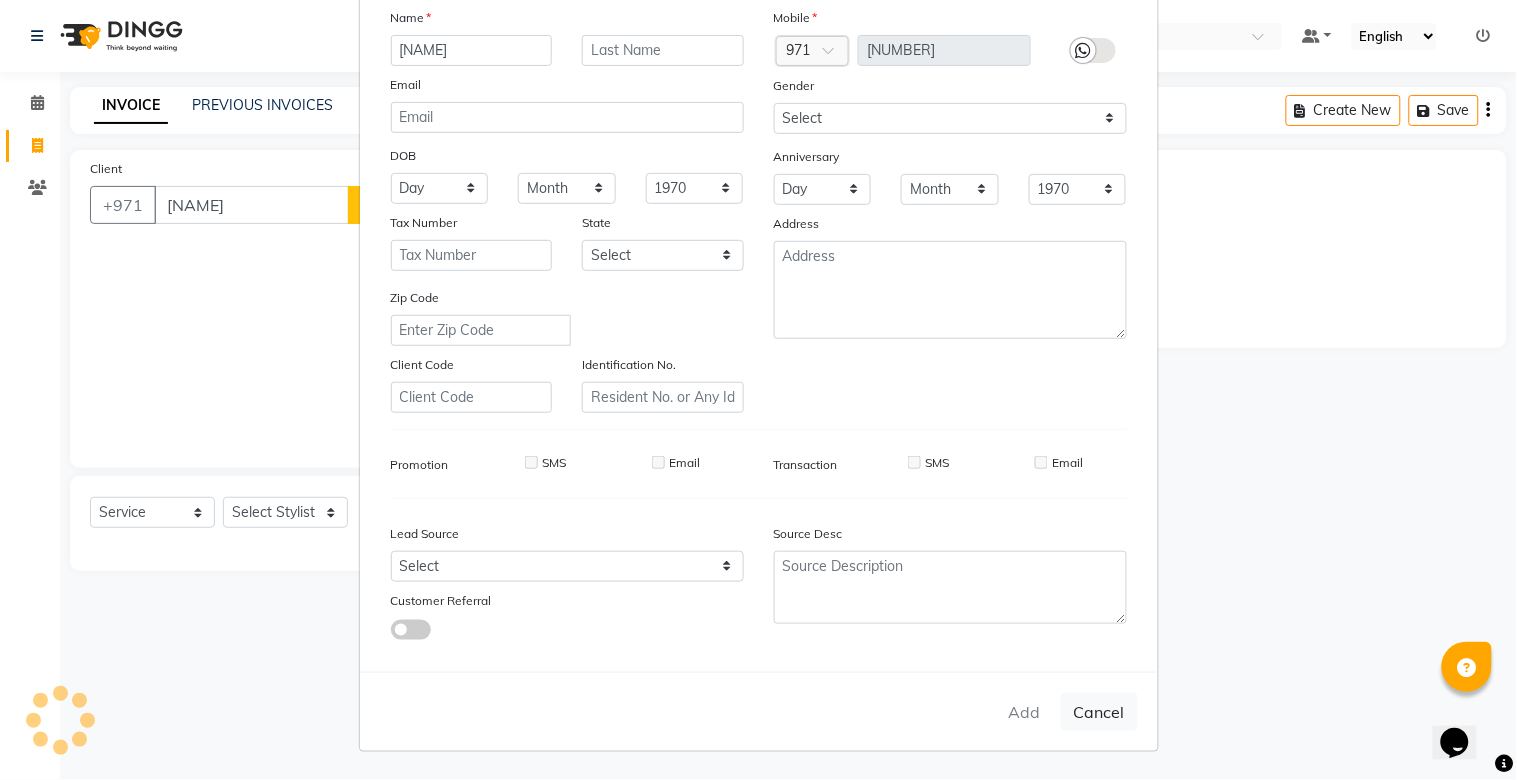 type on "13*********34" 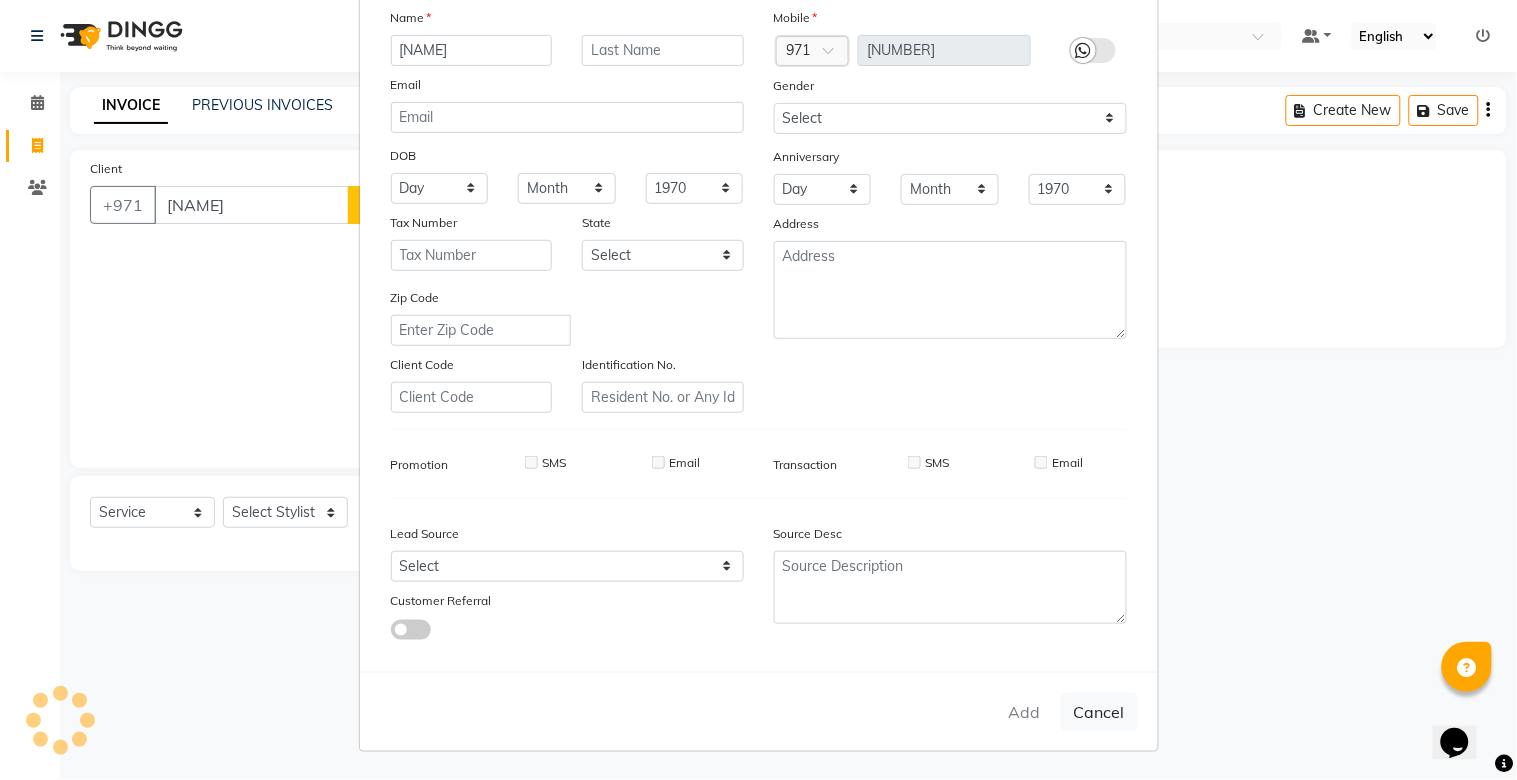 type 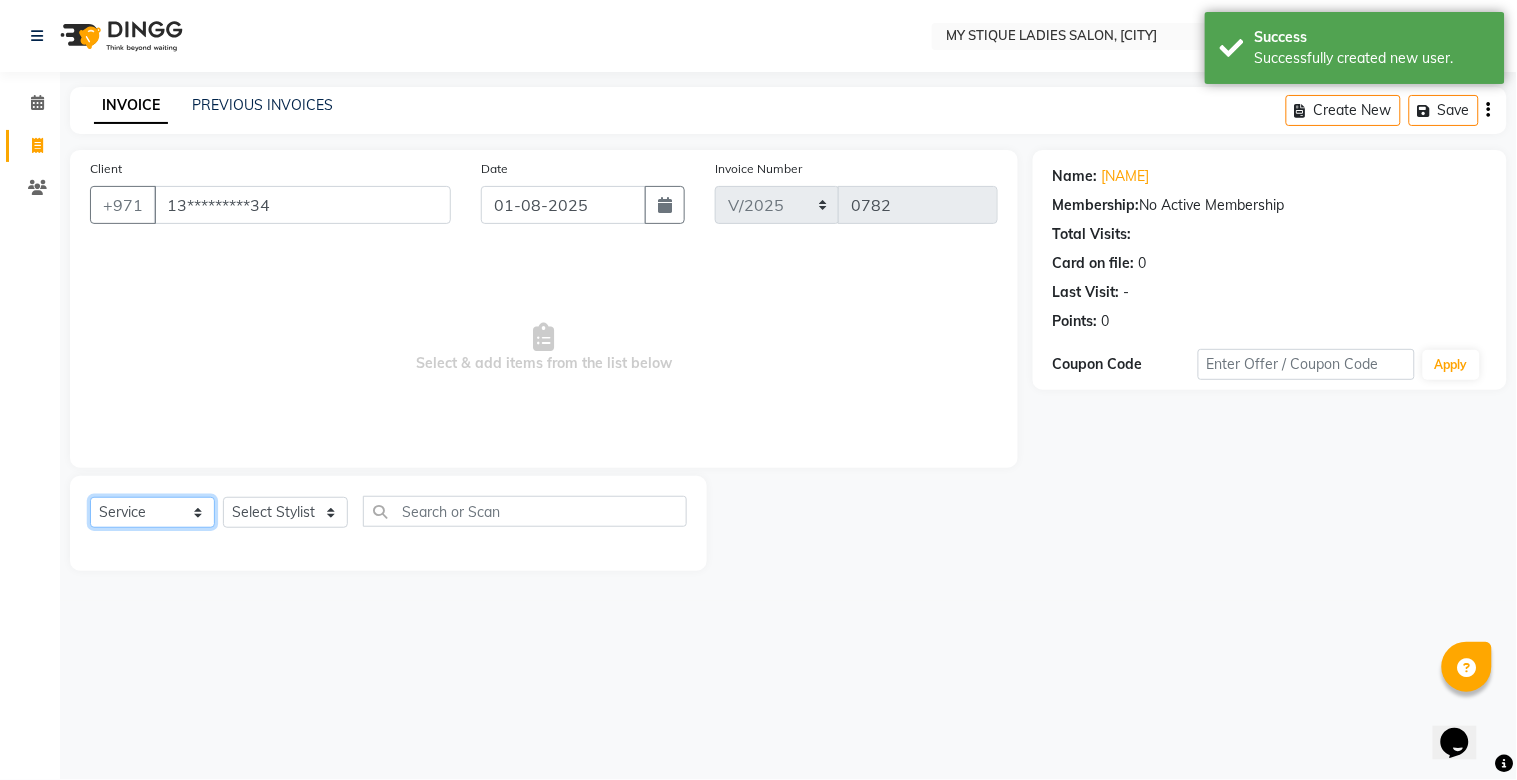 click on "Select  Service  Product  Membership  Package Voucher Prepaid Gift Card" 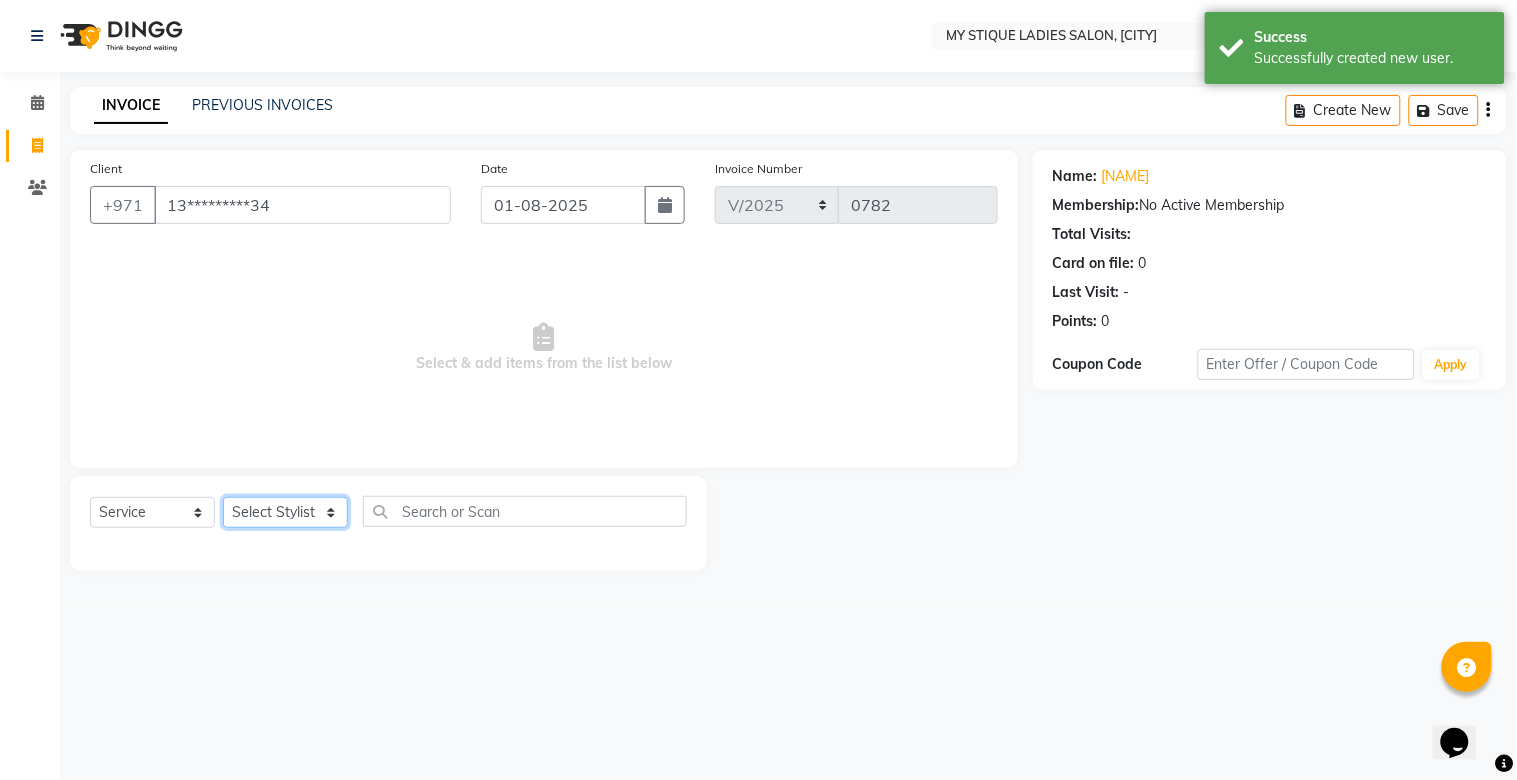 click on "Select Stylist [NAME] [NAME] [NAME] [NAME] [NAME] [NAME]" 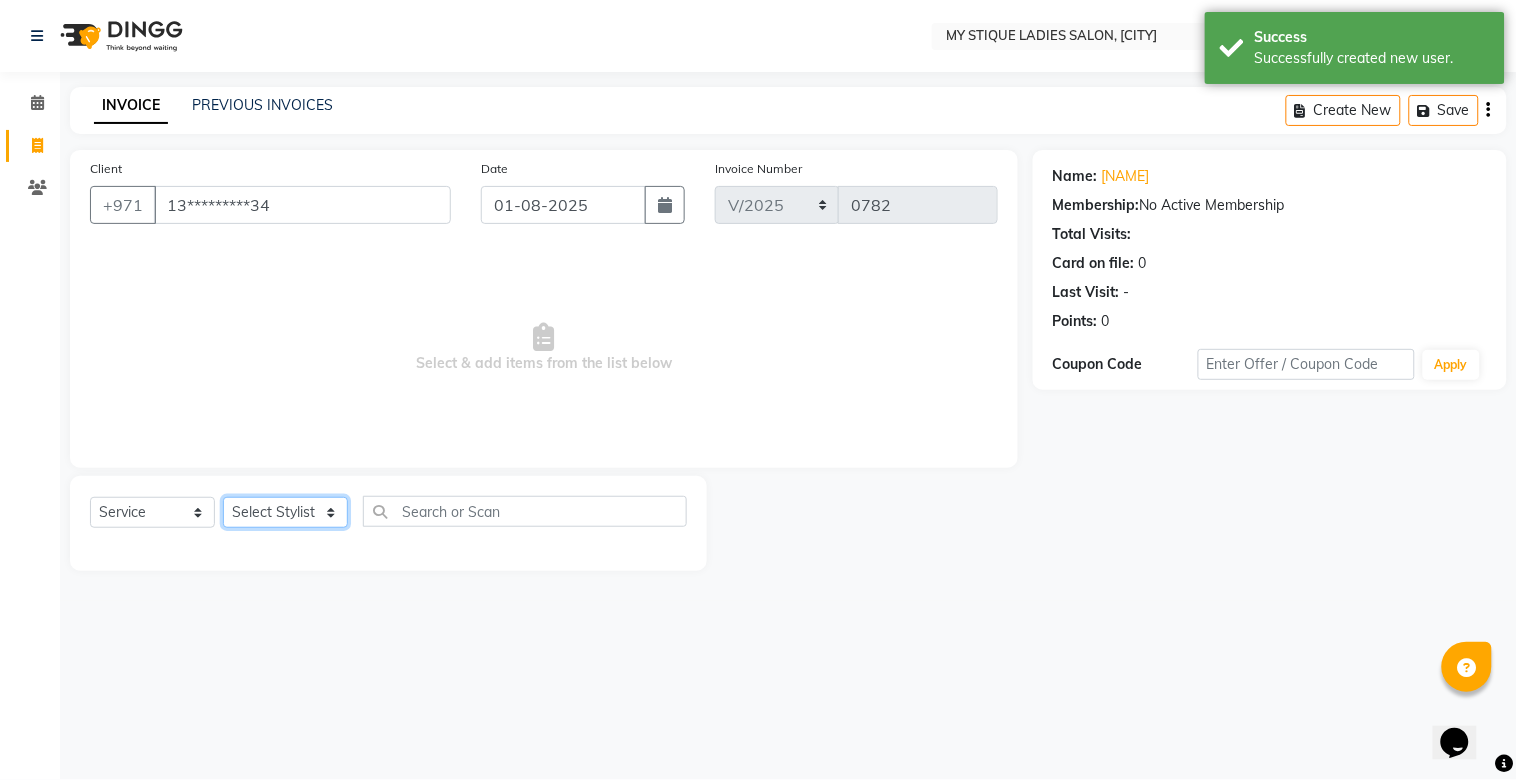 select on "65420" 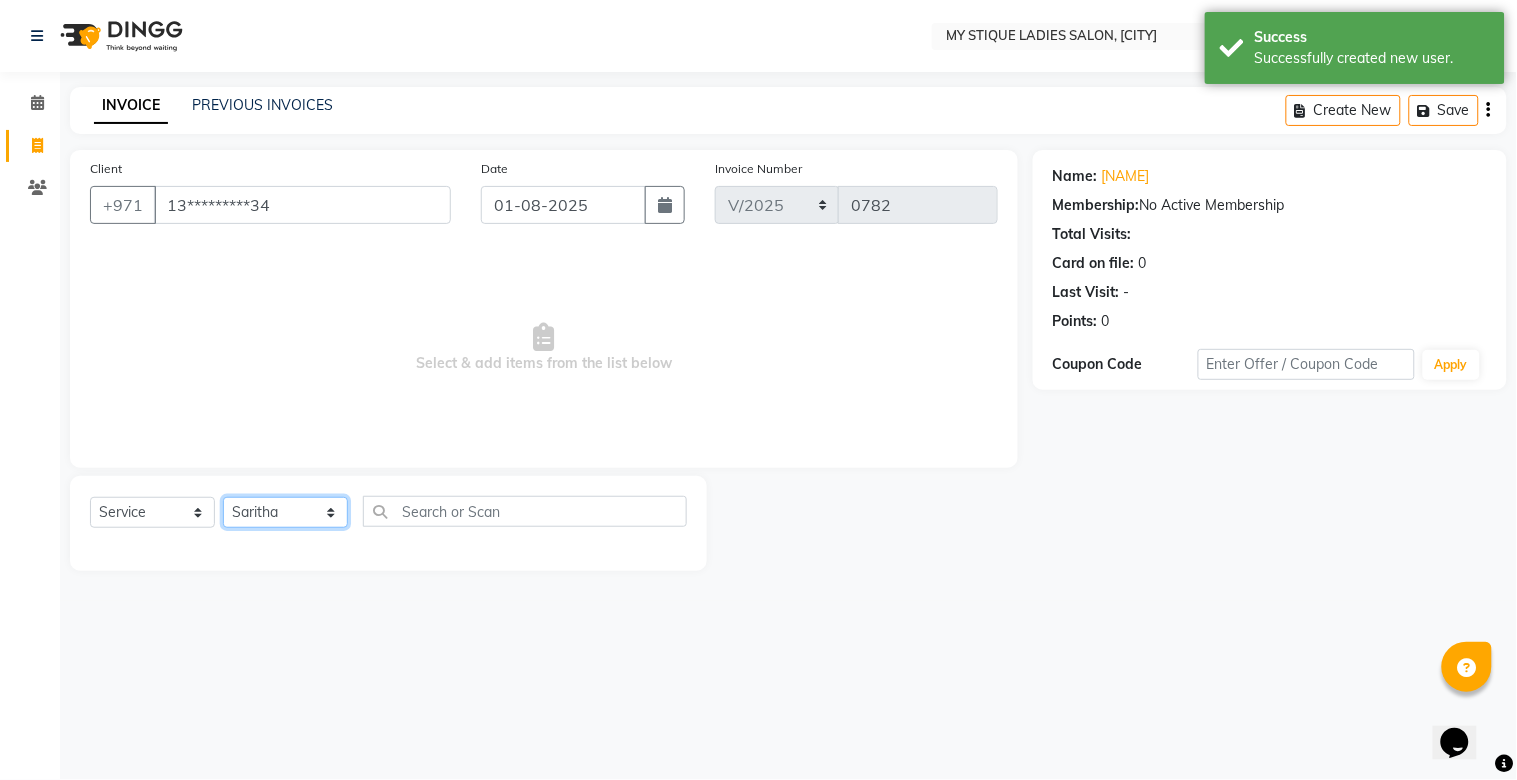click on "Select Stylist [NAME] [NAME] [NAME] [NAME] [NAME] [NAME]" 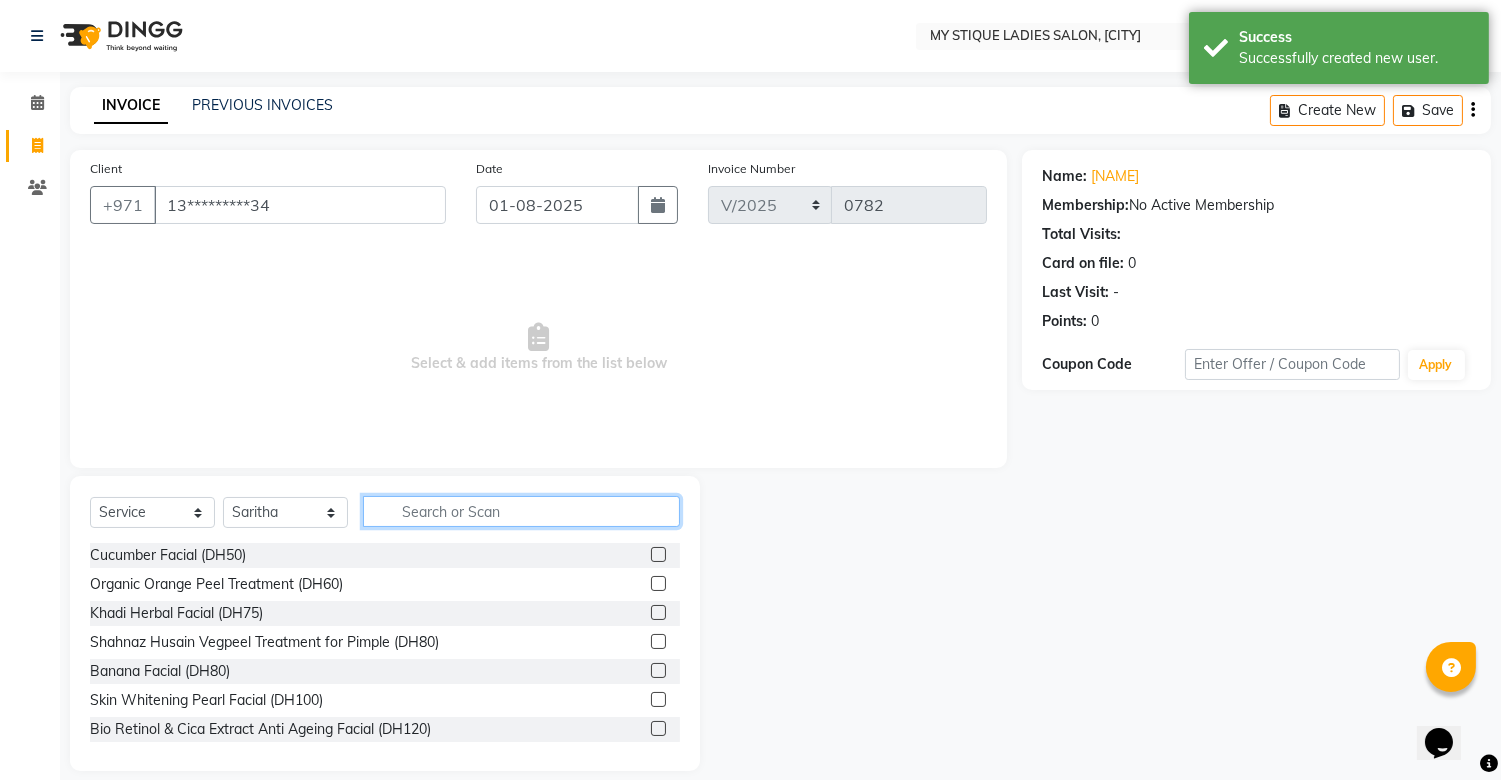 click 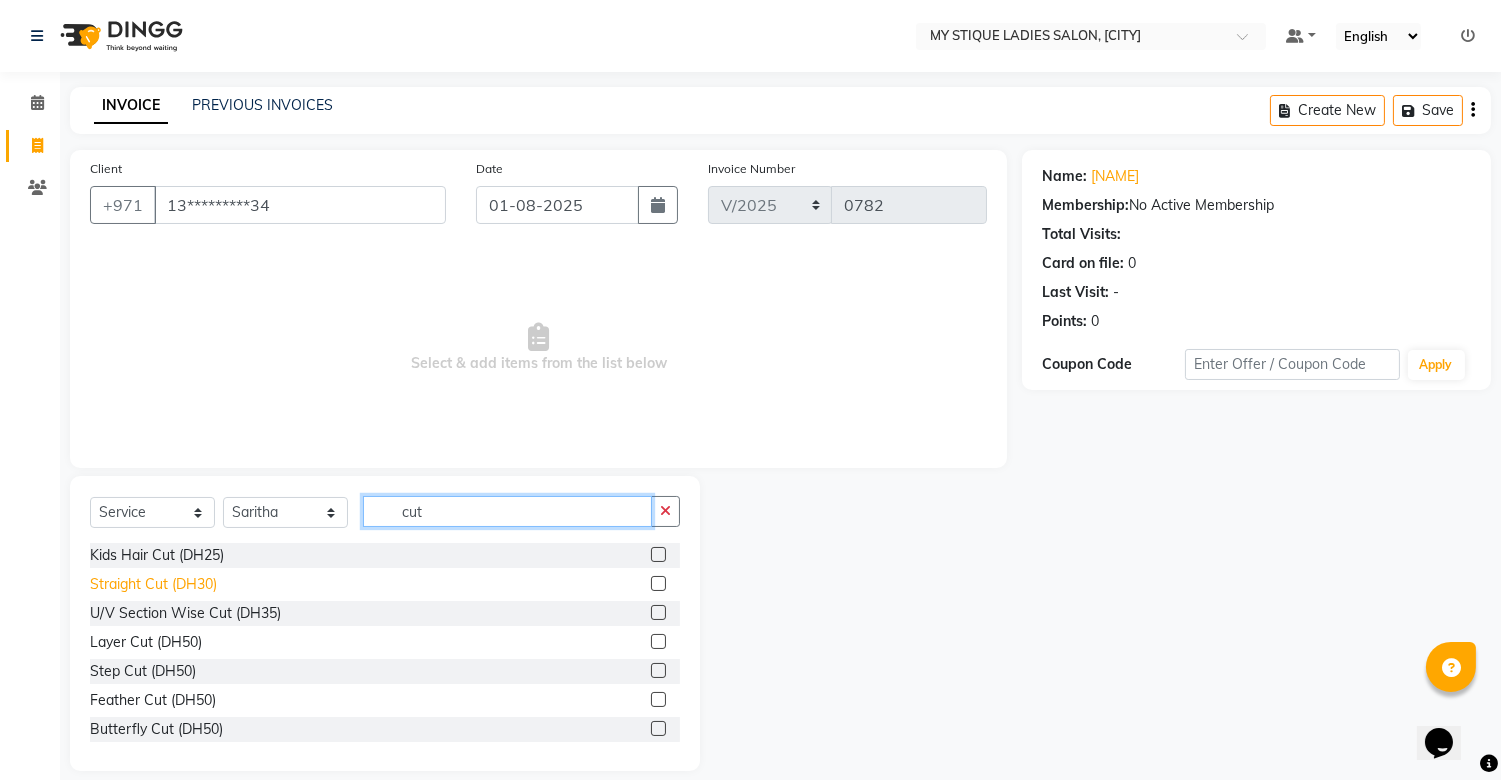 type on "cut" 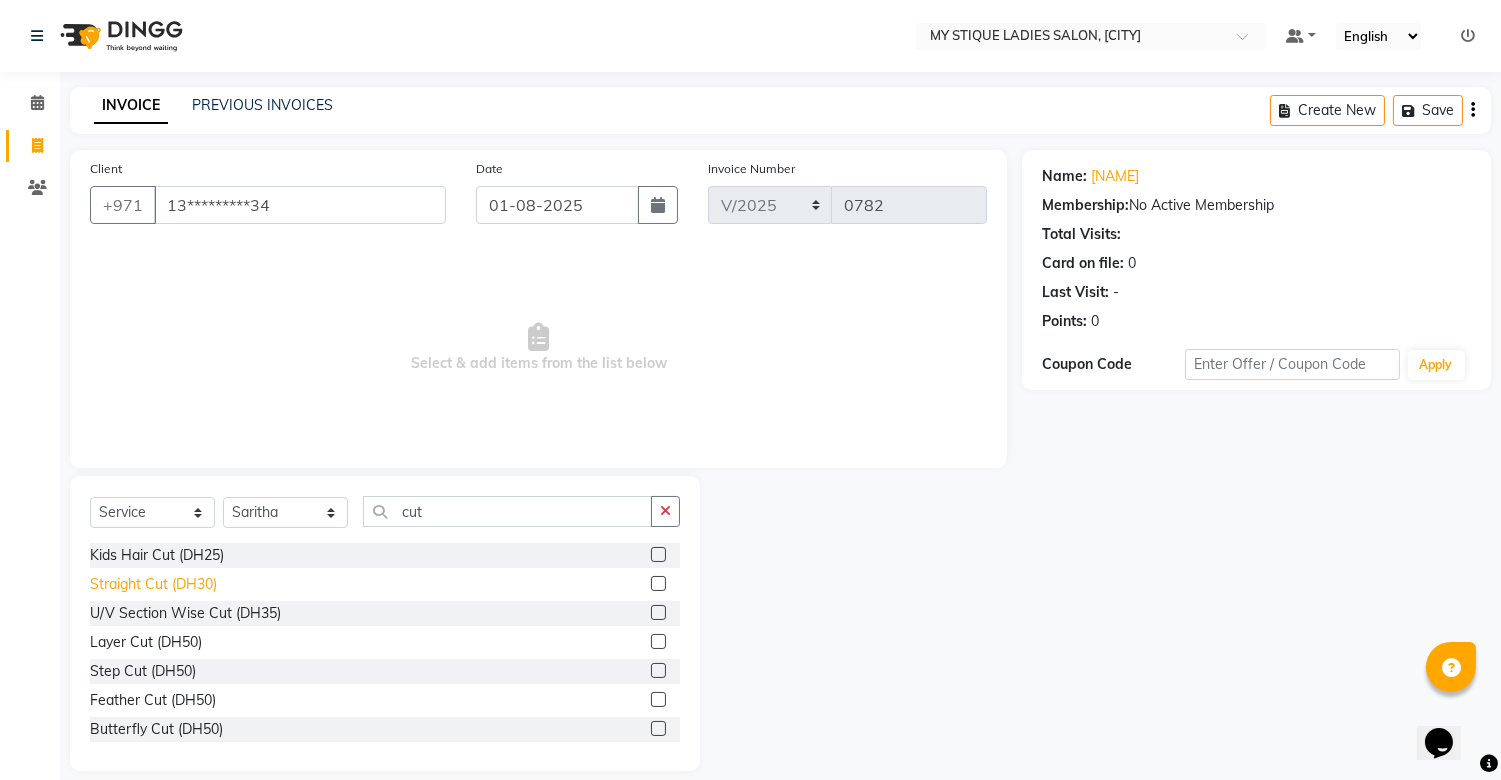 click on "Straight Cut (DH30)" 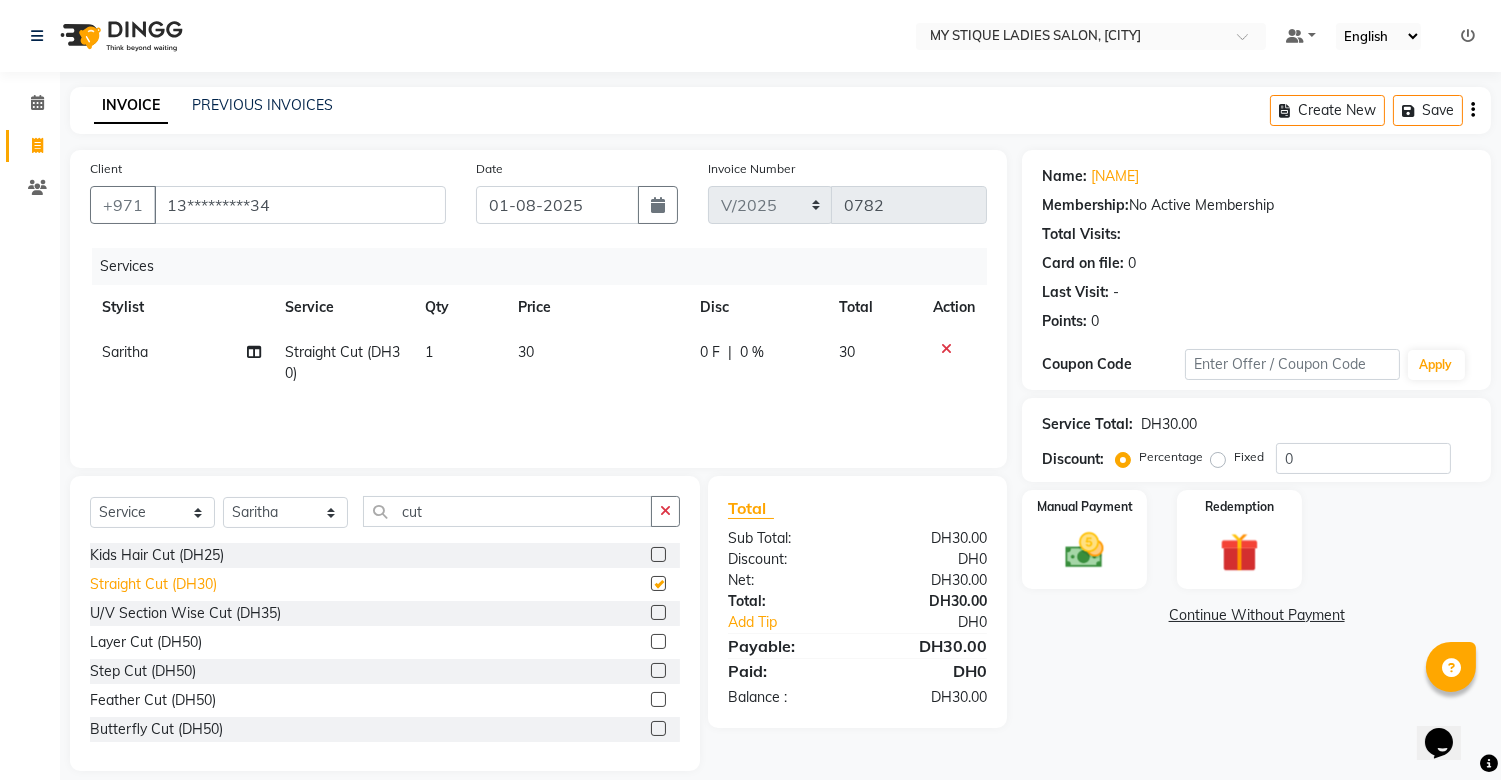checkbox on "false" 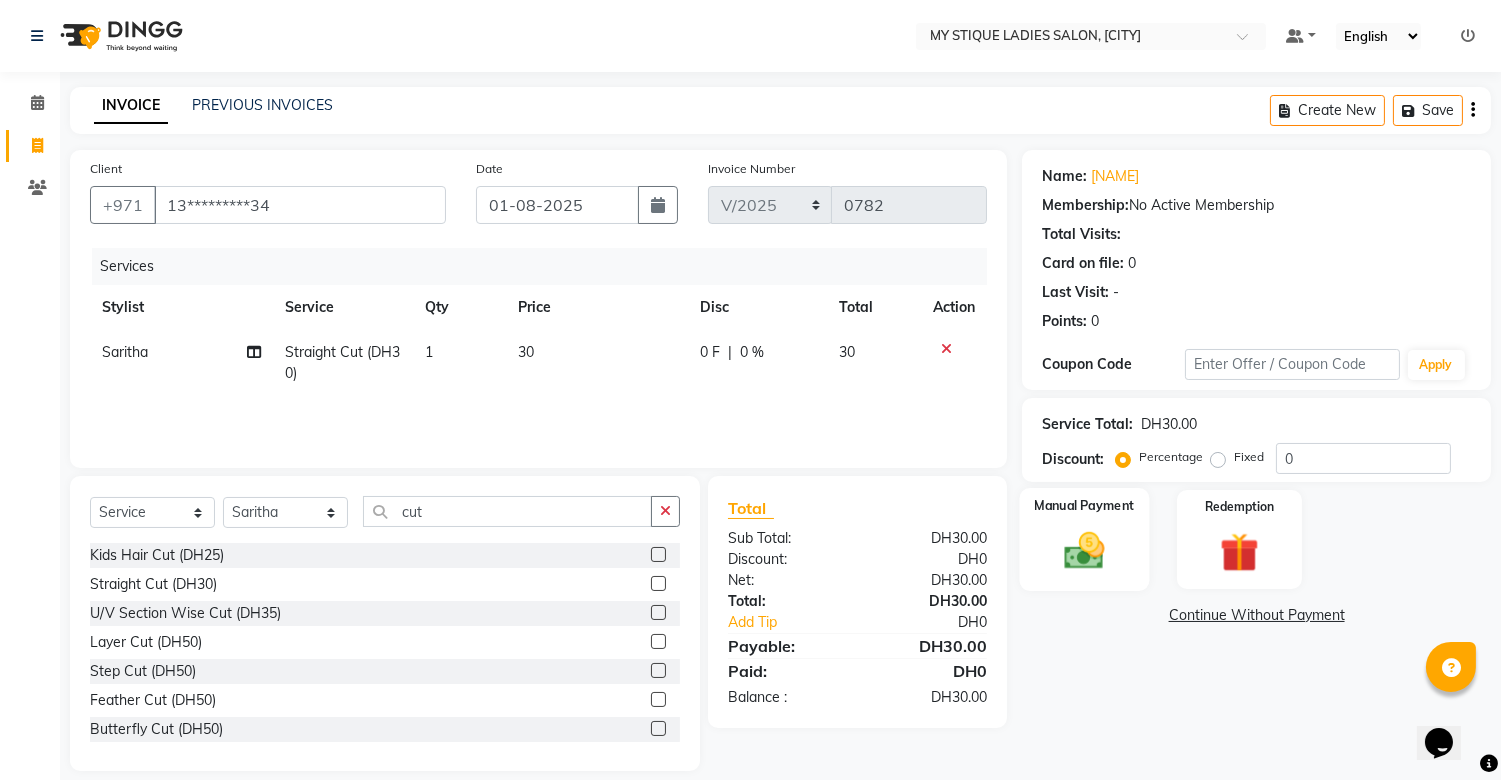 click 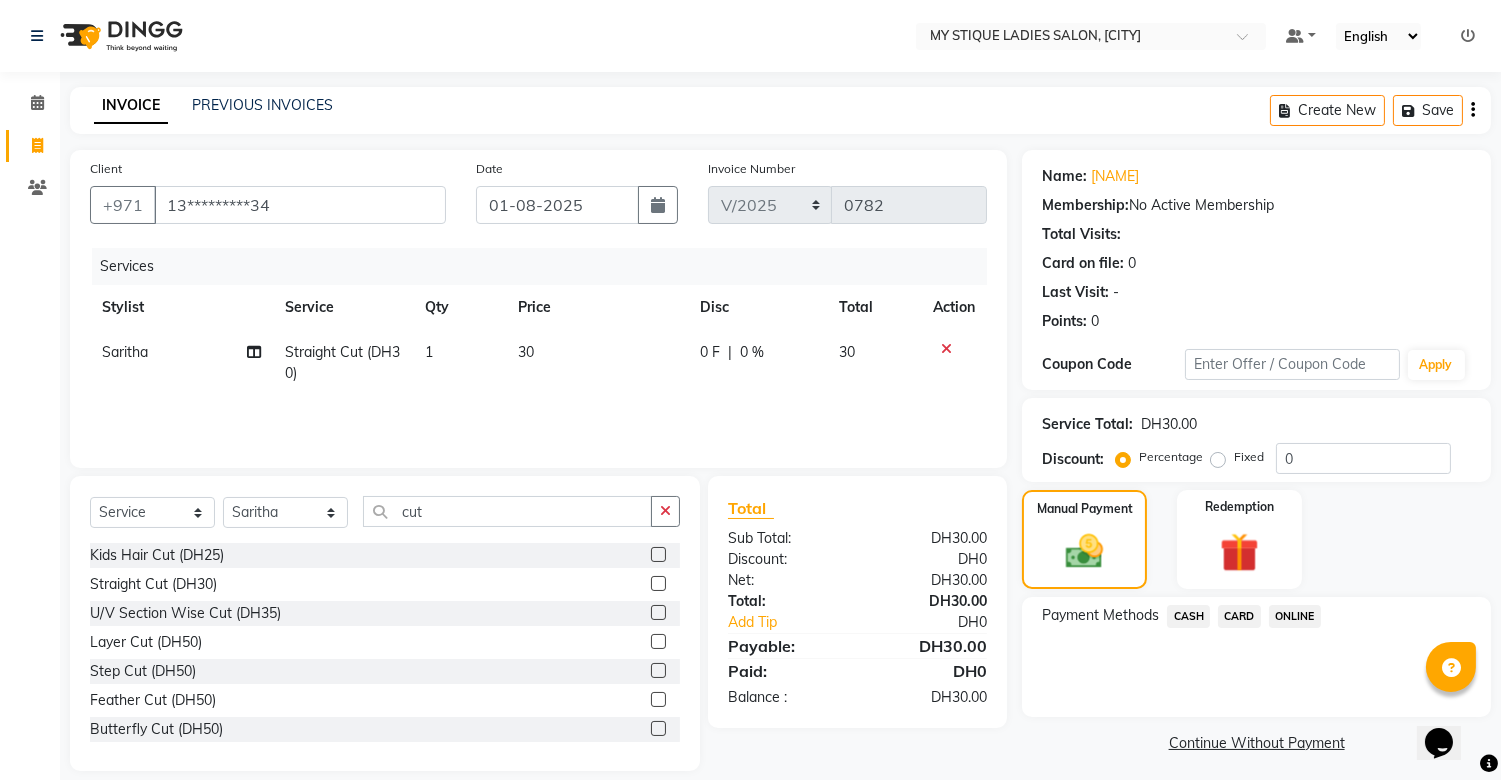 click on "CASH" 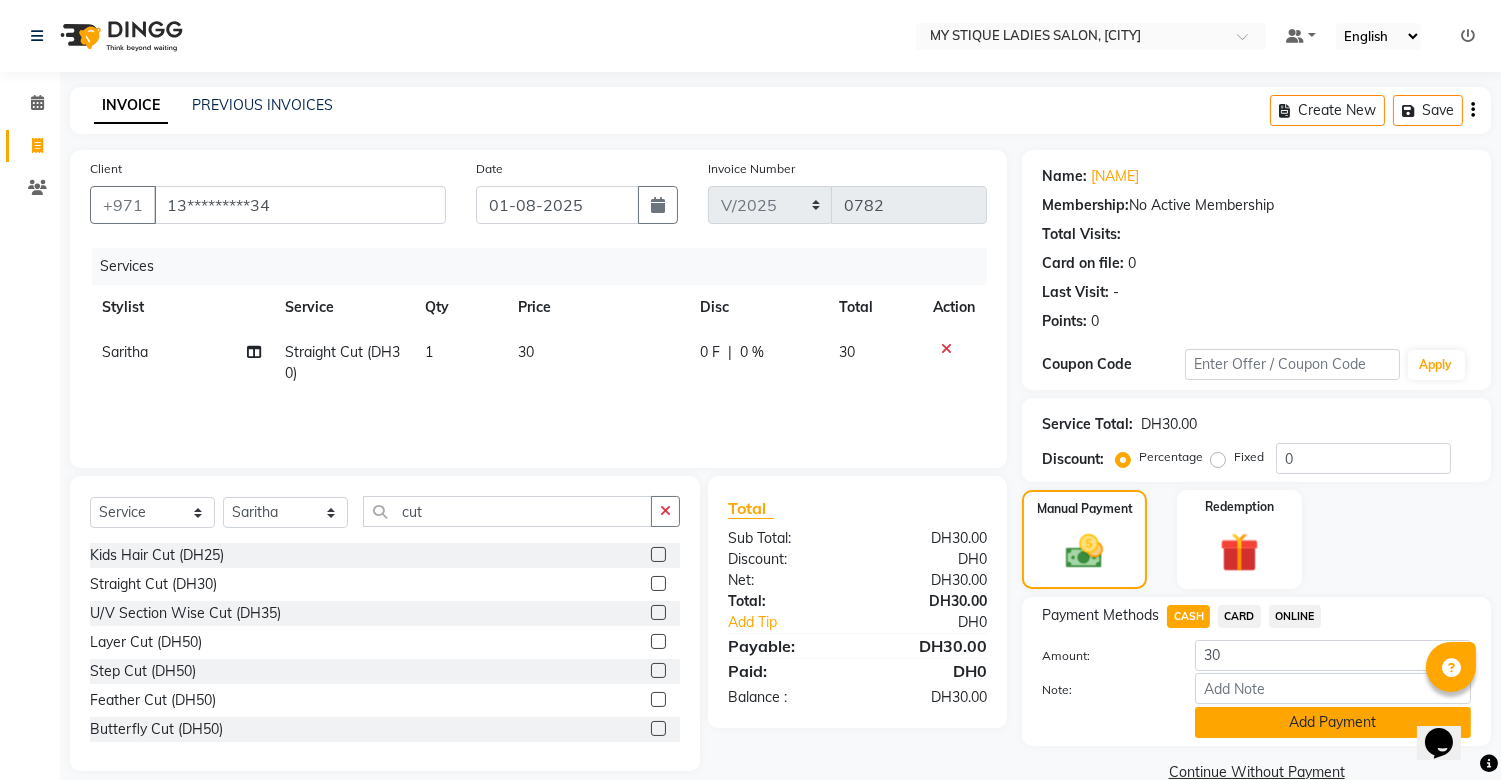 click on "Add Payment" 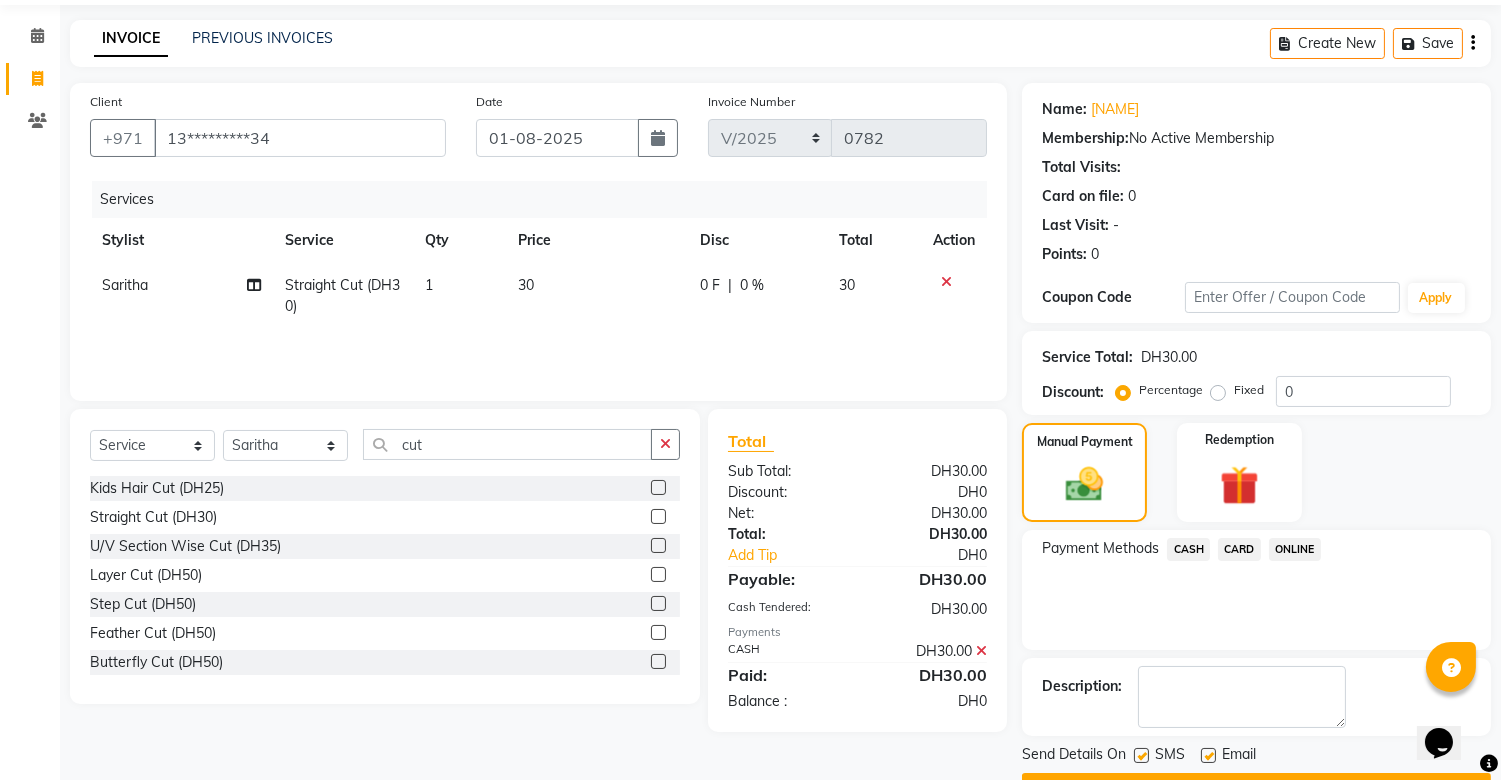 scroll, scrollTop: 120, scrollLeft: 0, axis: vertical 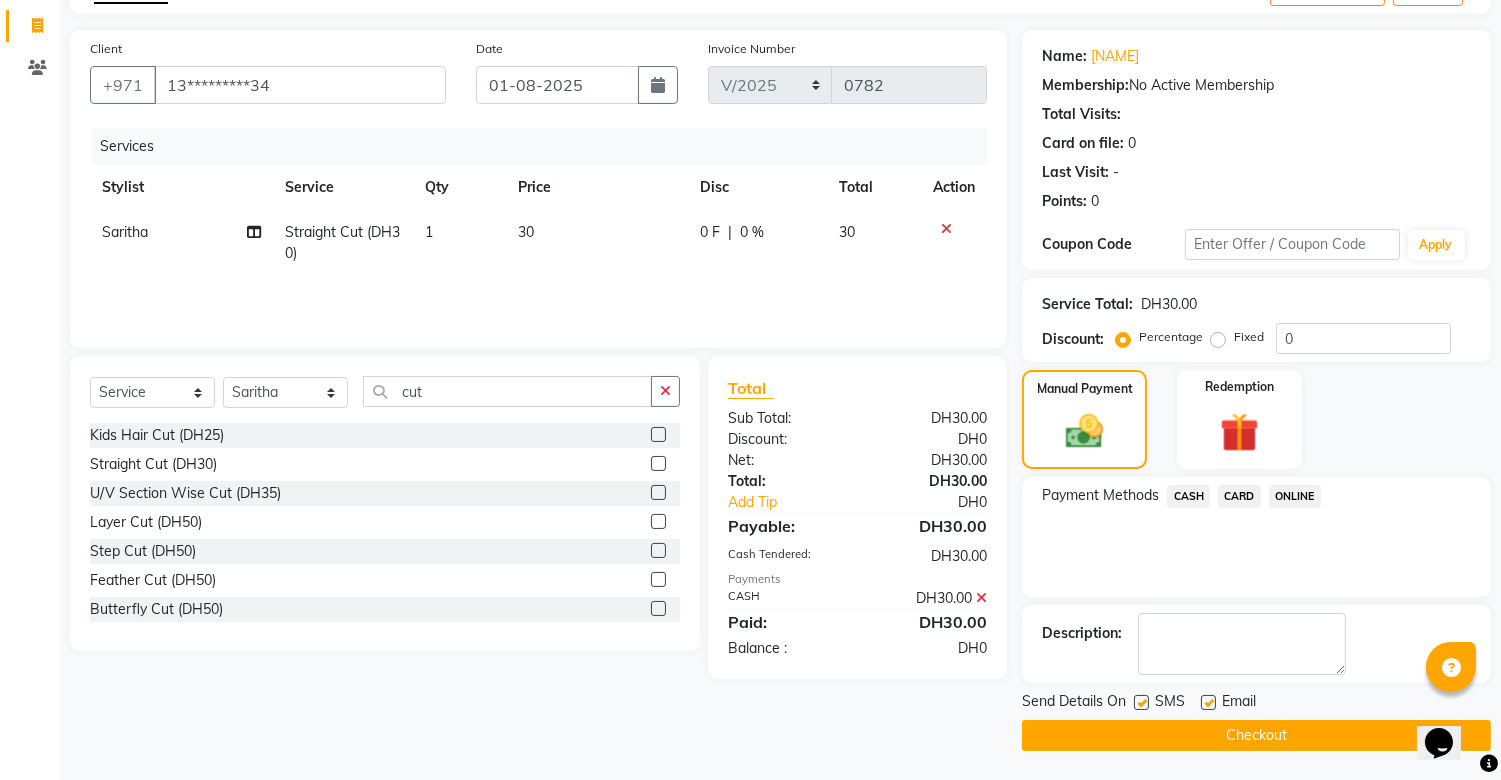 click on "Checkout" 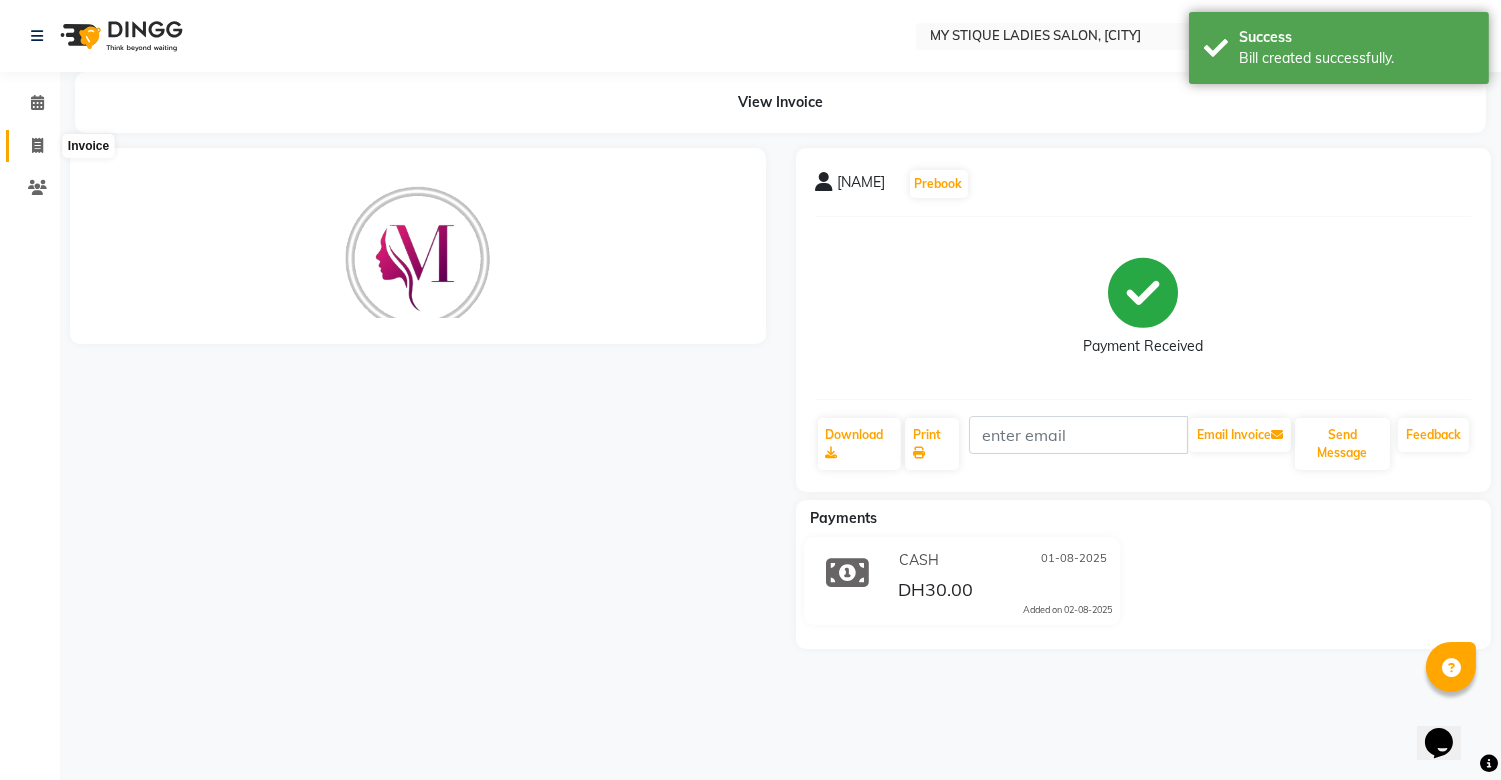 scroll, scrollTop: 0, scrollLeft: 0, axis: both 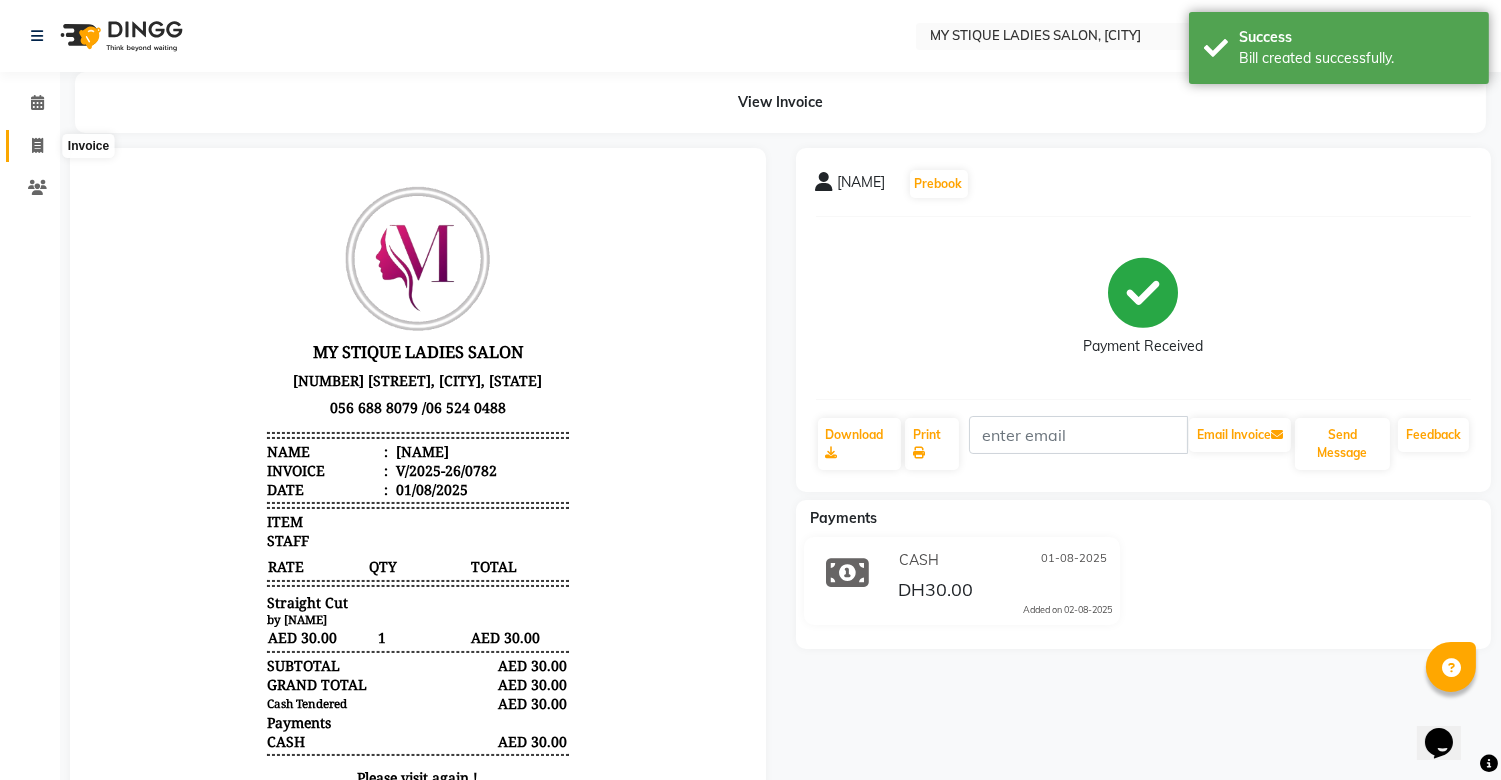 click 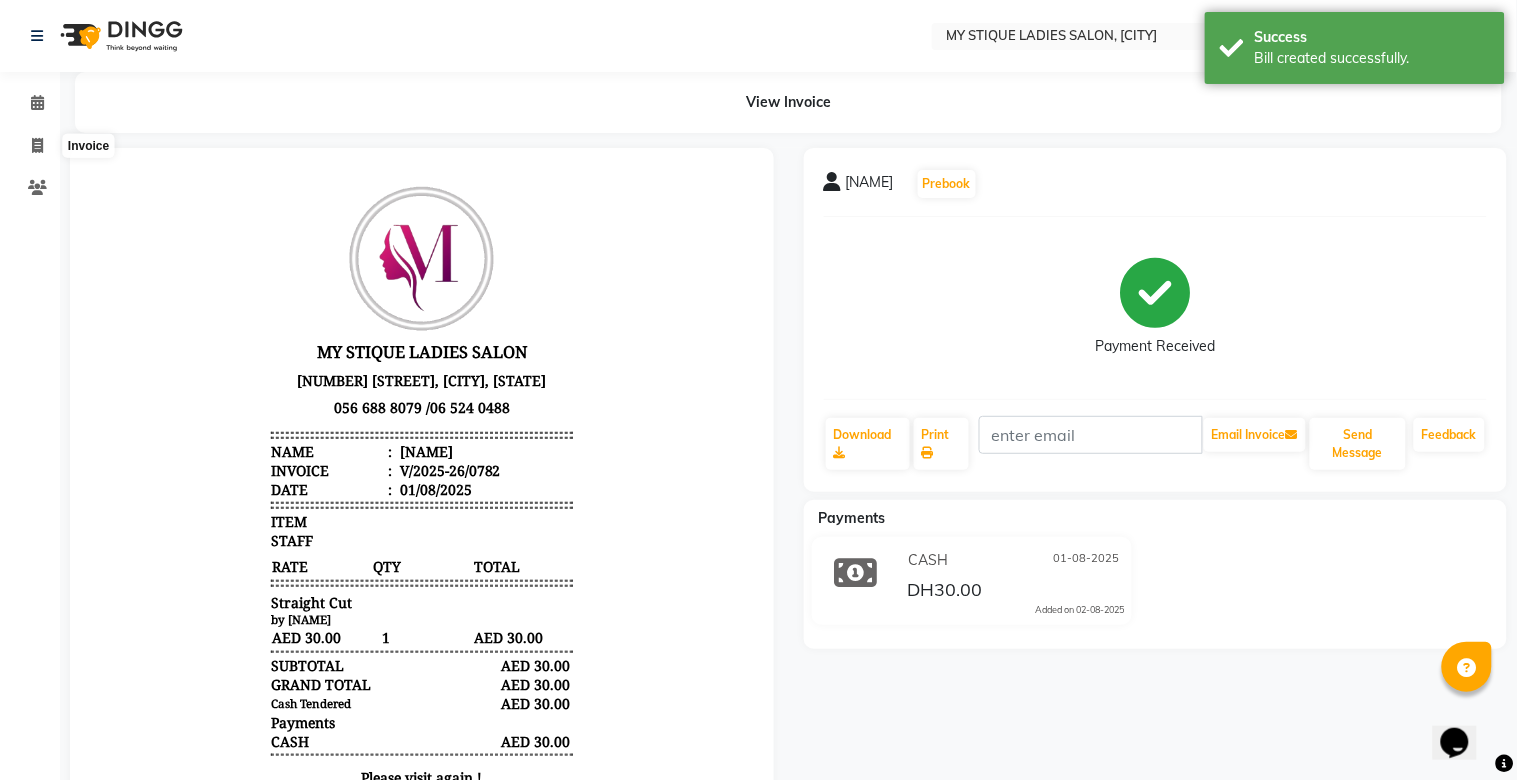 select on "service" 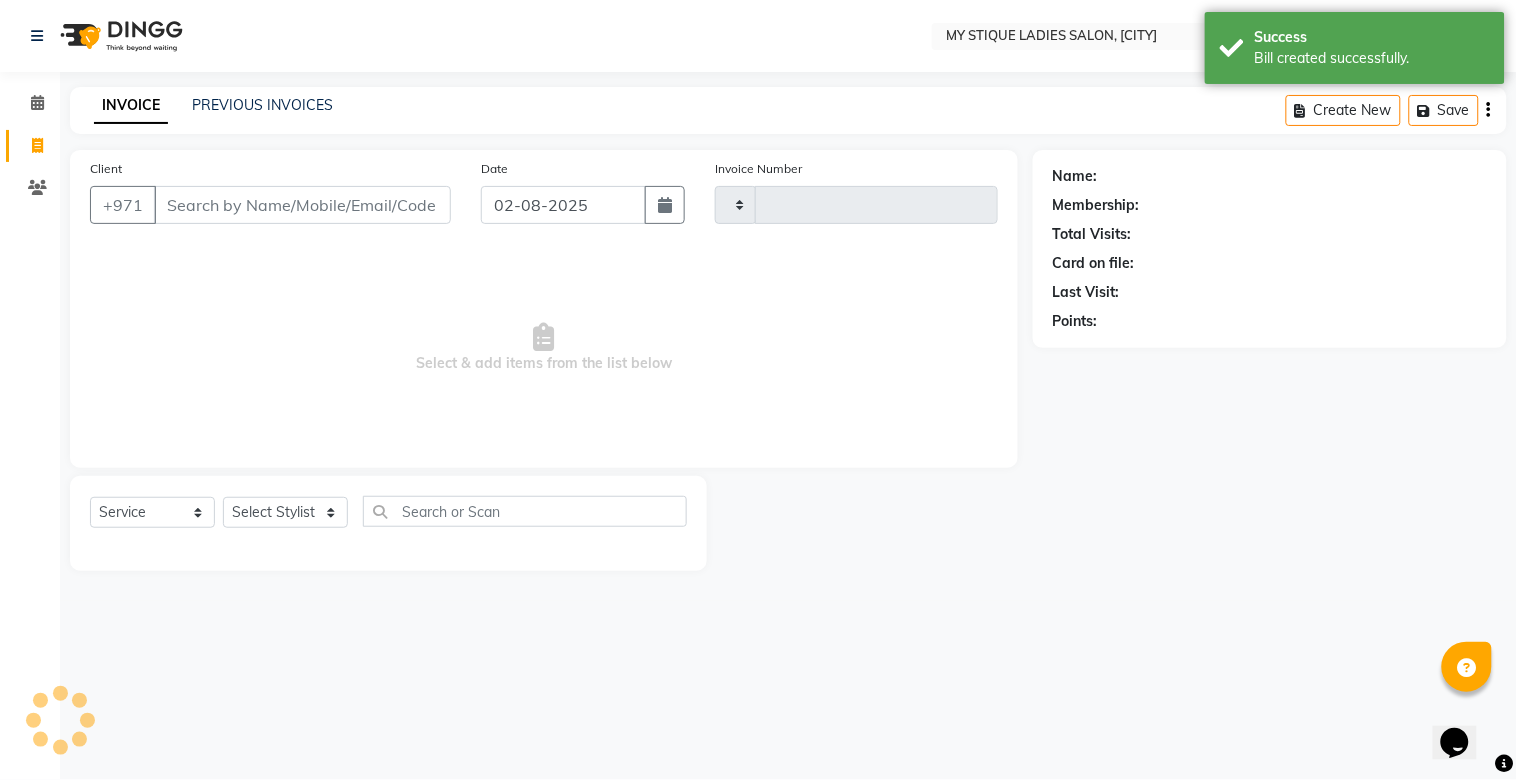 type on "0783" 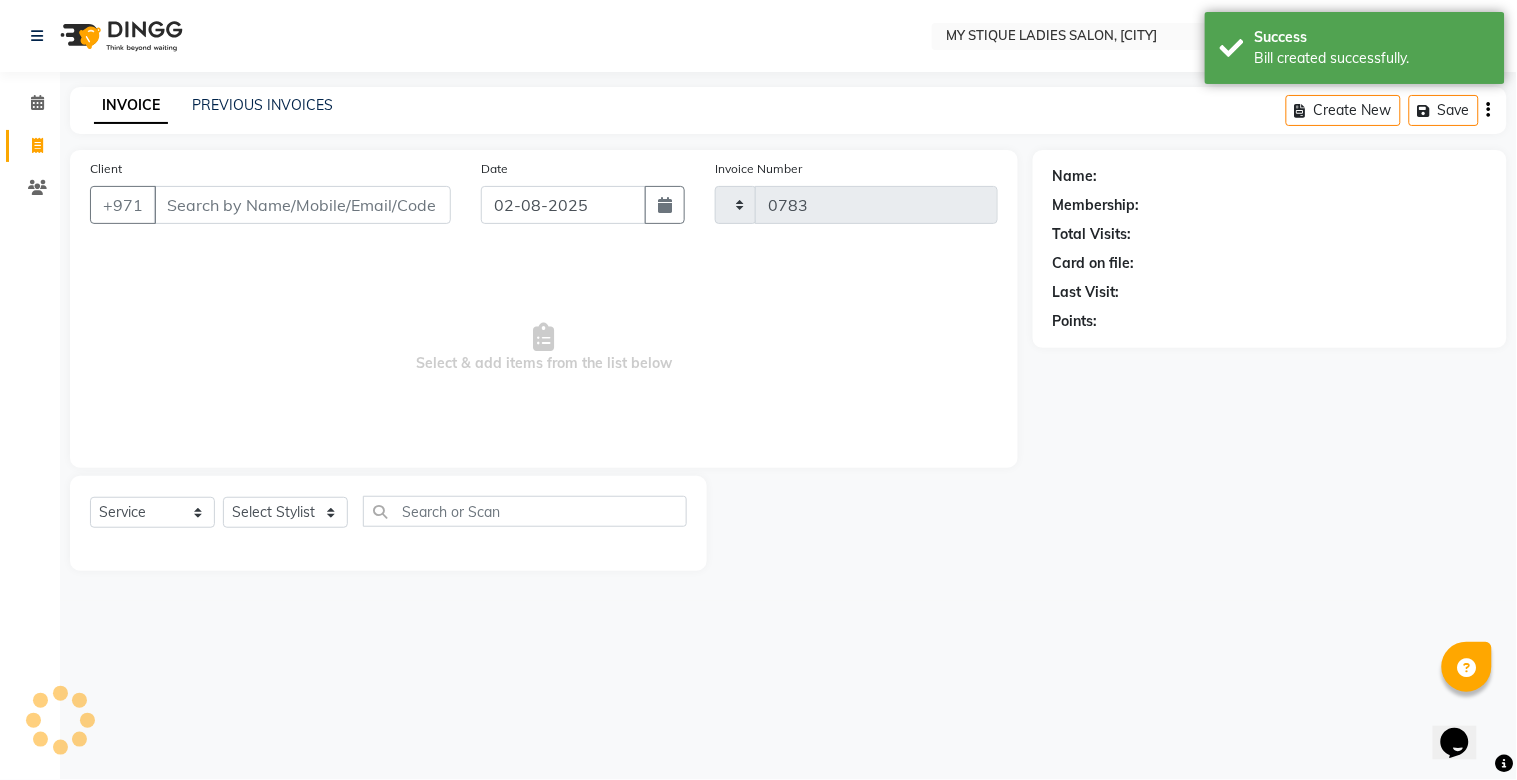 select on "7457" 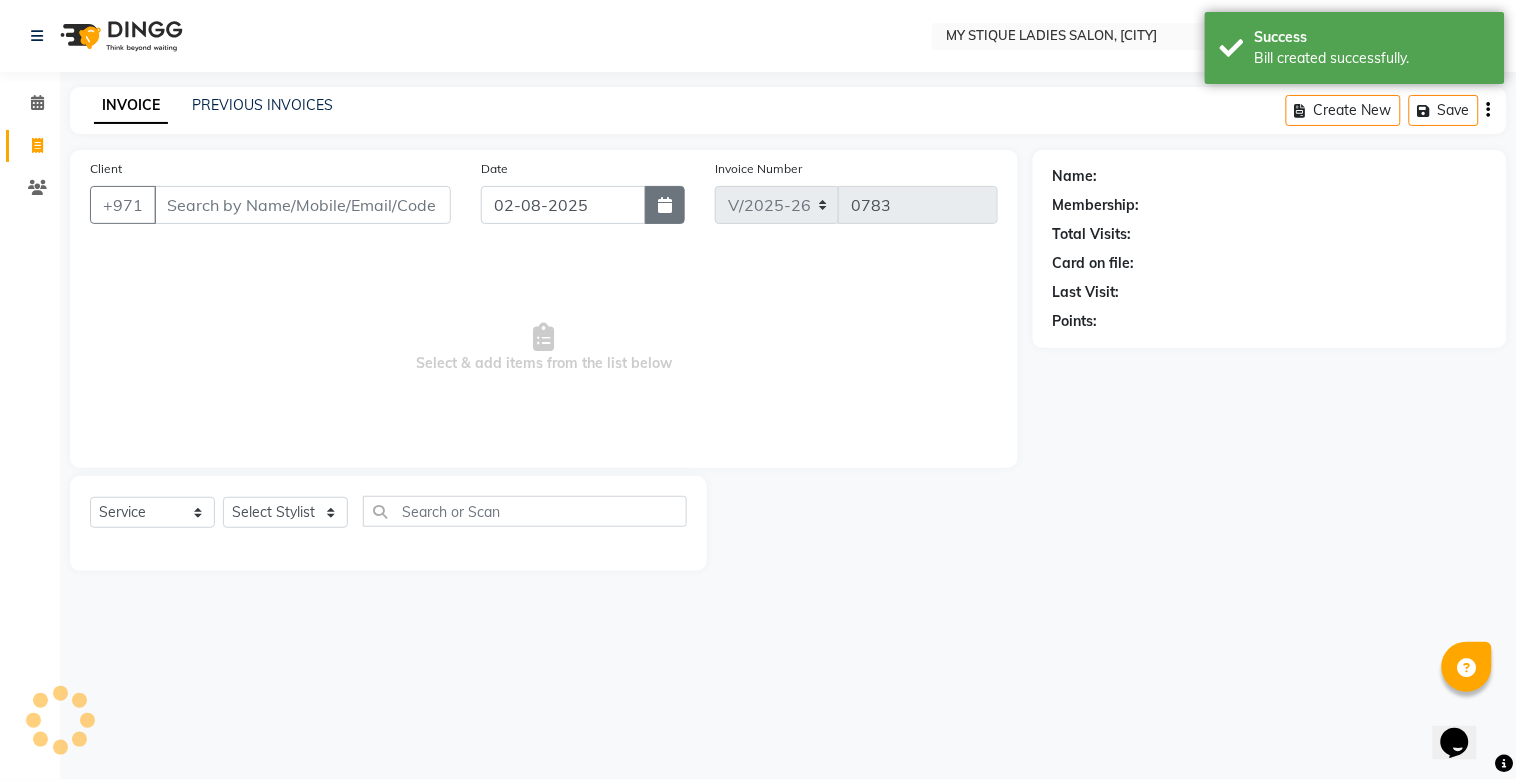 click 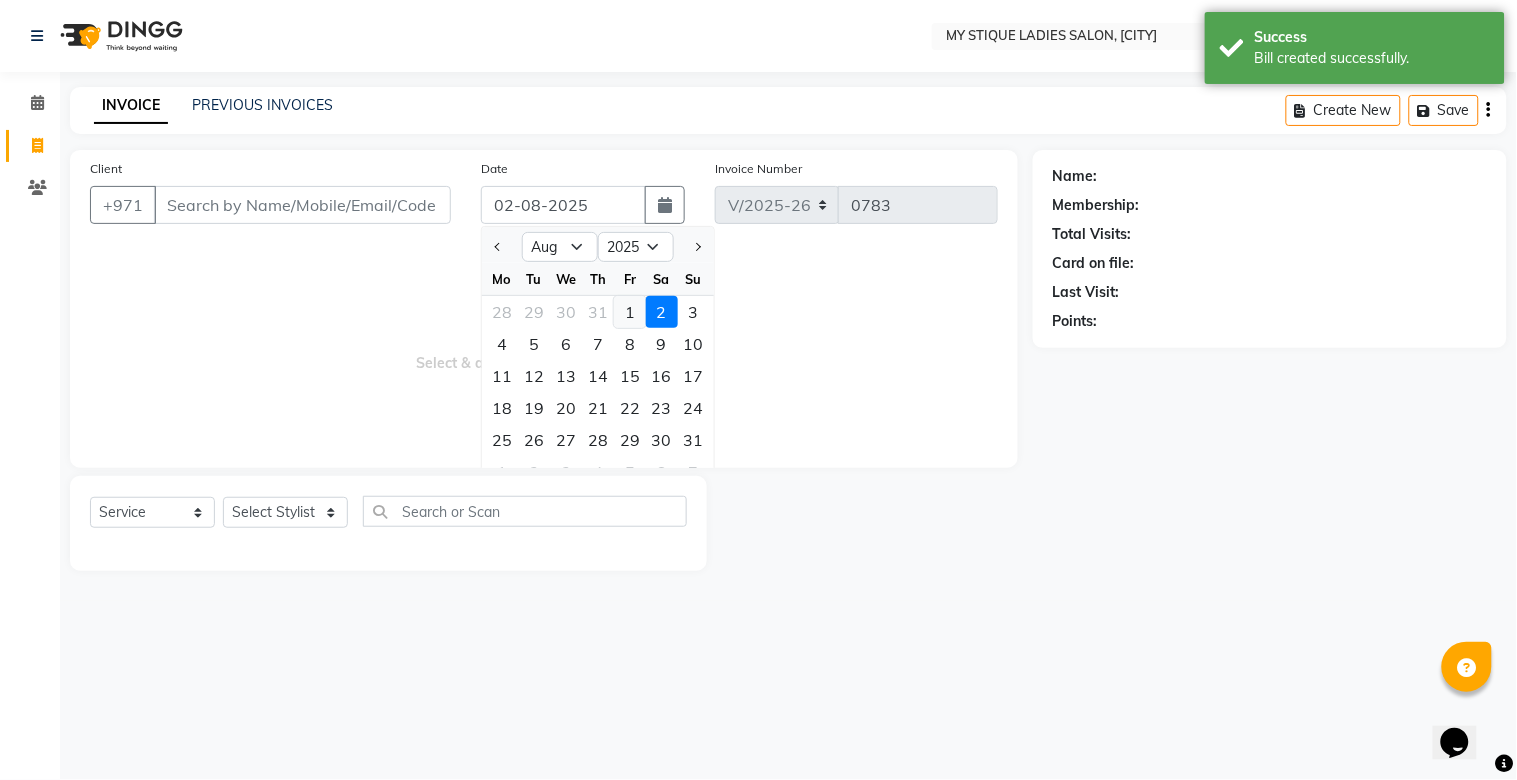 click on "1" 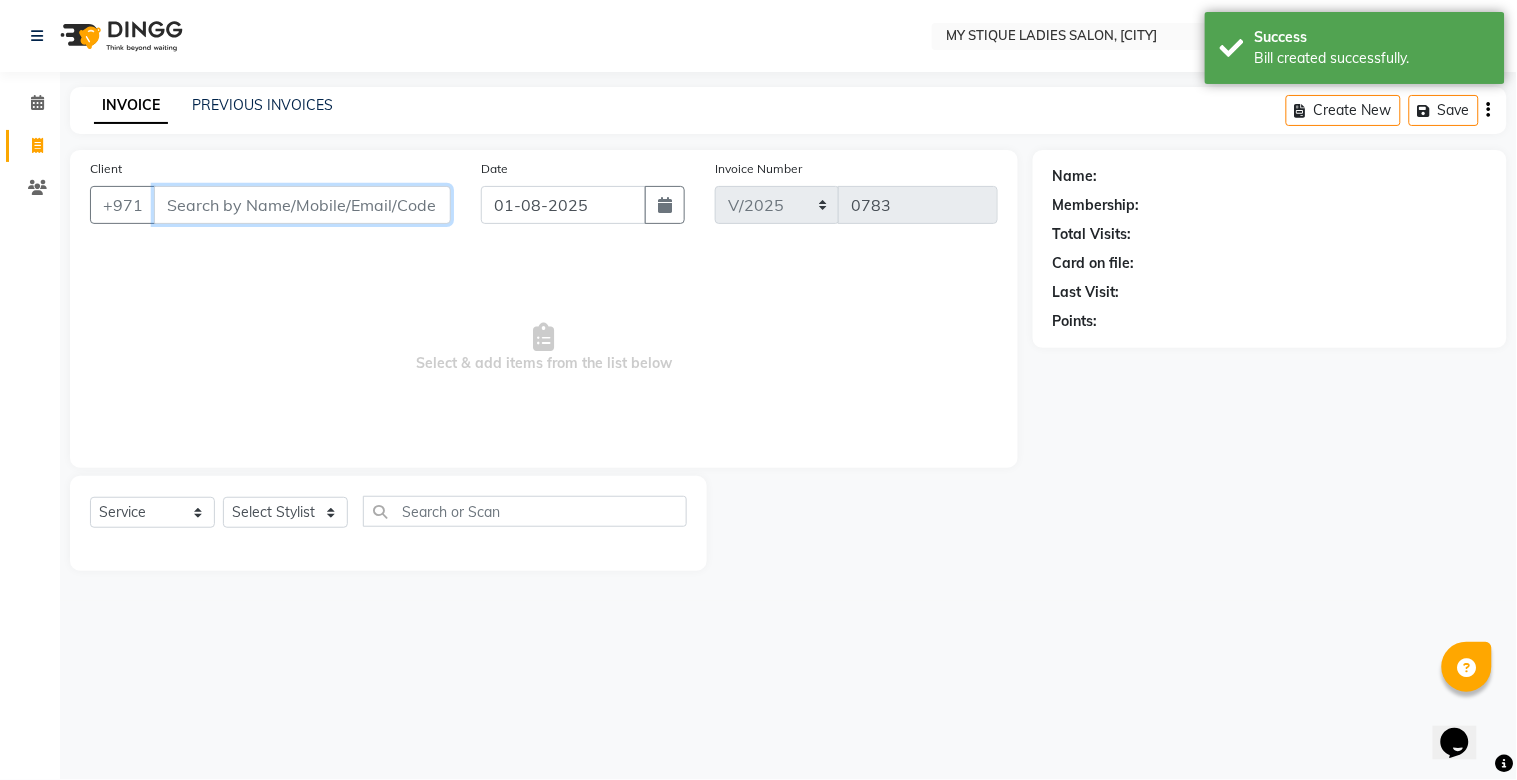 click on "Client" at bounding box center (302, 205) 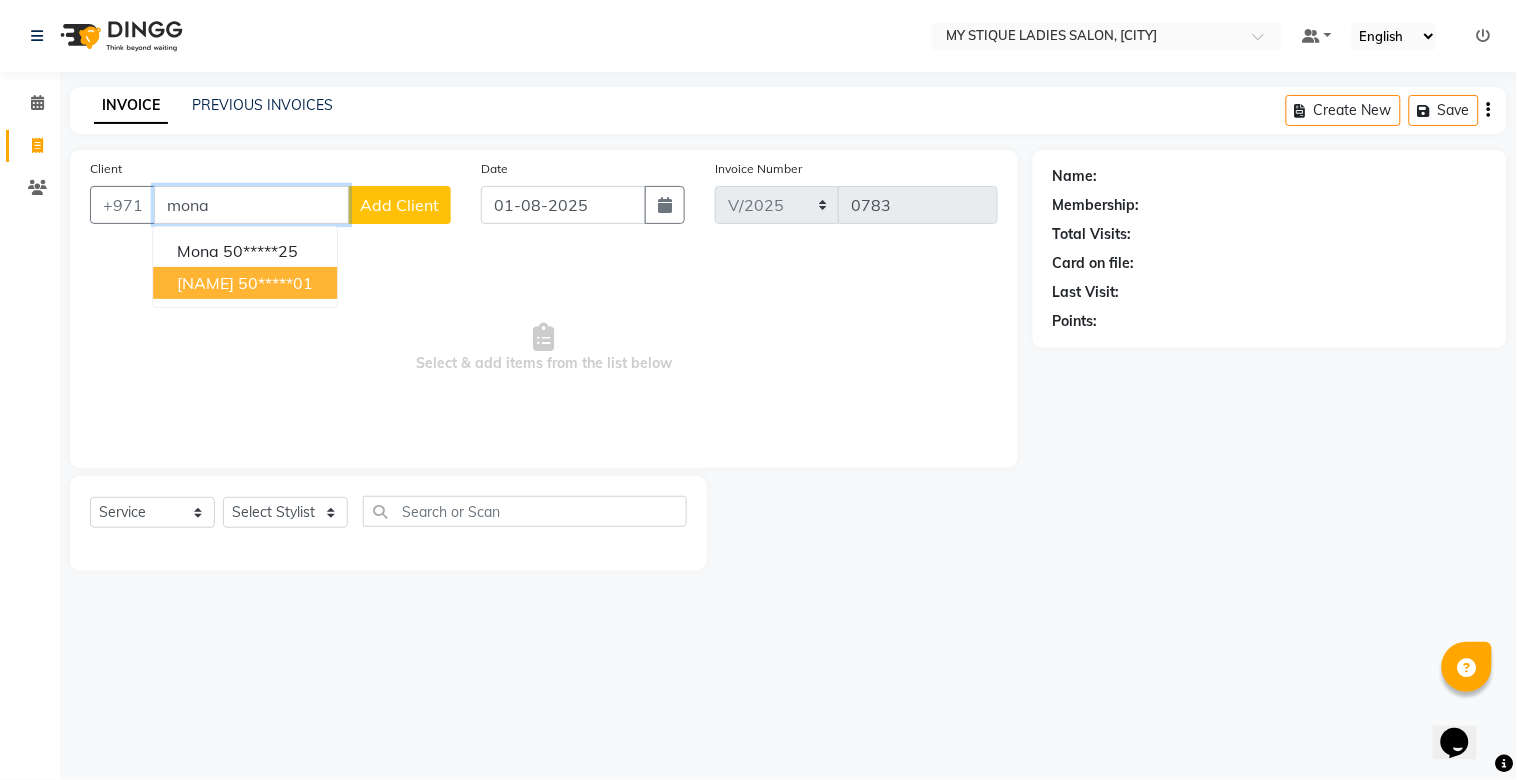 click on "[NAME]" at bounding box center [205, 283] 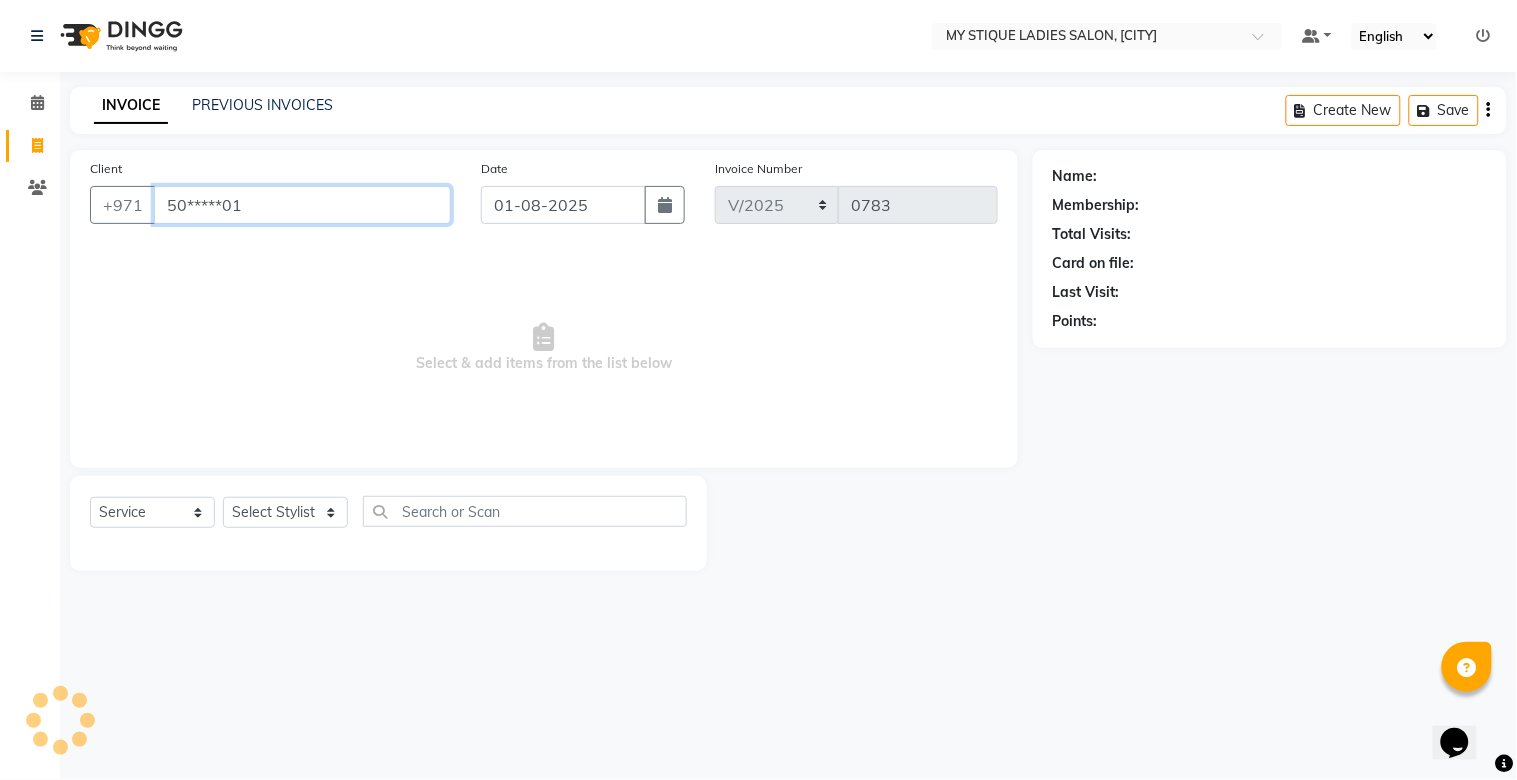 type on "50*****01" 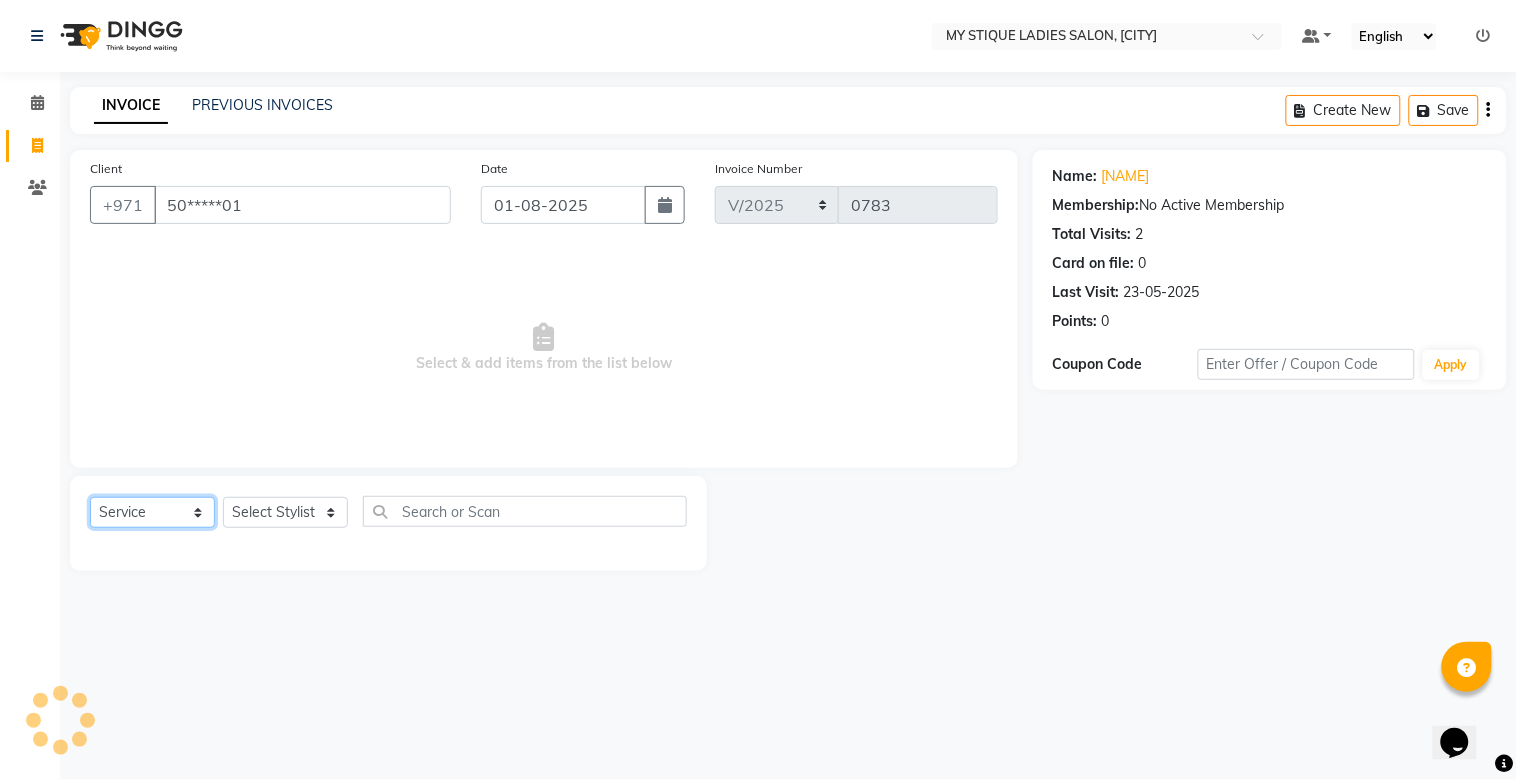 click on "Select  Service  Product  Membership  Package Voucher Prepaid Gift Card" 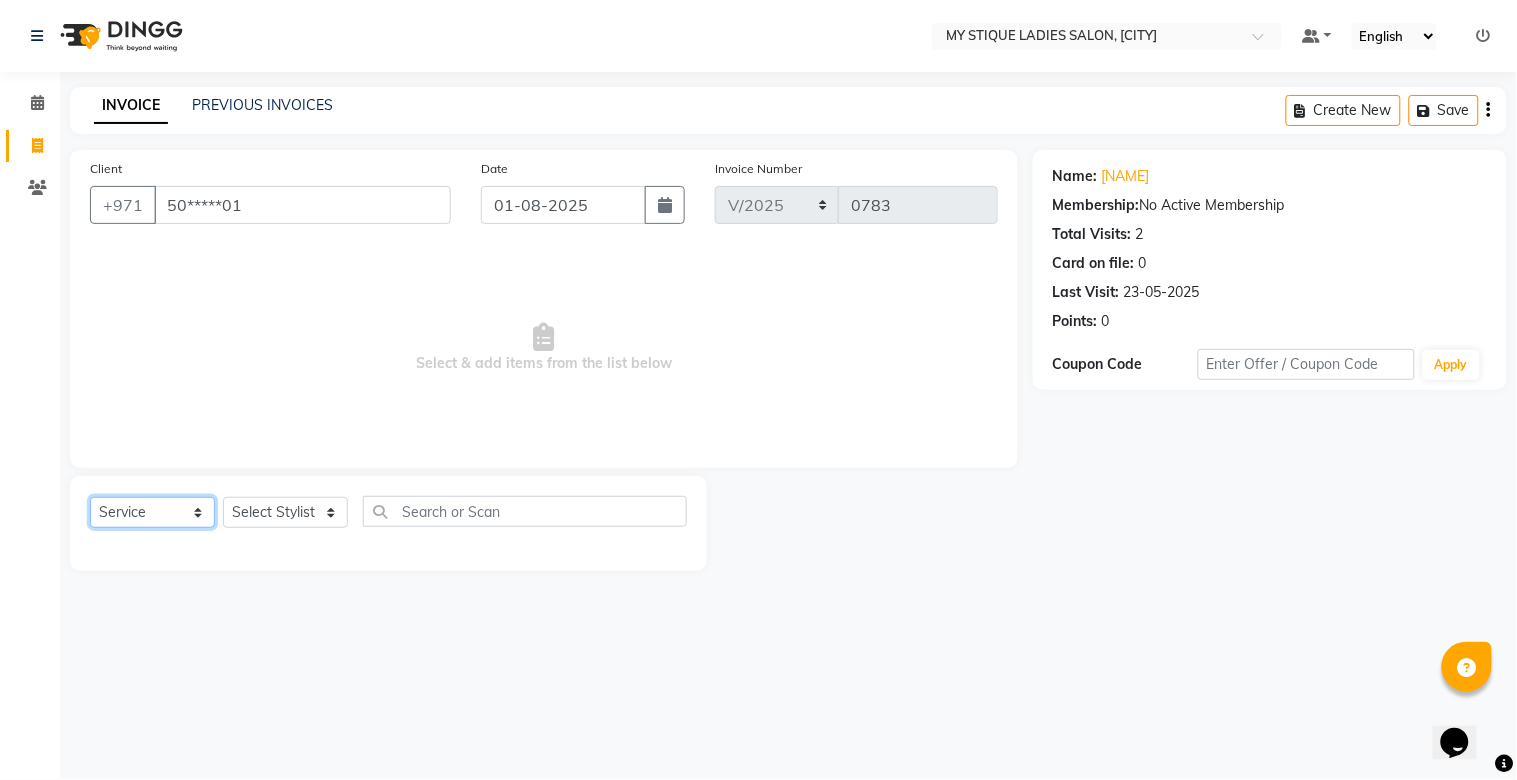 click on "Select  Service  Product  Membership  Package Voucher Prepaid Gift Card" 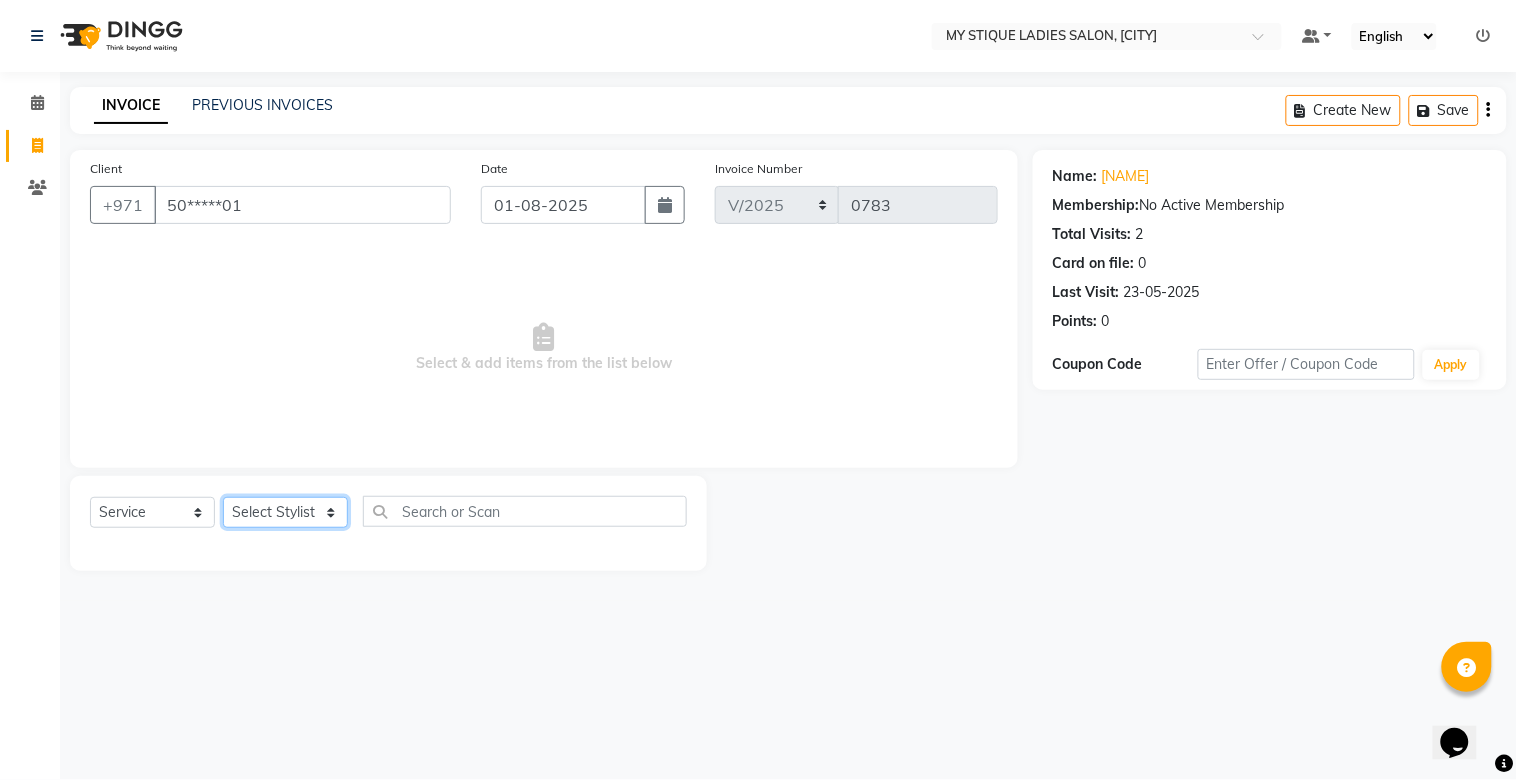 click on "Select Stylist [NAME] [NAME] [NAME] [NAME] [NAME] [NAME]" 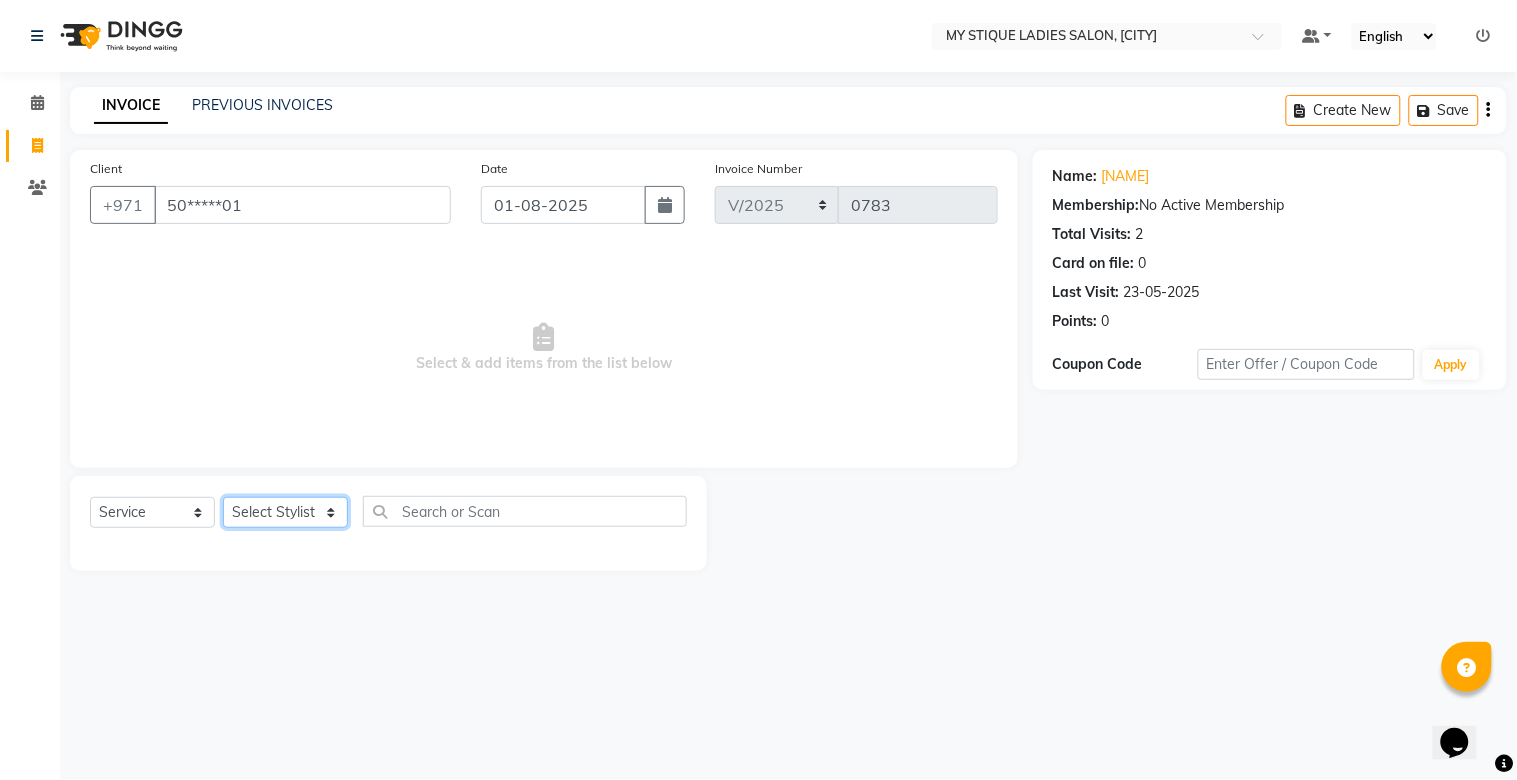 select on "[NUMBER]" 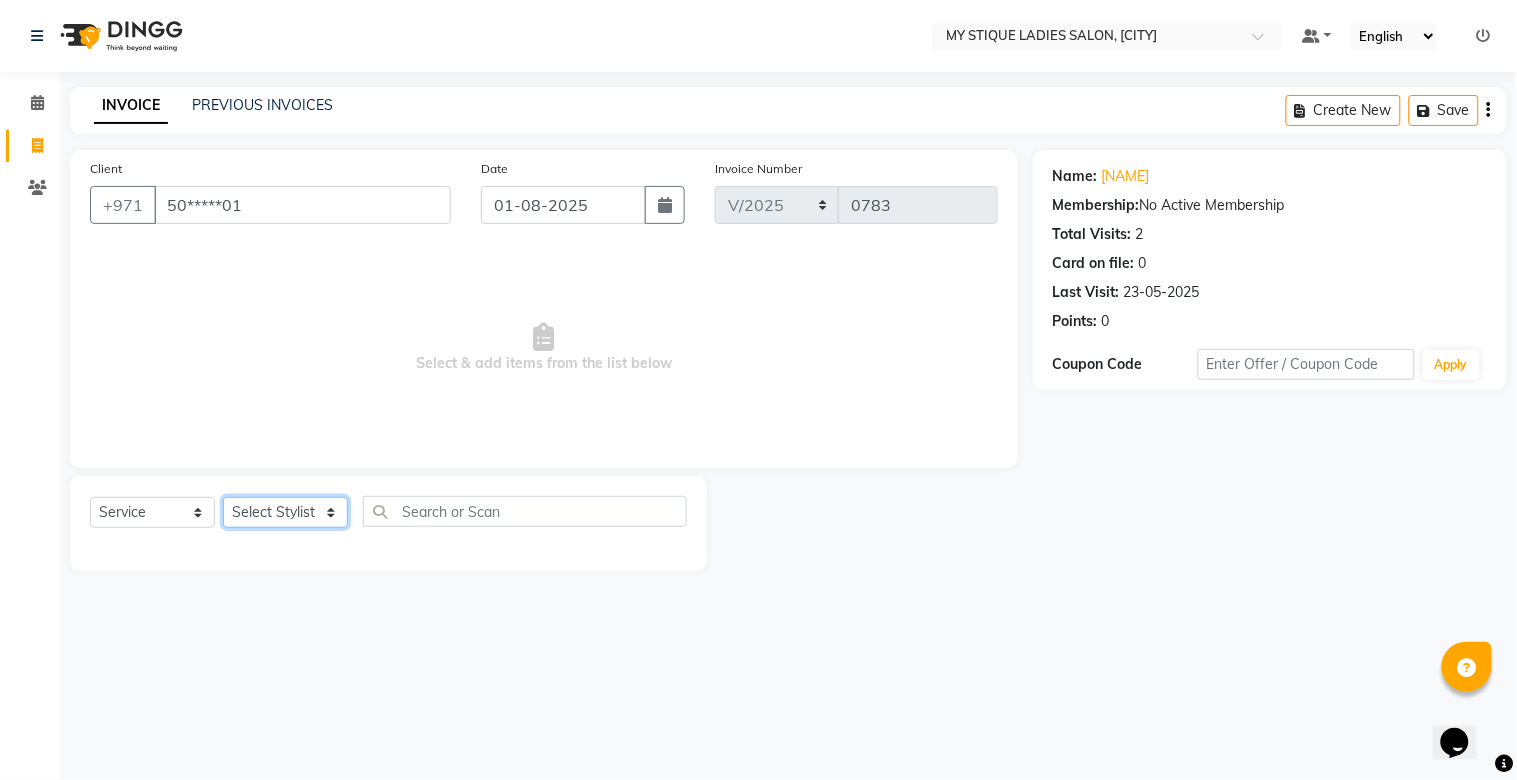 click on "Select Stylist [NAME] [NAME] [NAME] [NAME] [NAME] [NAME]" 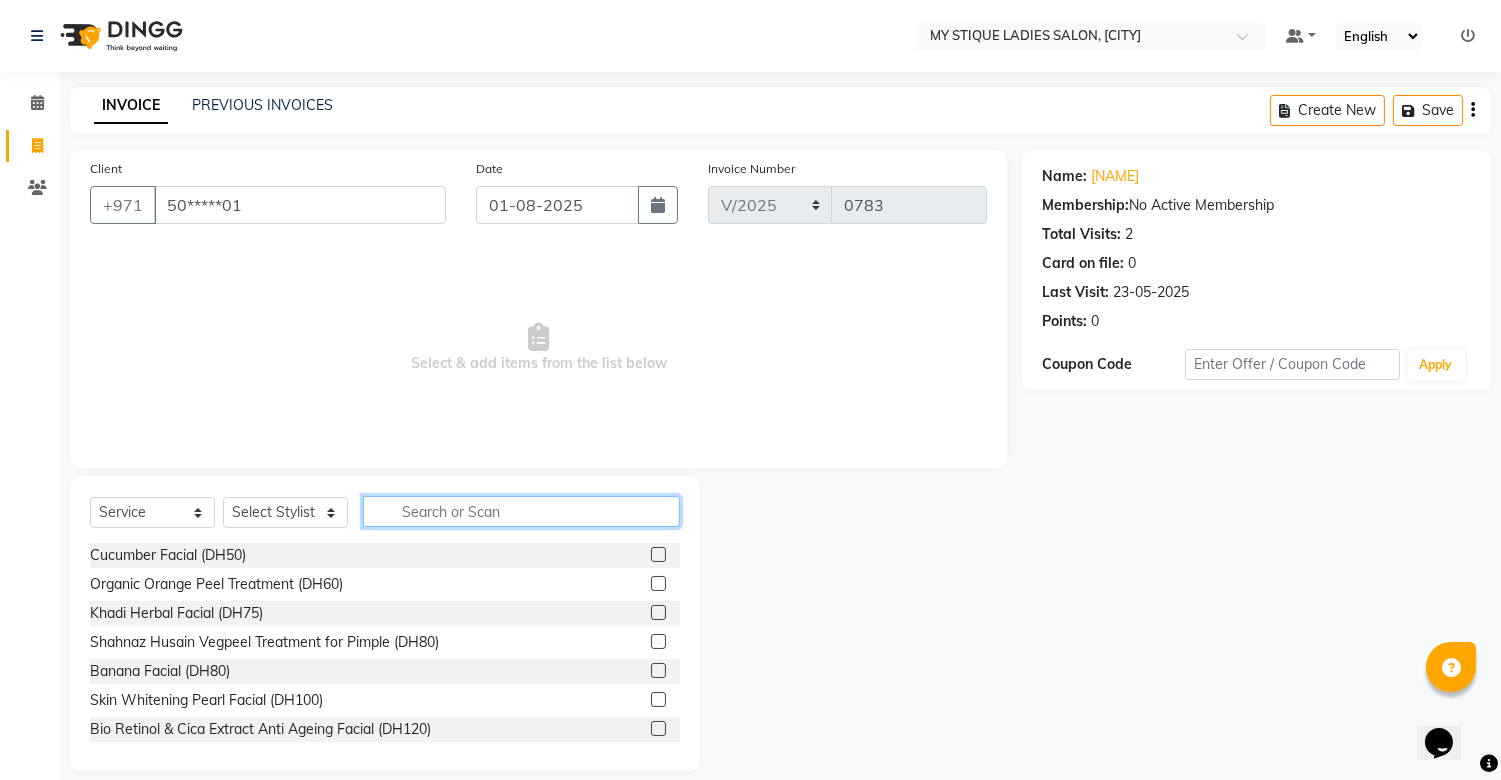 click 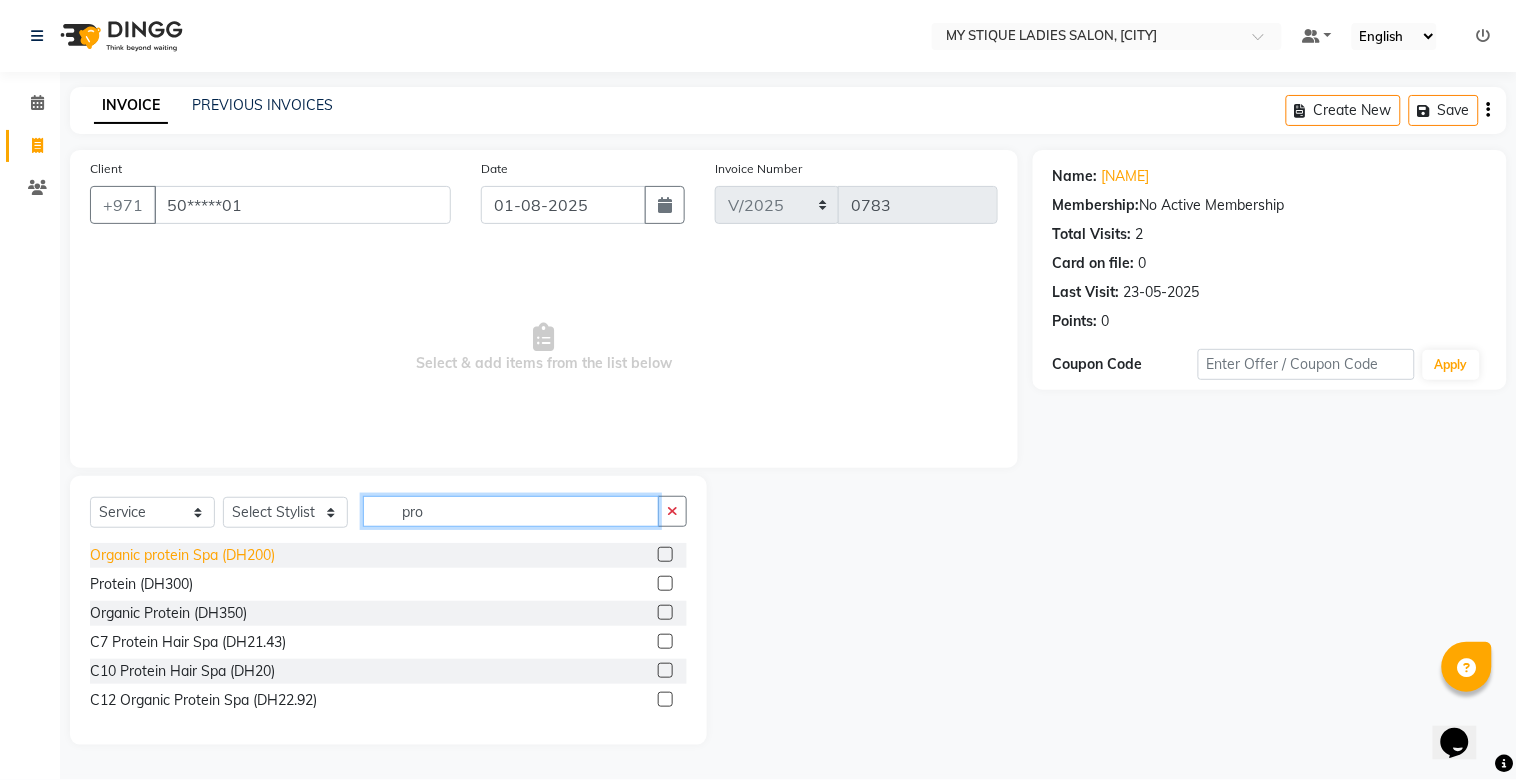 type on "pro" 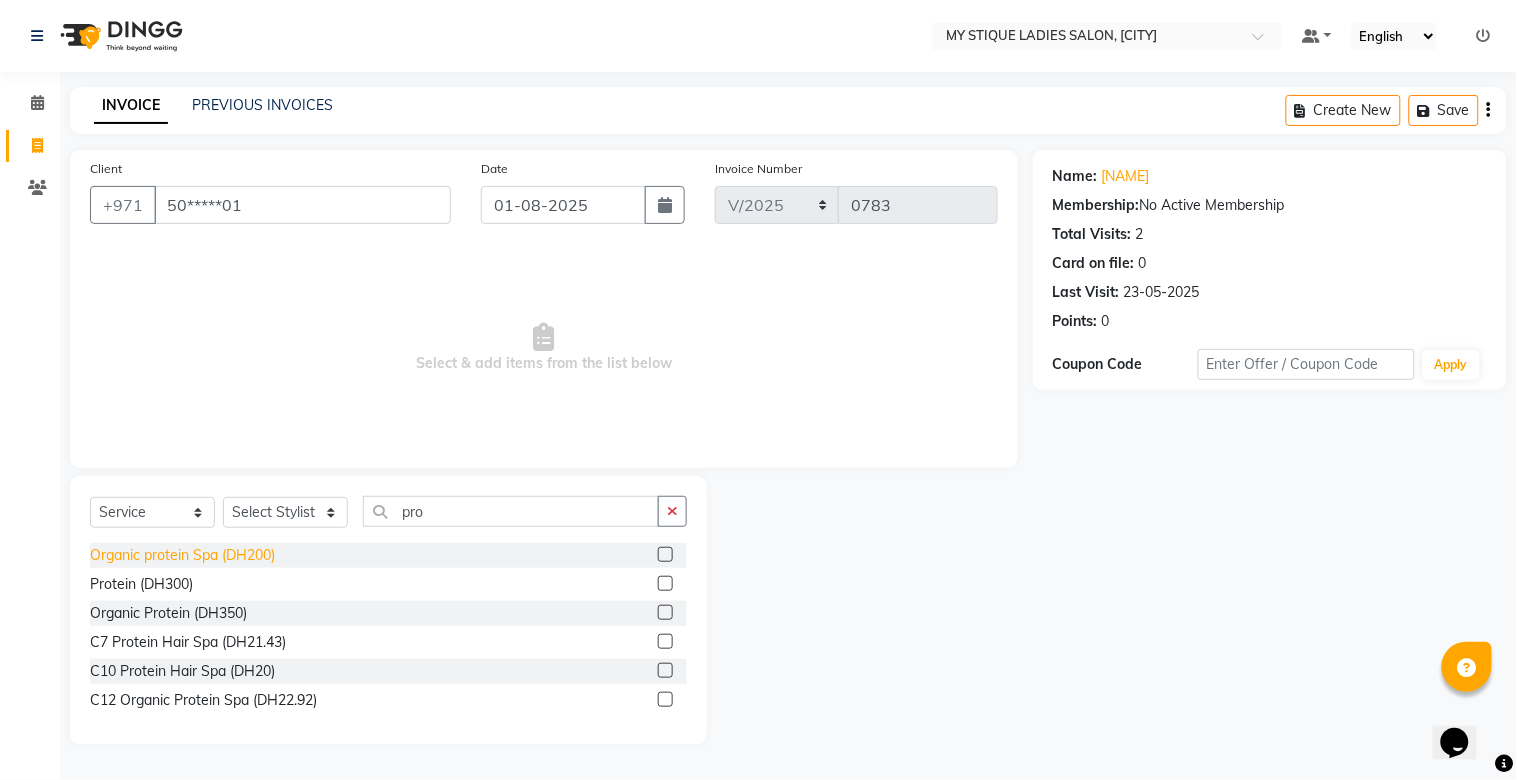 click on "Organic protein Spa (DH200)" 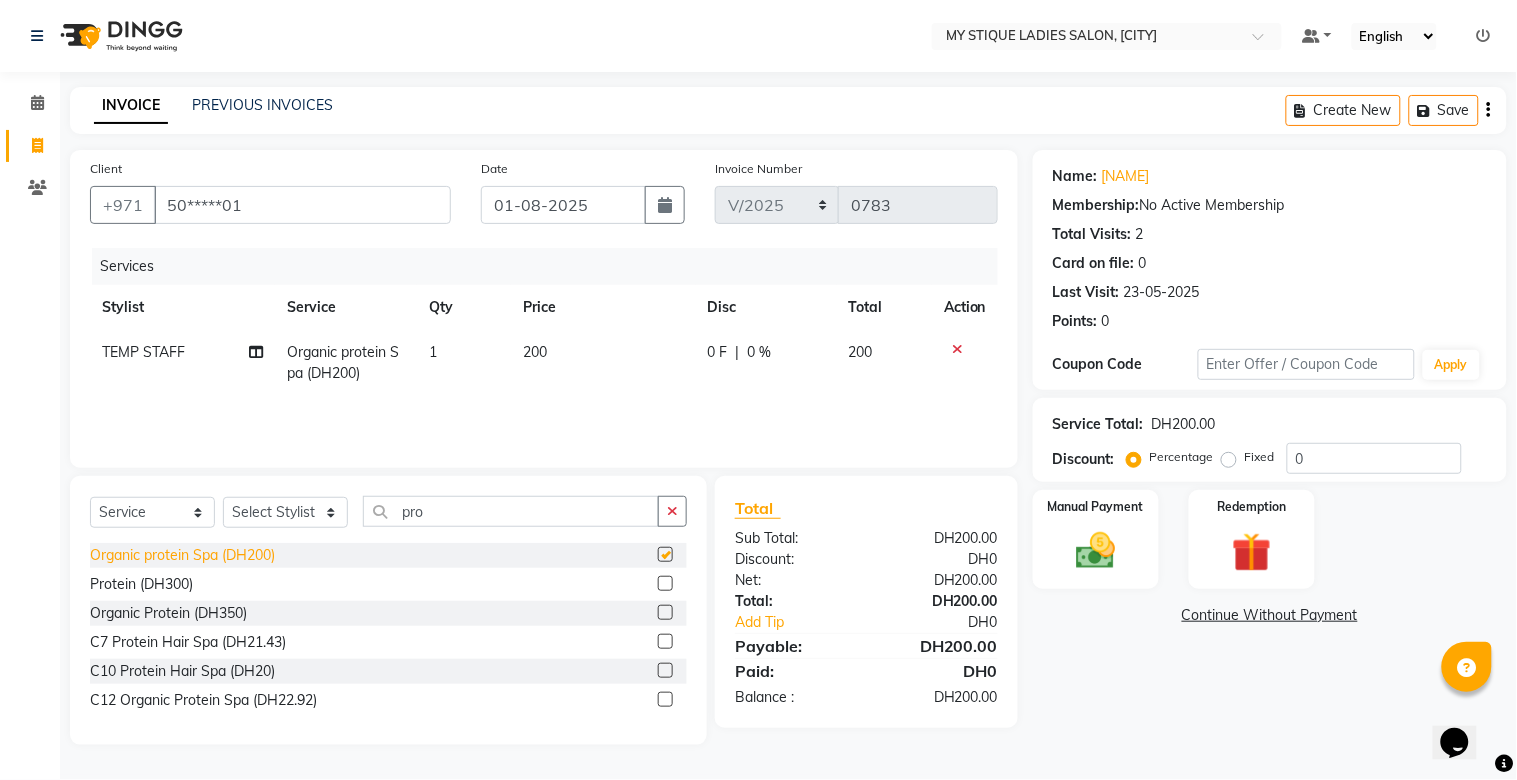 checkbox on "false" 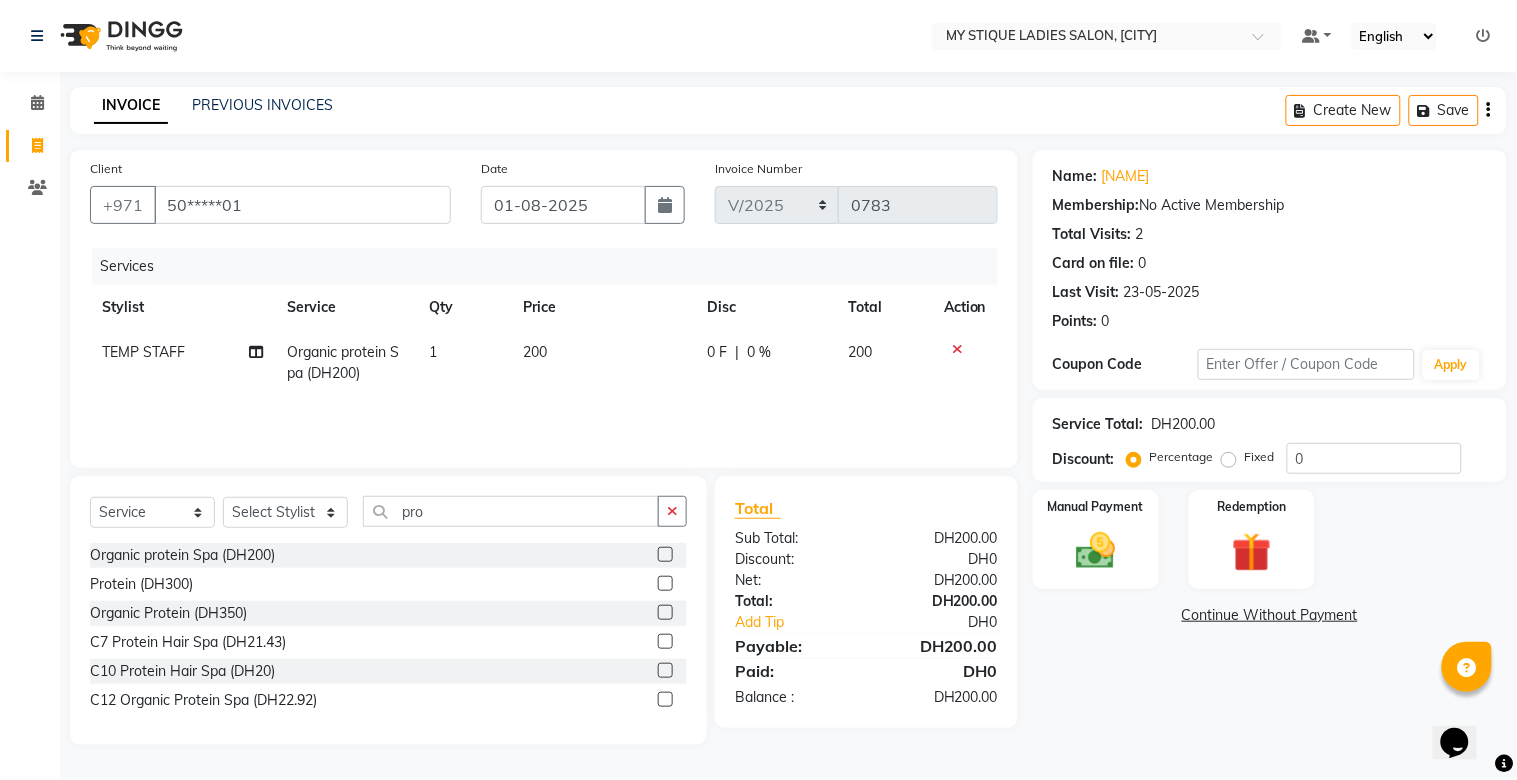 click on "200" 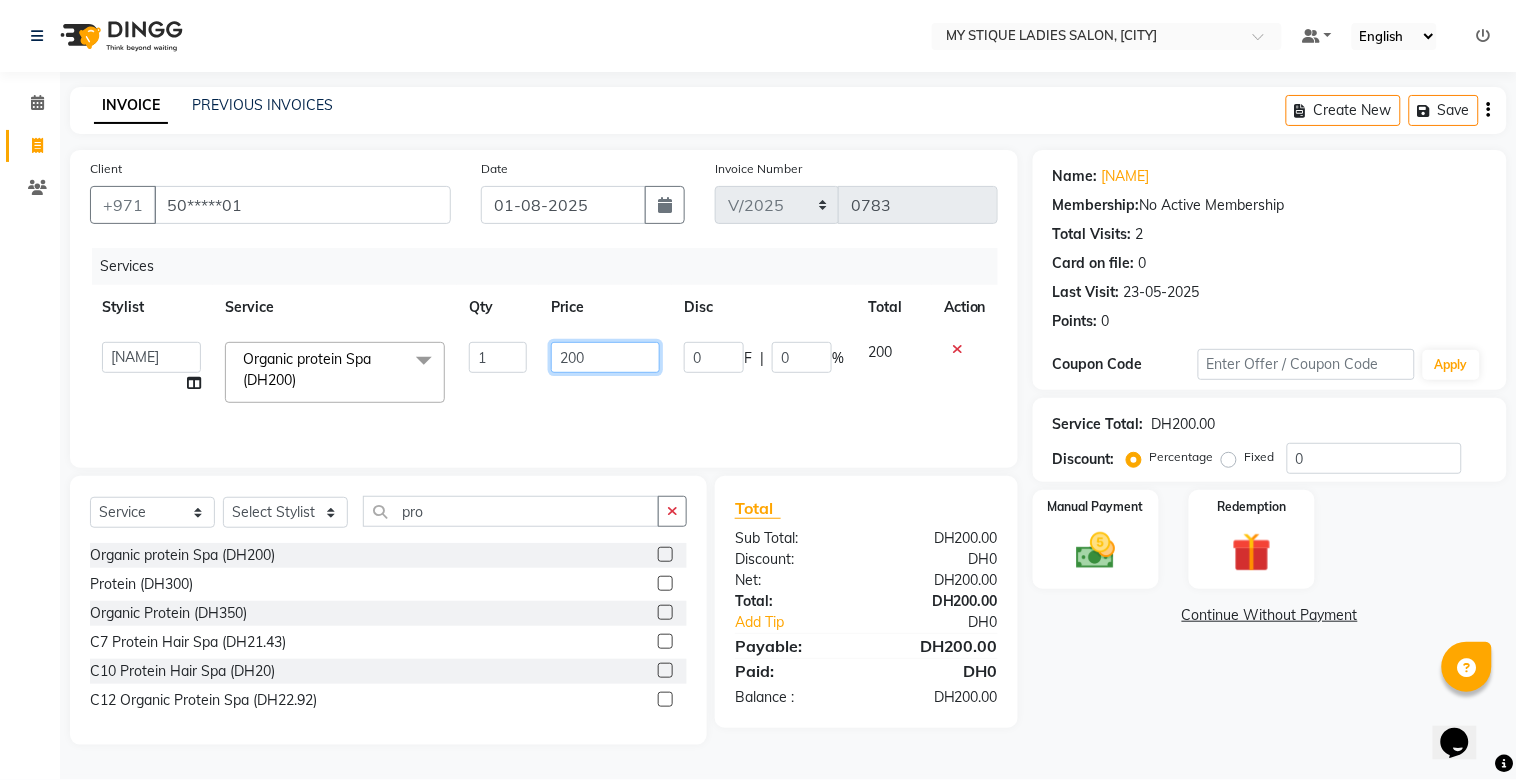 click on "200" 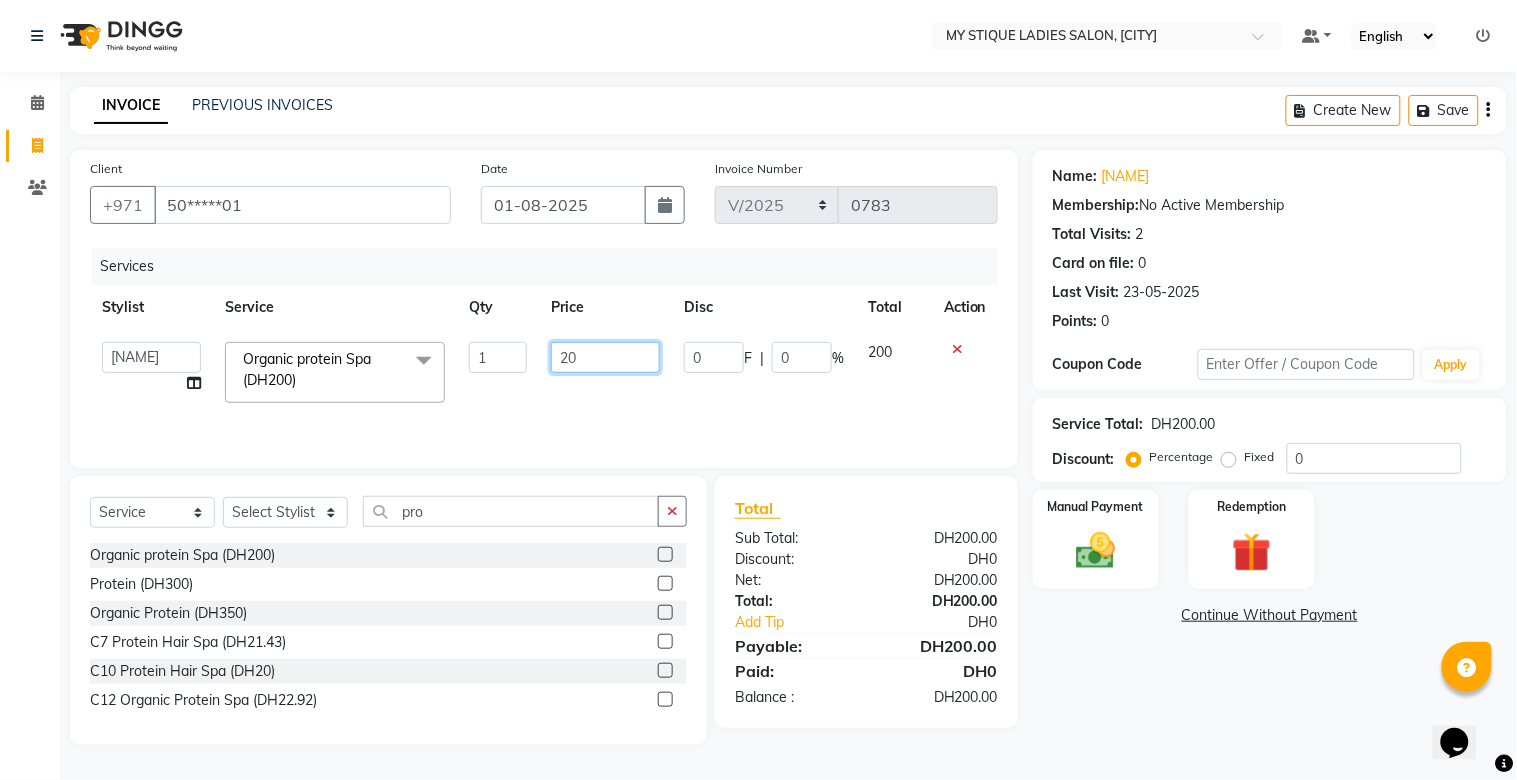 type on "250" 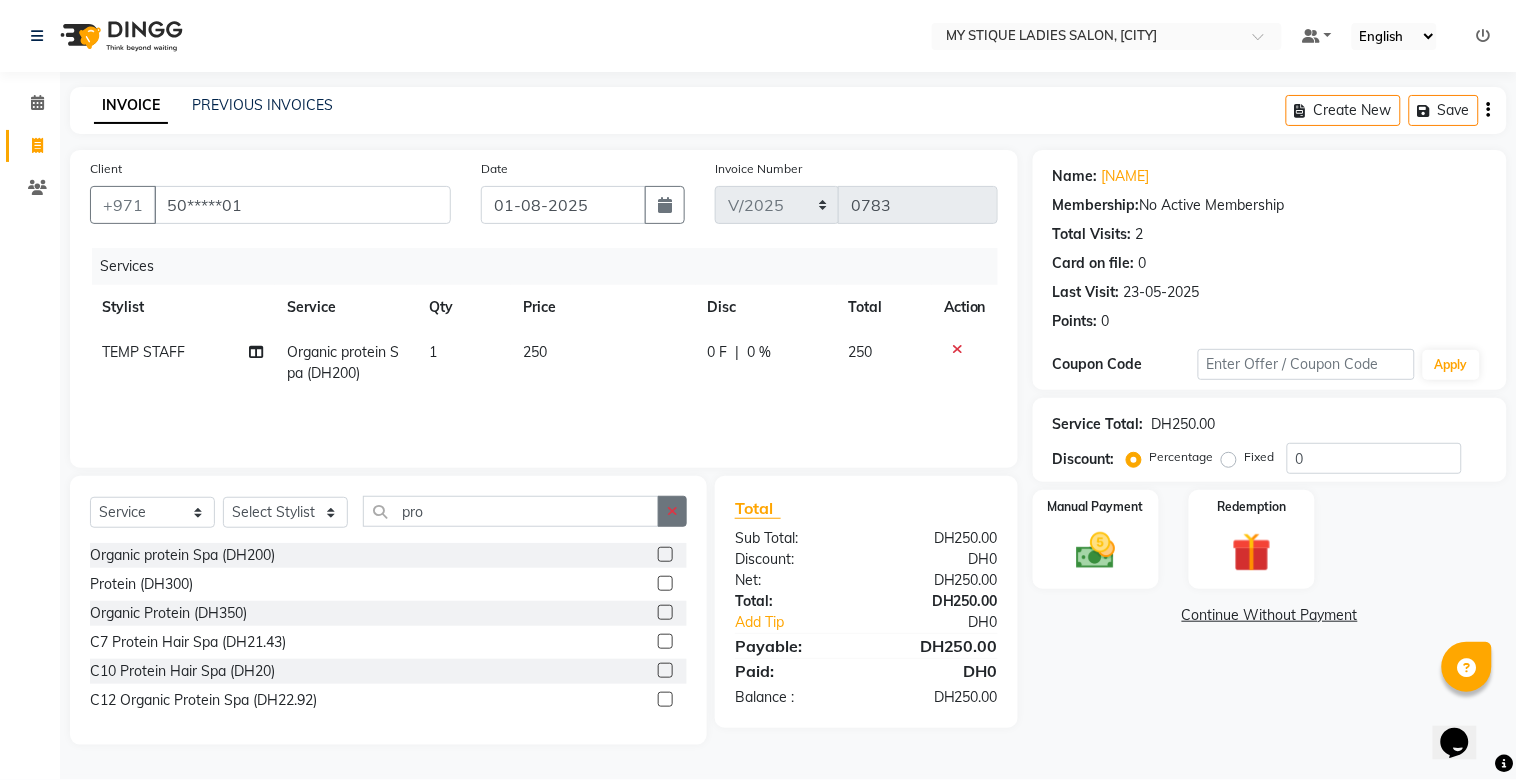 click 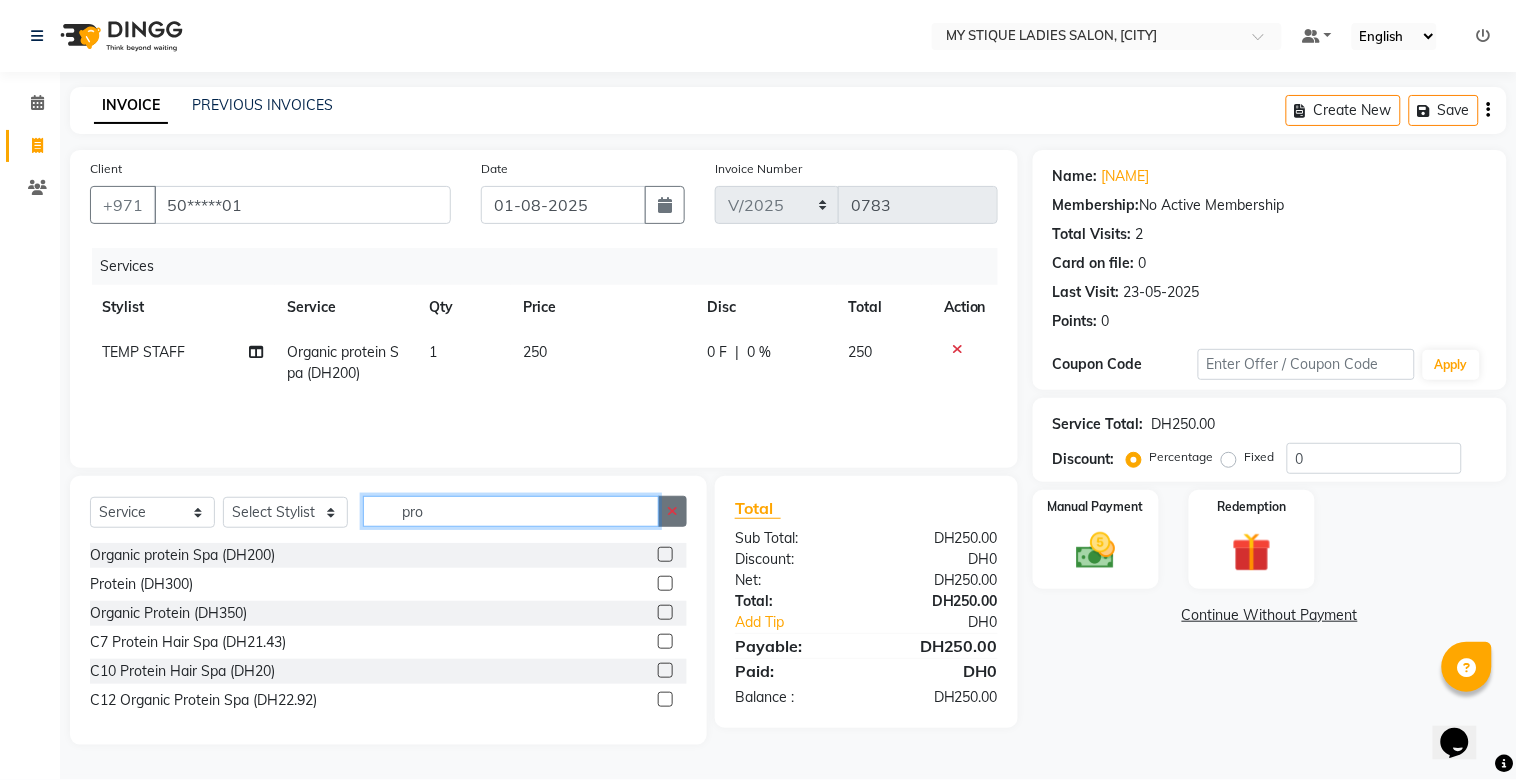 type 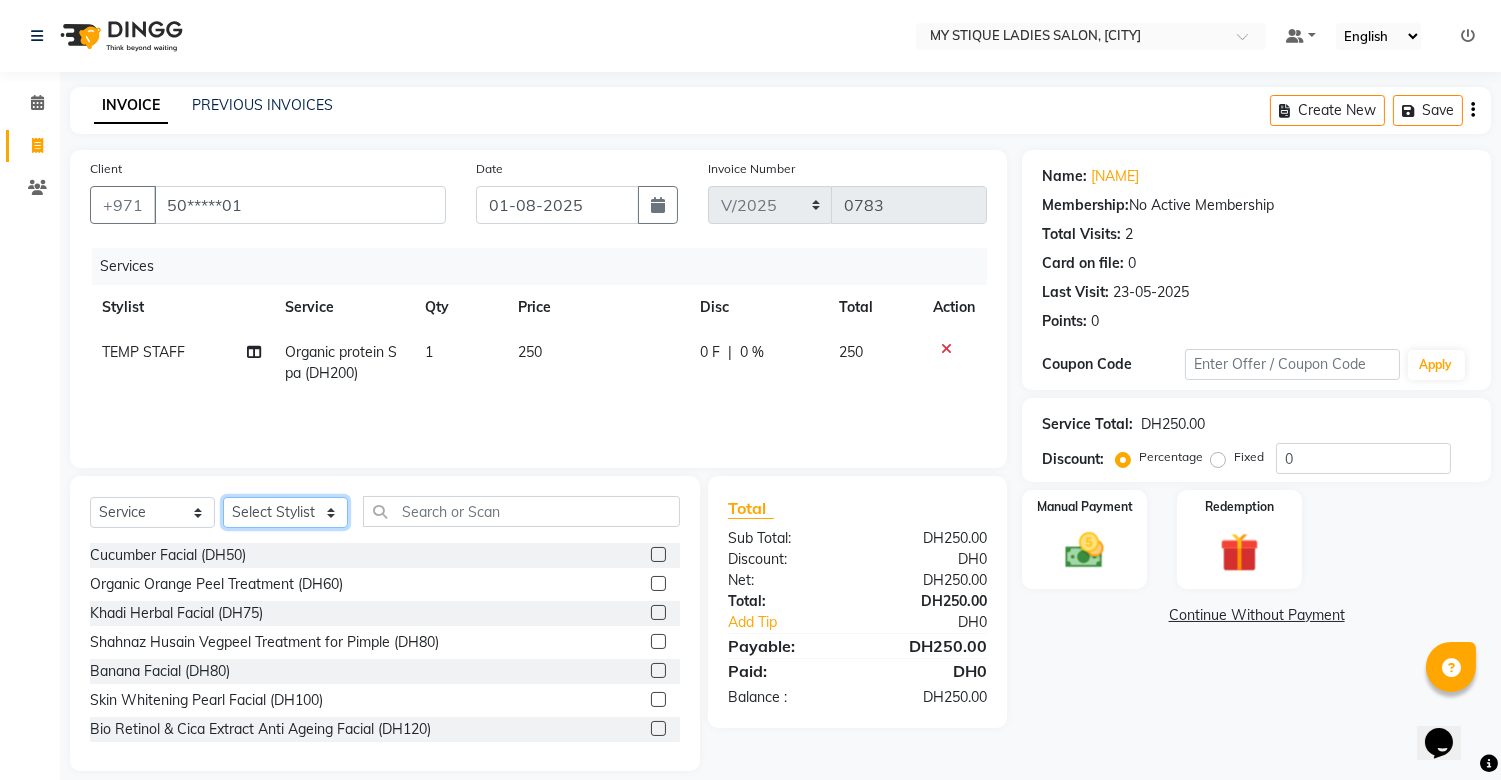click on "Select Stylist [NAME] [NAME] [NAME] [NAME] [NAME] [NAME]" 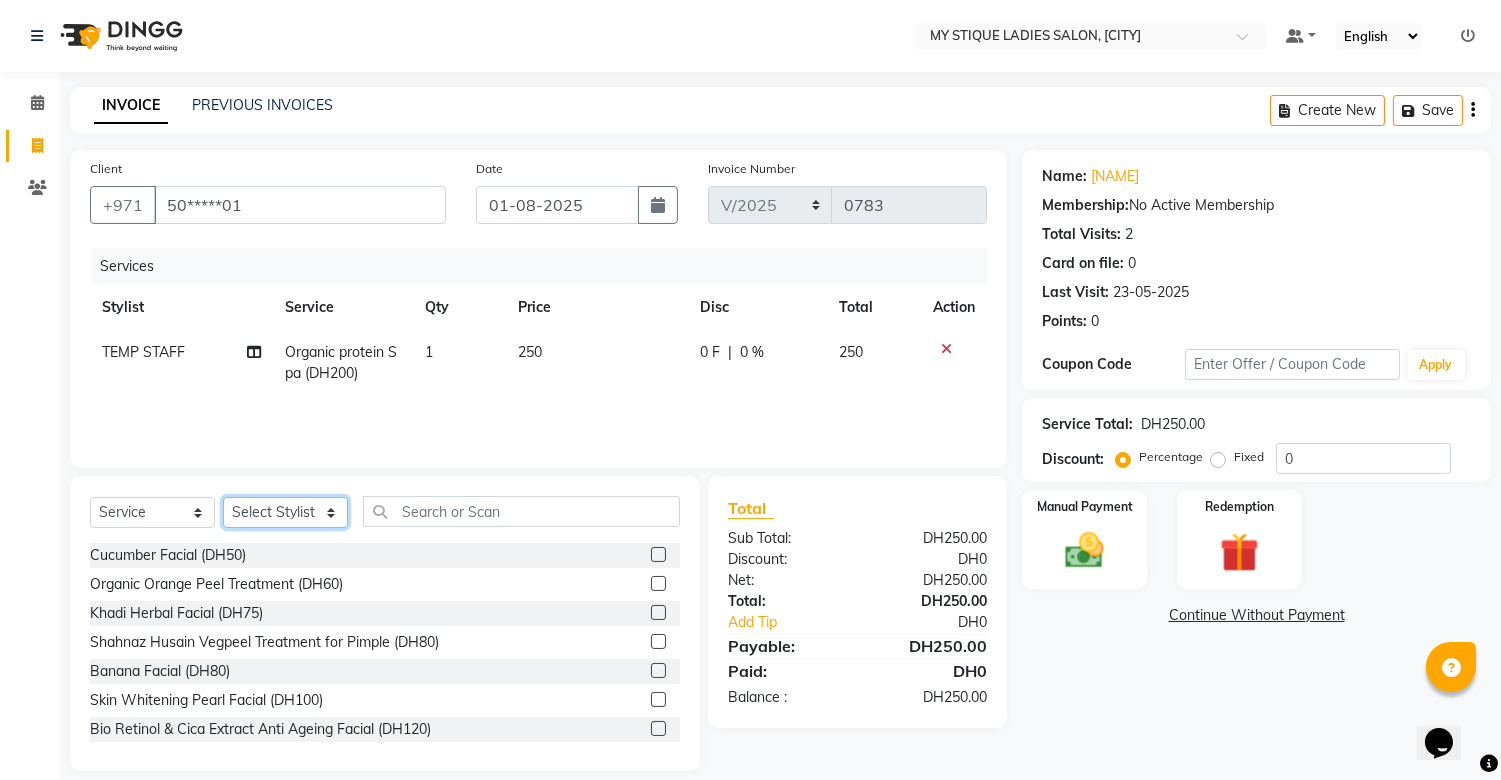 select on "65420" 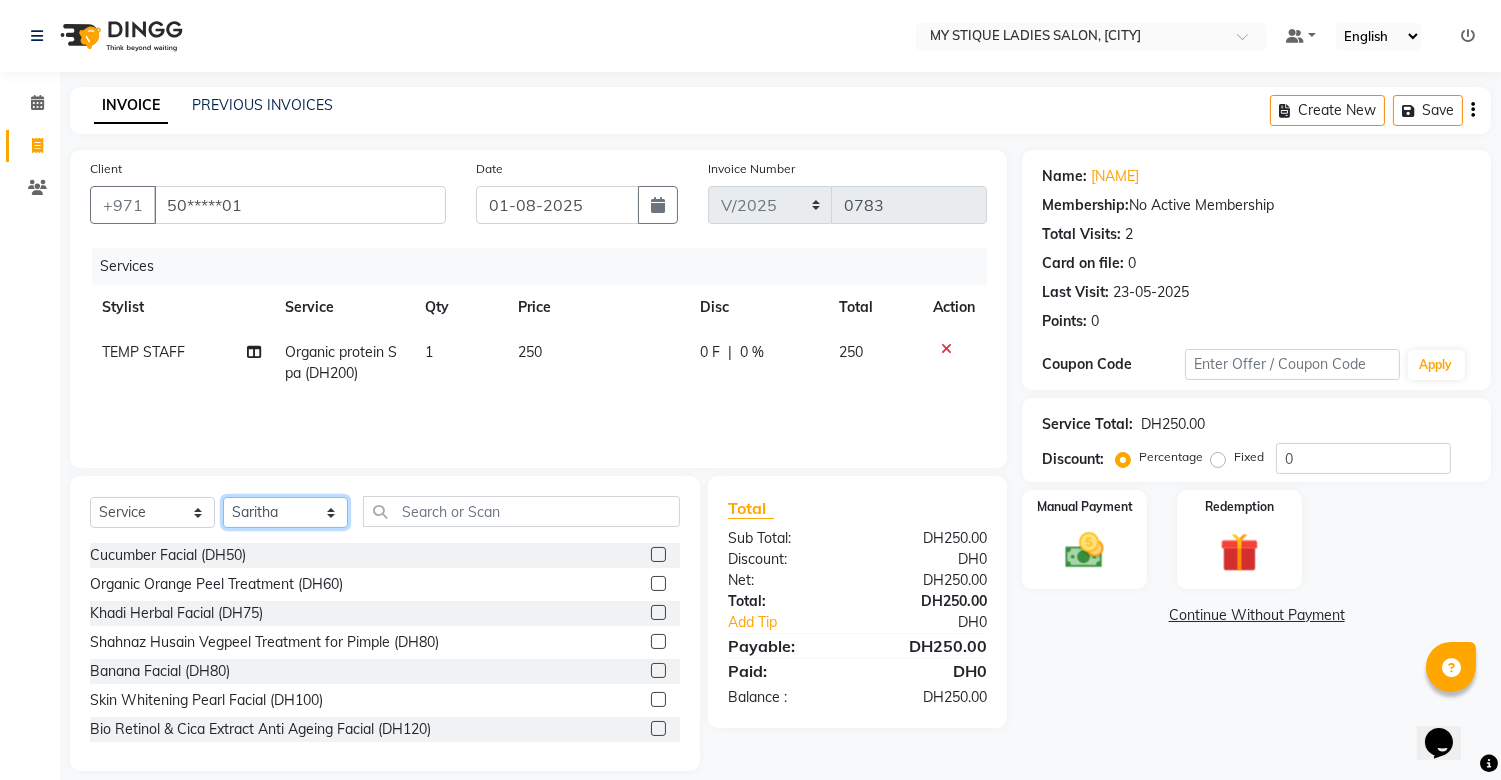 click on "Select Stylist [NAME] [NAME] [NAME] [NAME] [NAME] [NAME]" 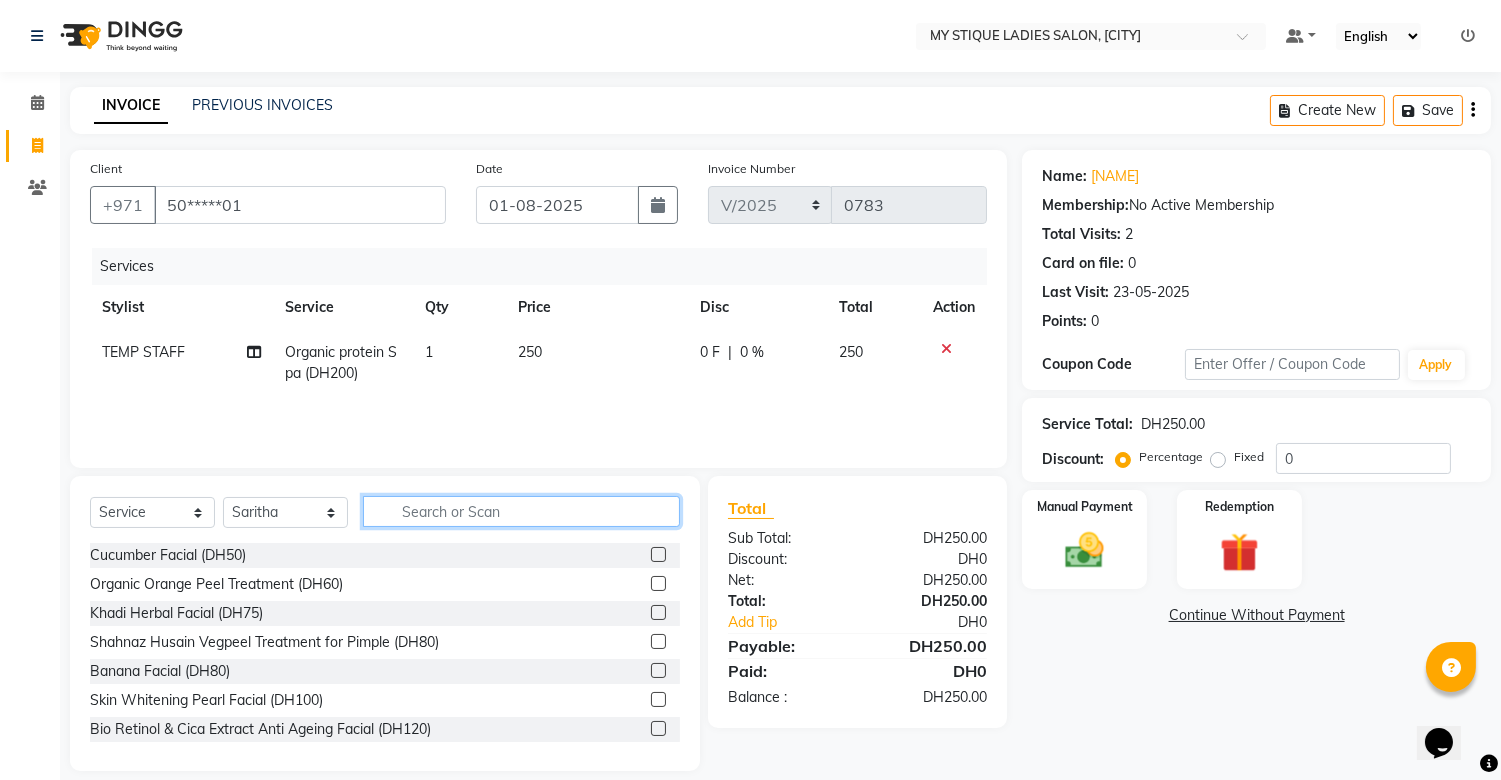 click 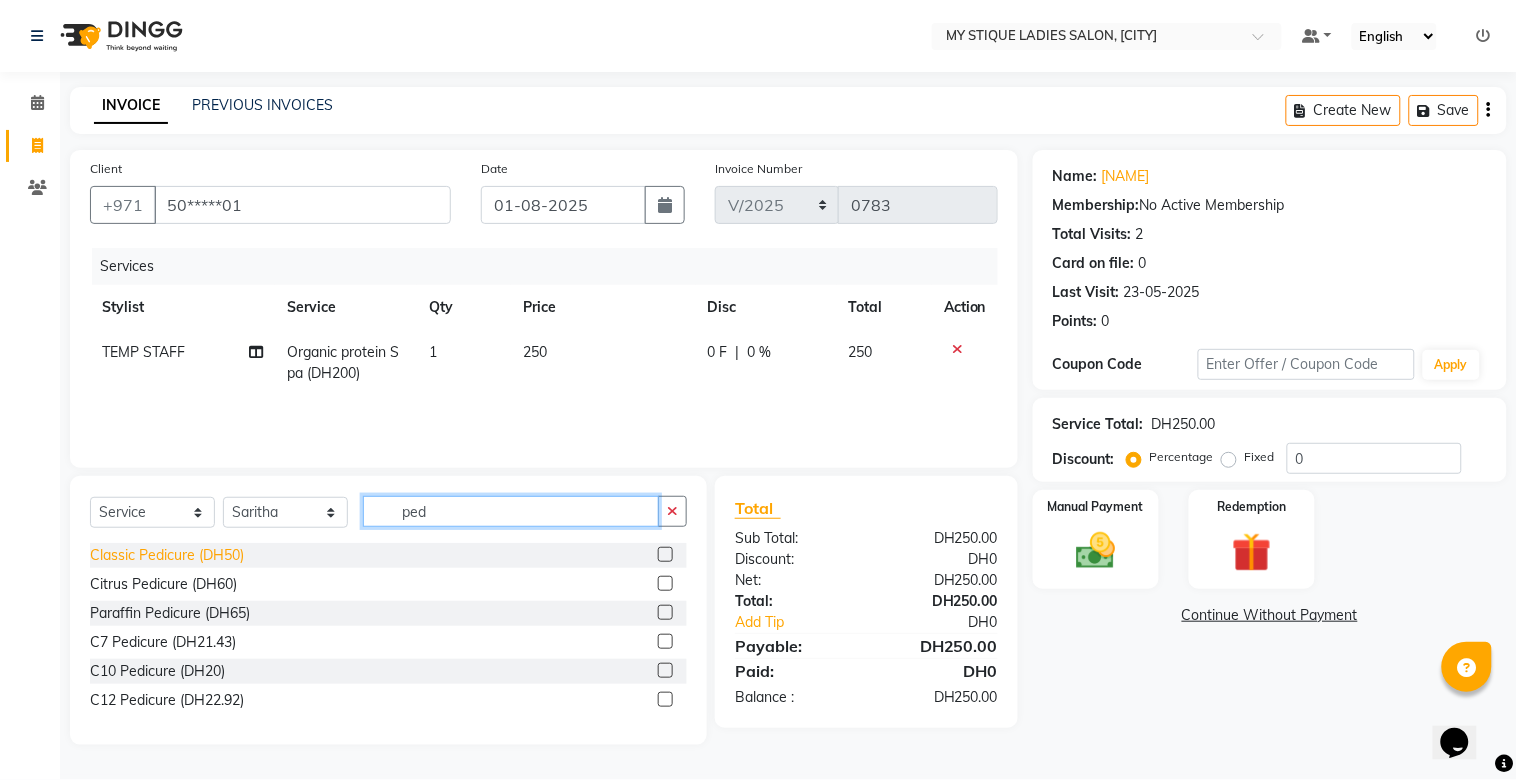 type on "ped" 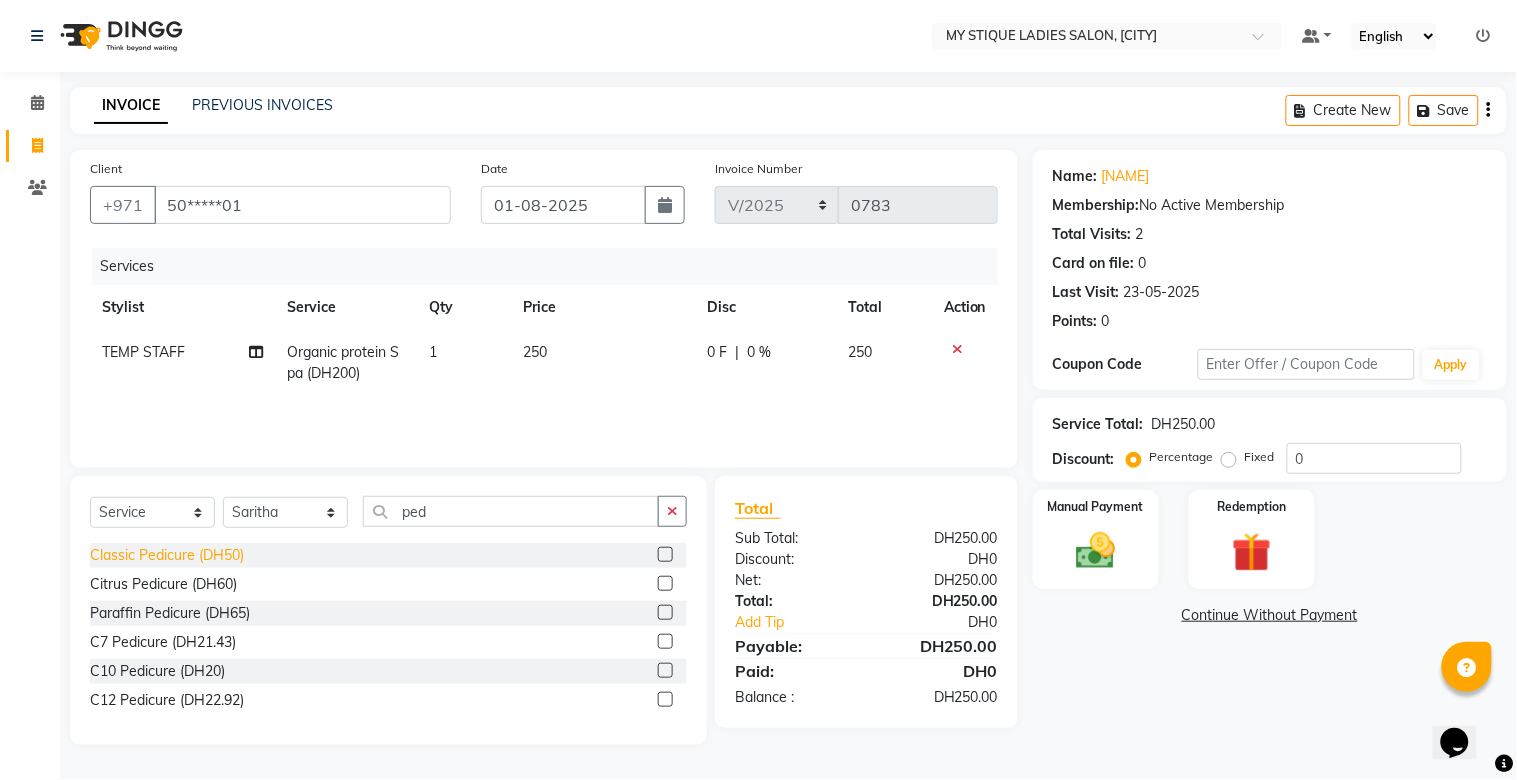 click on "Classic Pedicure (DH50)" 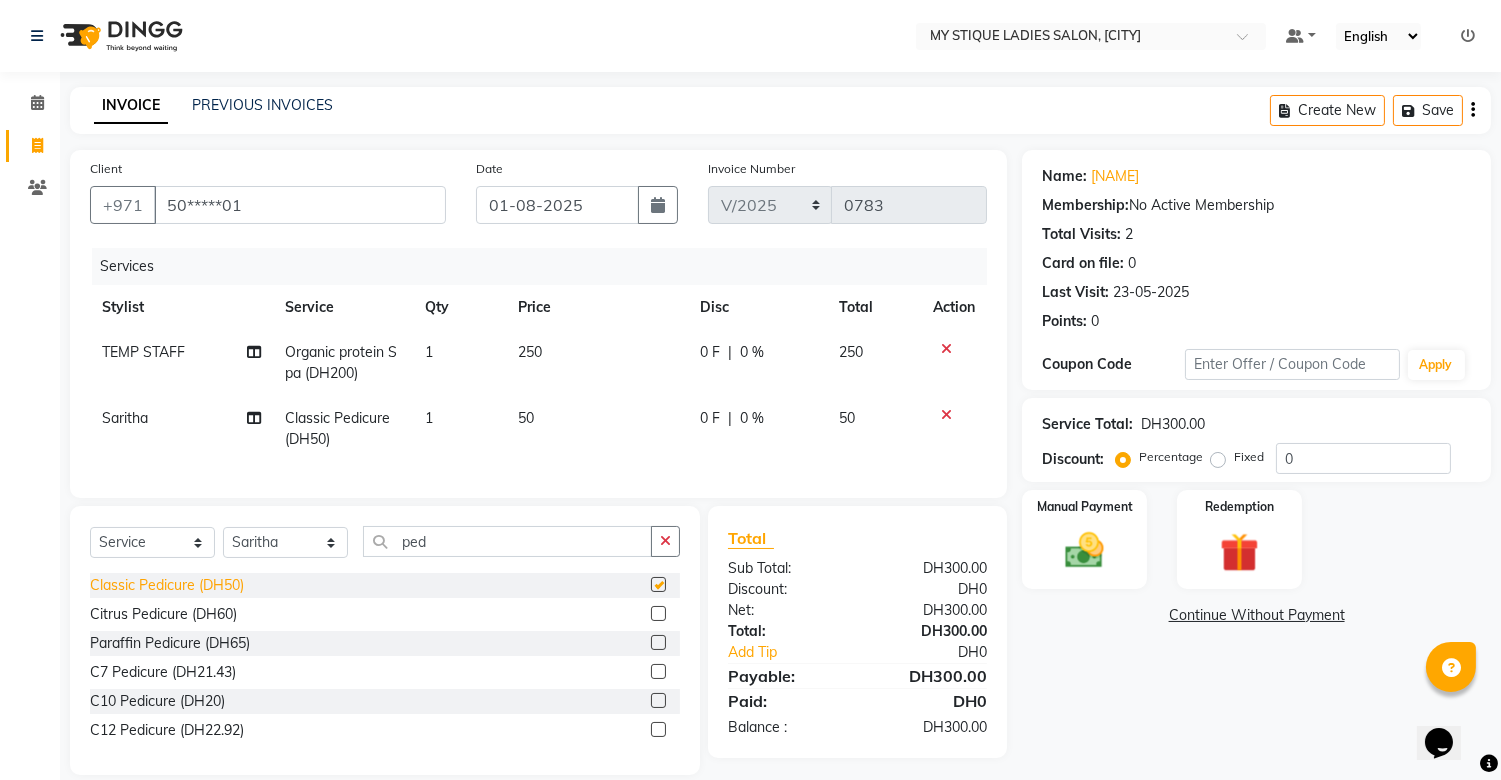 checkbox on "false" 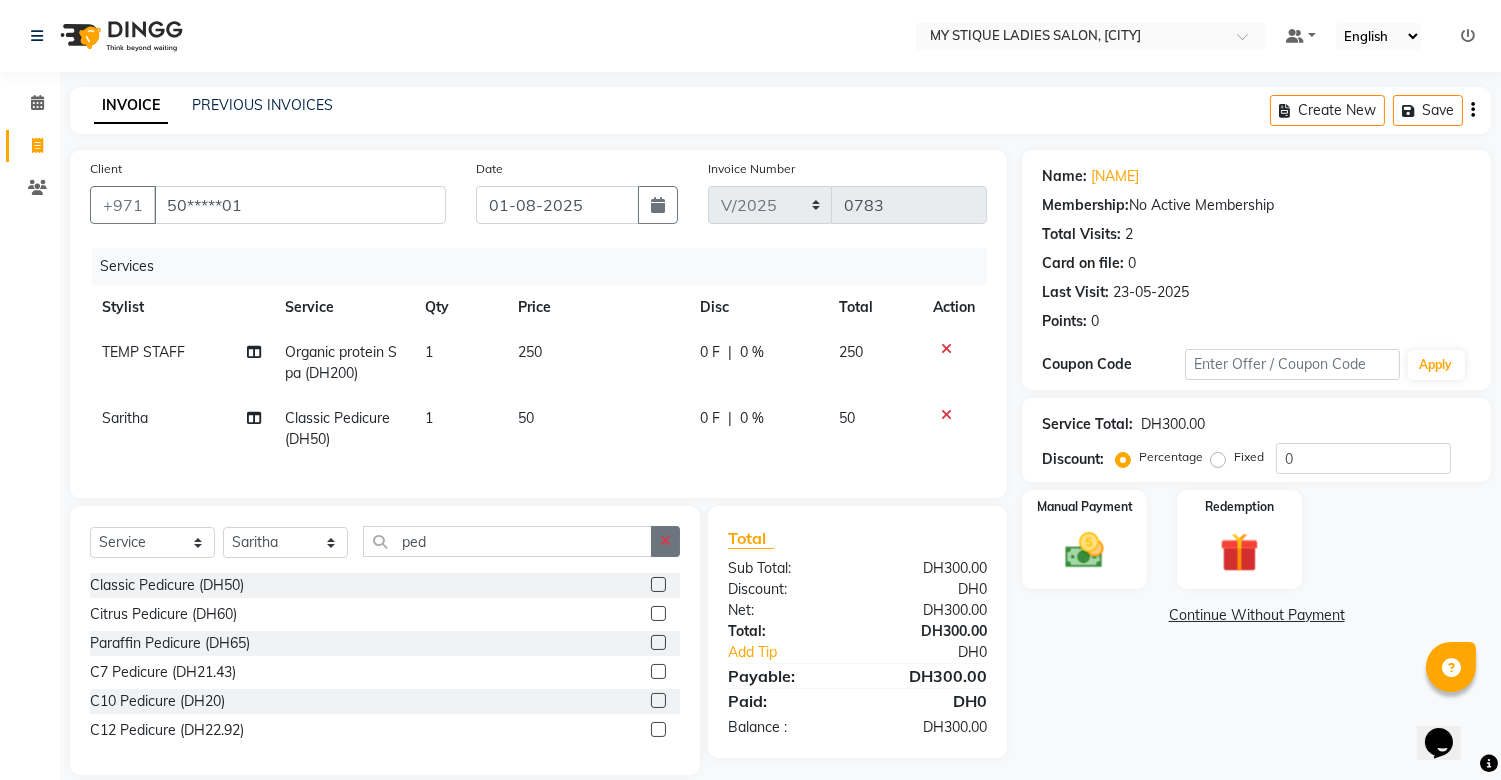 click 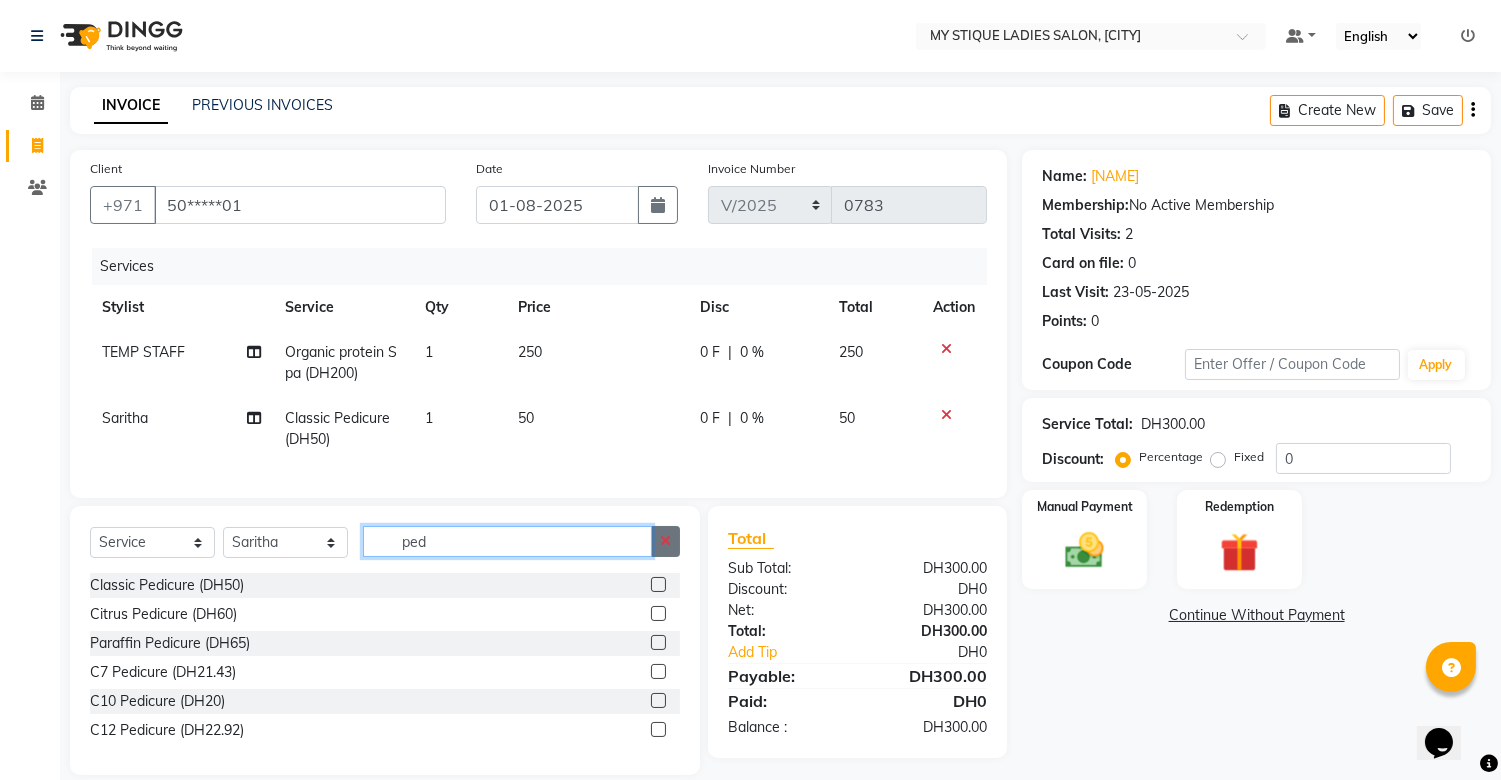type 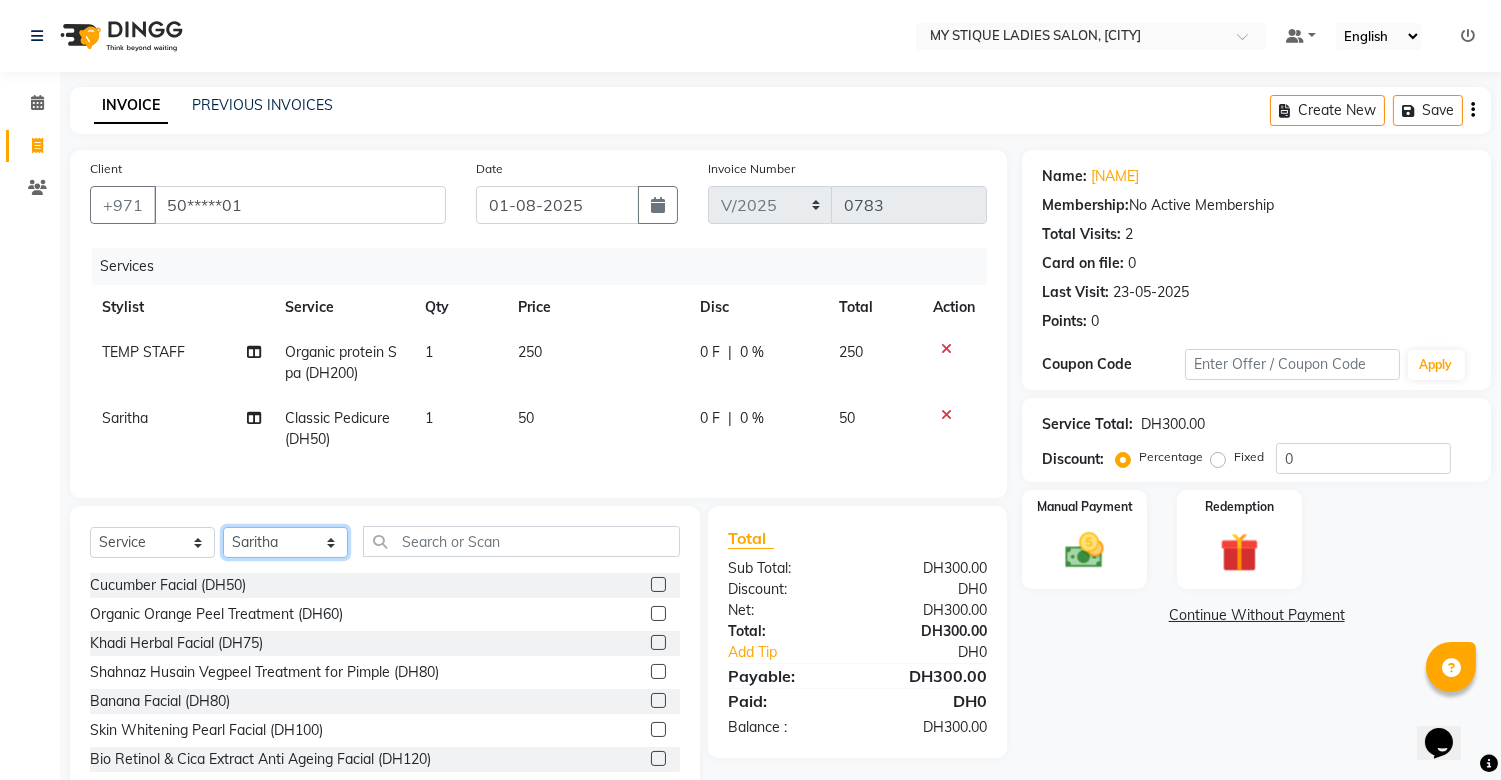 drag, startPoint x: 291, startPoint y: 556, endPoint x: 282, endPoint y: 564, distance: 12.0415945 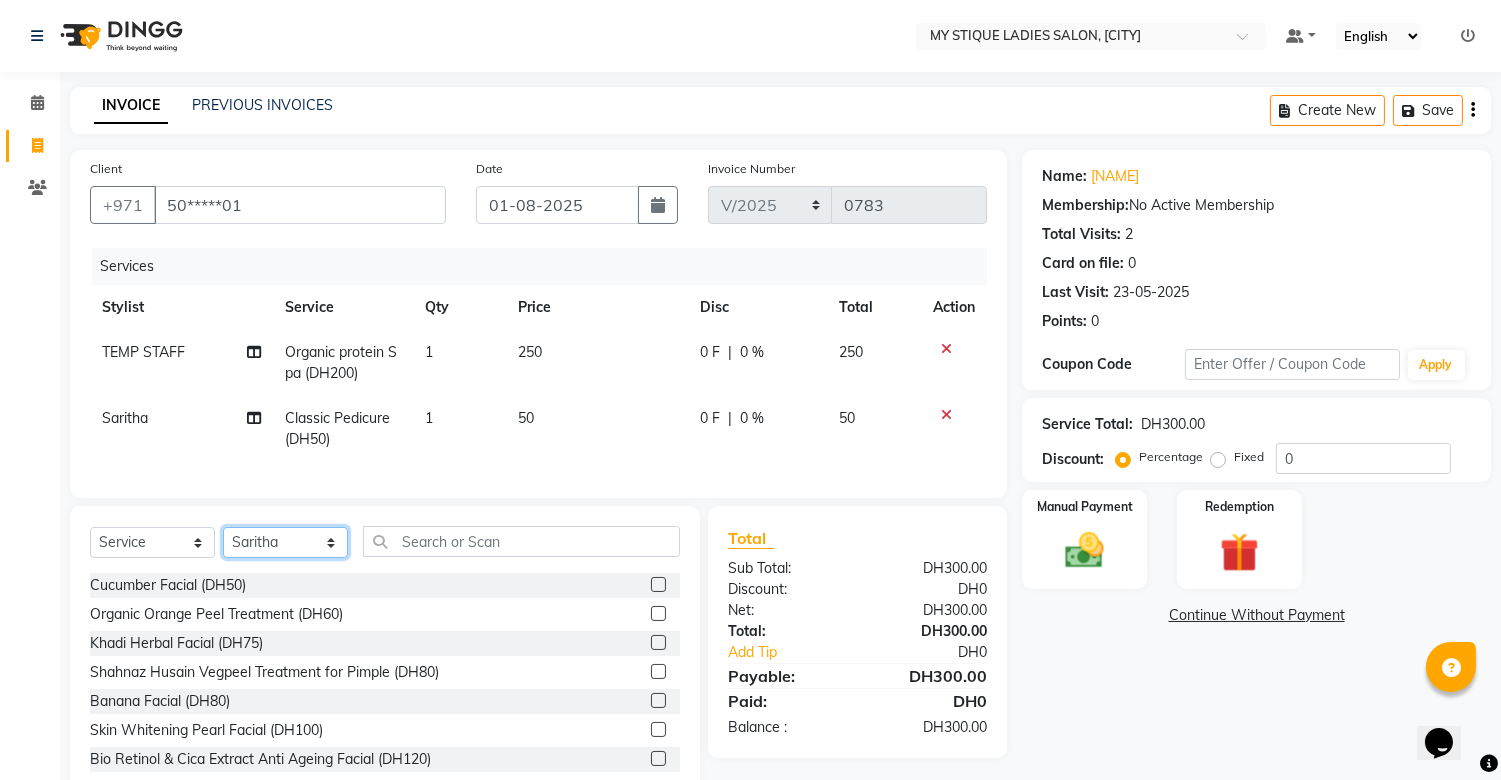 select on "83492" 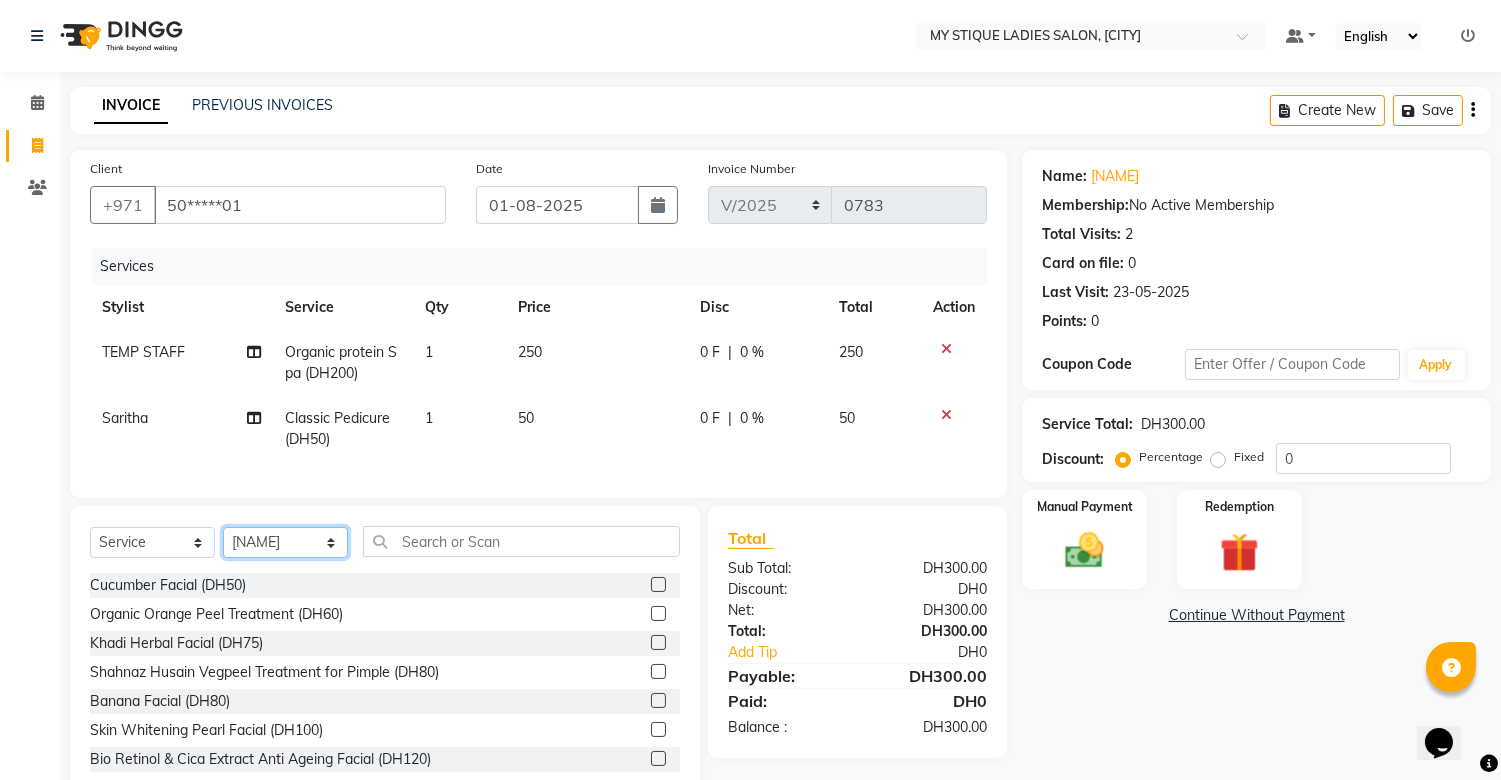 click on "Select Stylist [NAME] [NAME] [NAME] [NAME] [NAME] [NAME]" 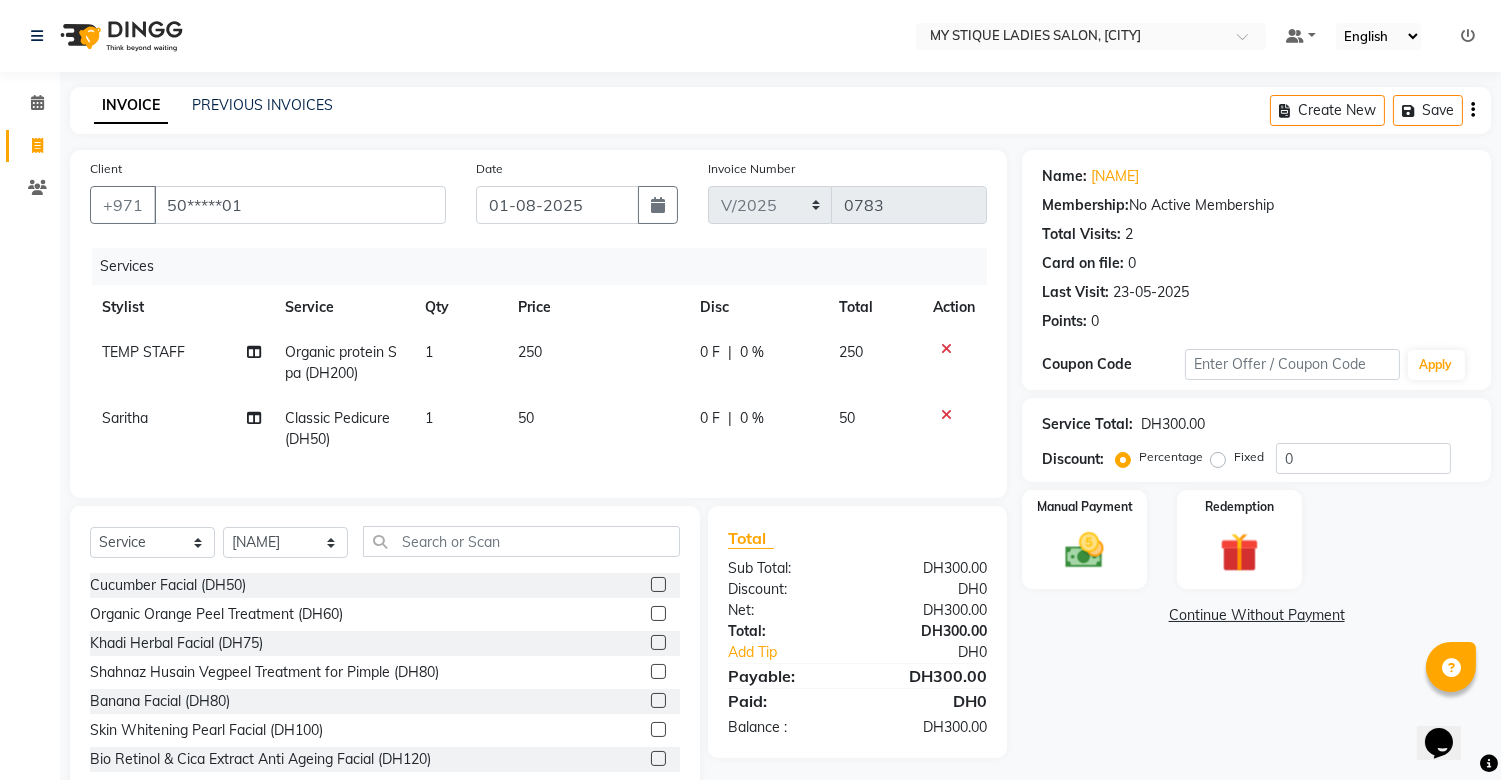 click on "Select Stylist [NAME] [NAME] [NAME] [NAME] [NAME] [NAME] [NAME]" 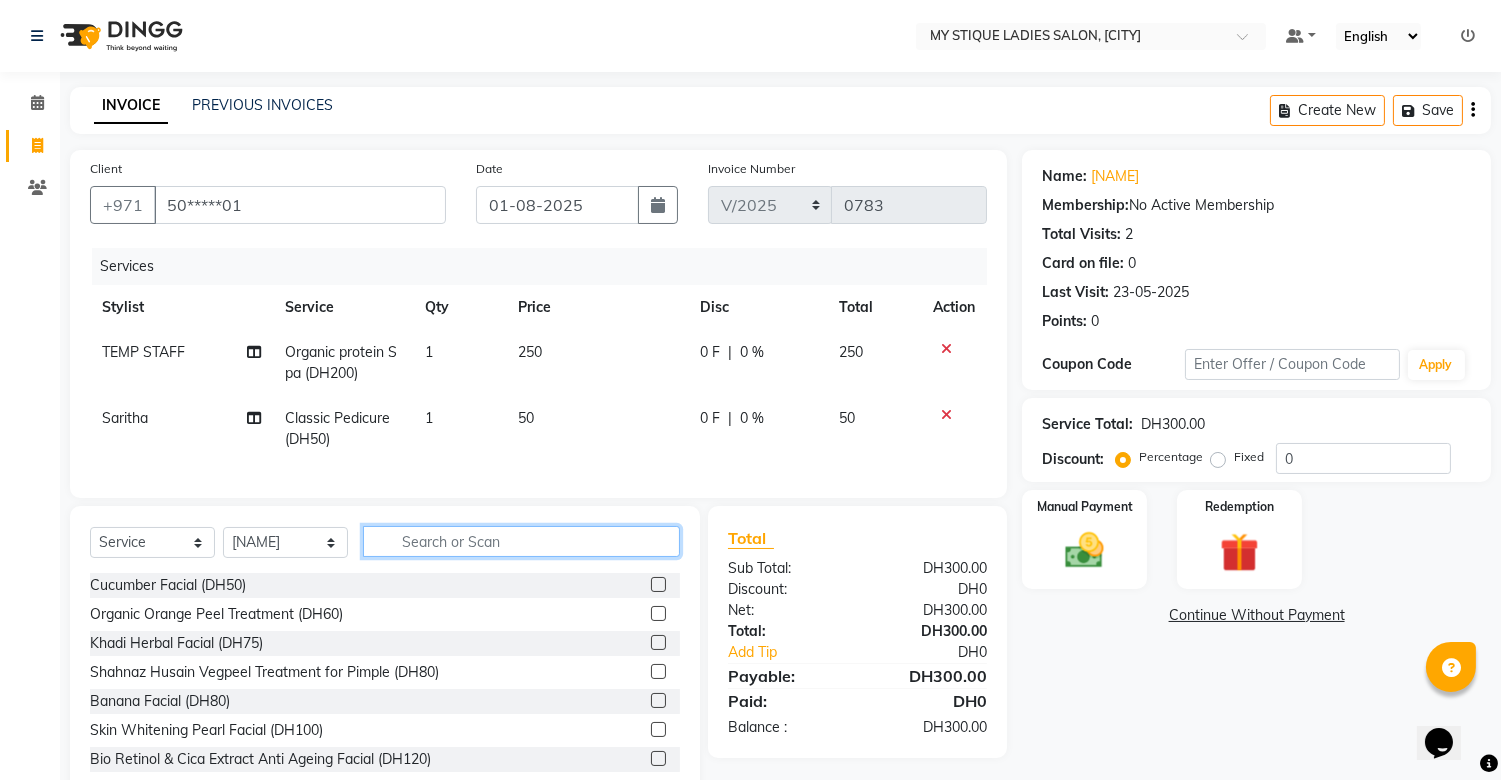 click 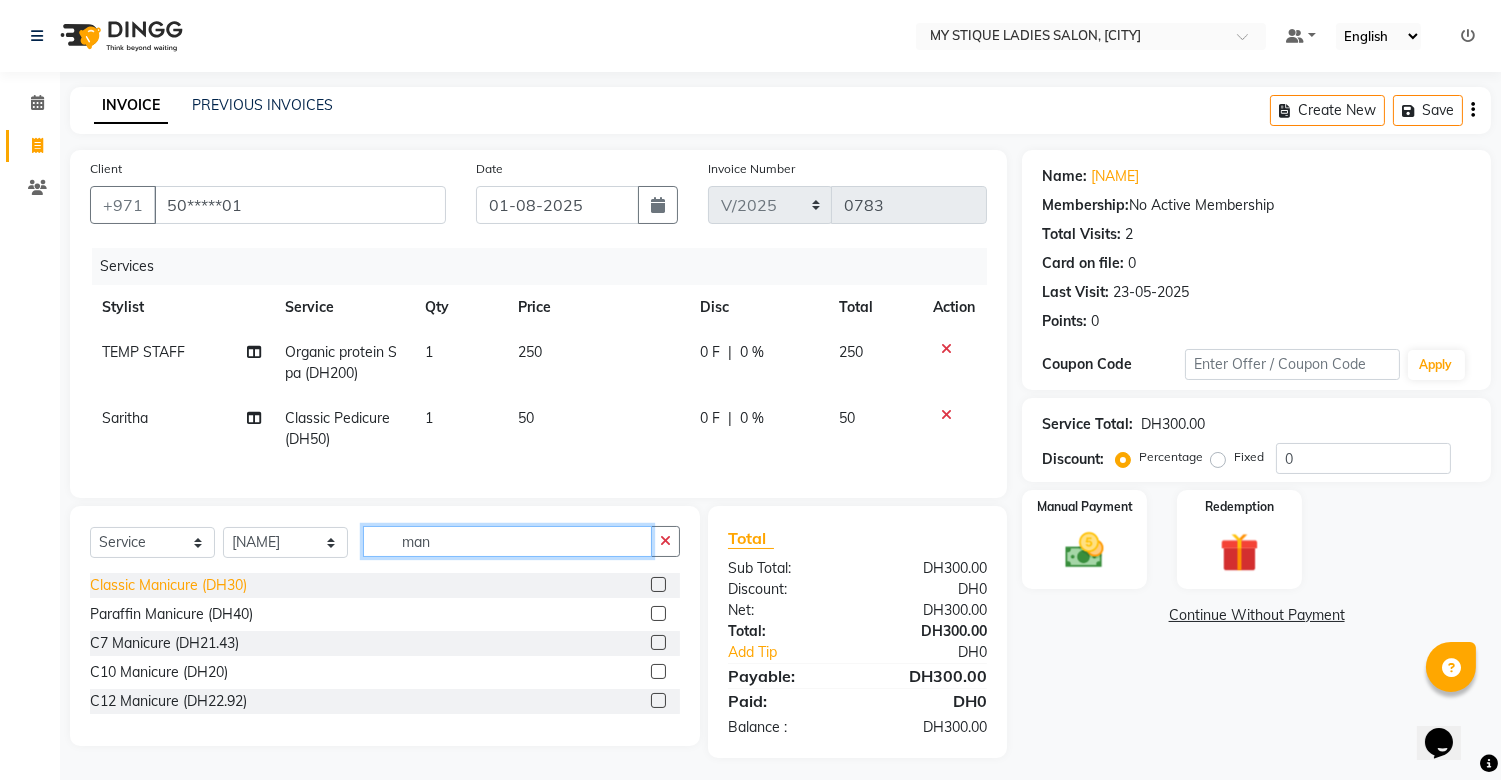 type on "man" 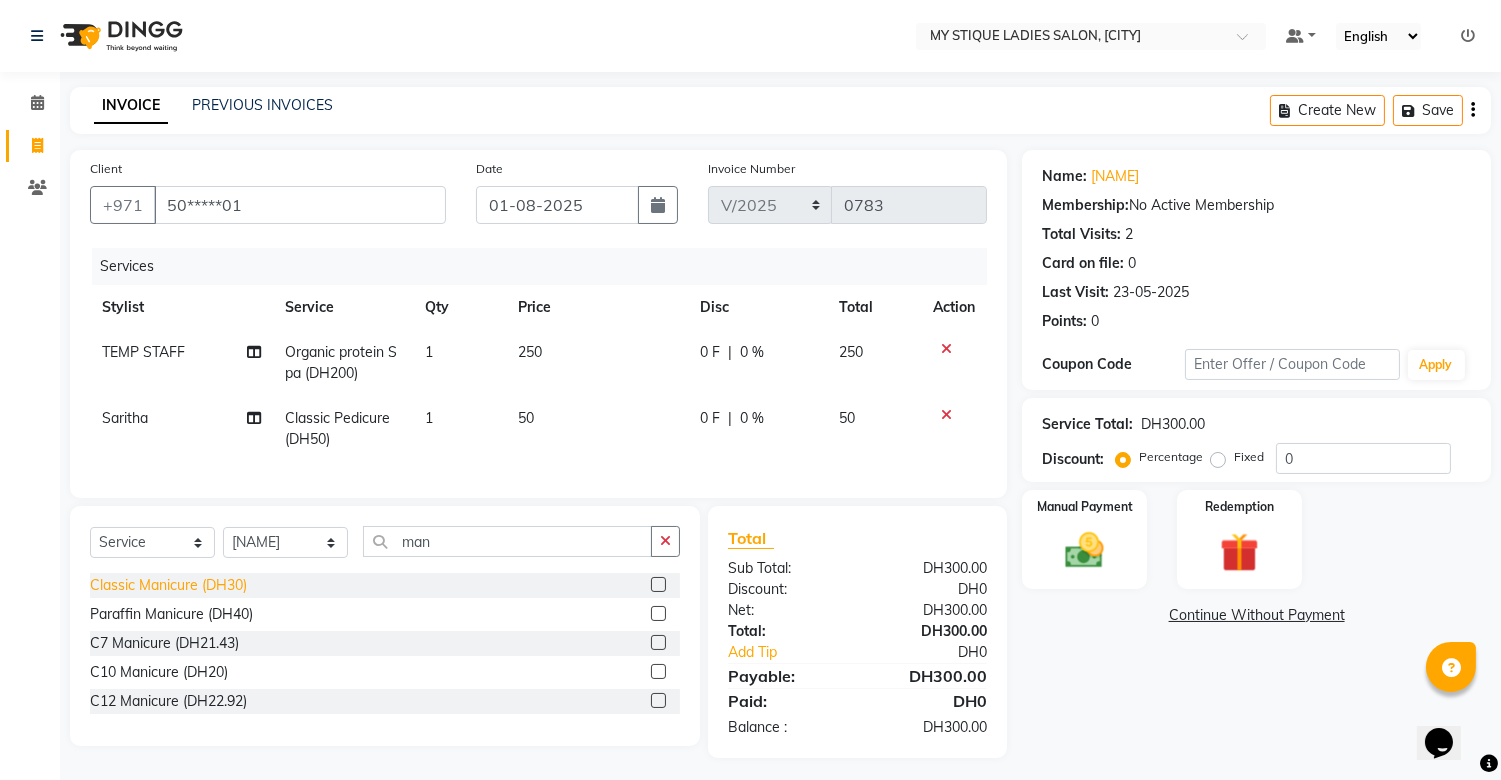 click on "Classic Manicure (DH30)" 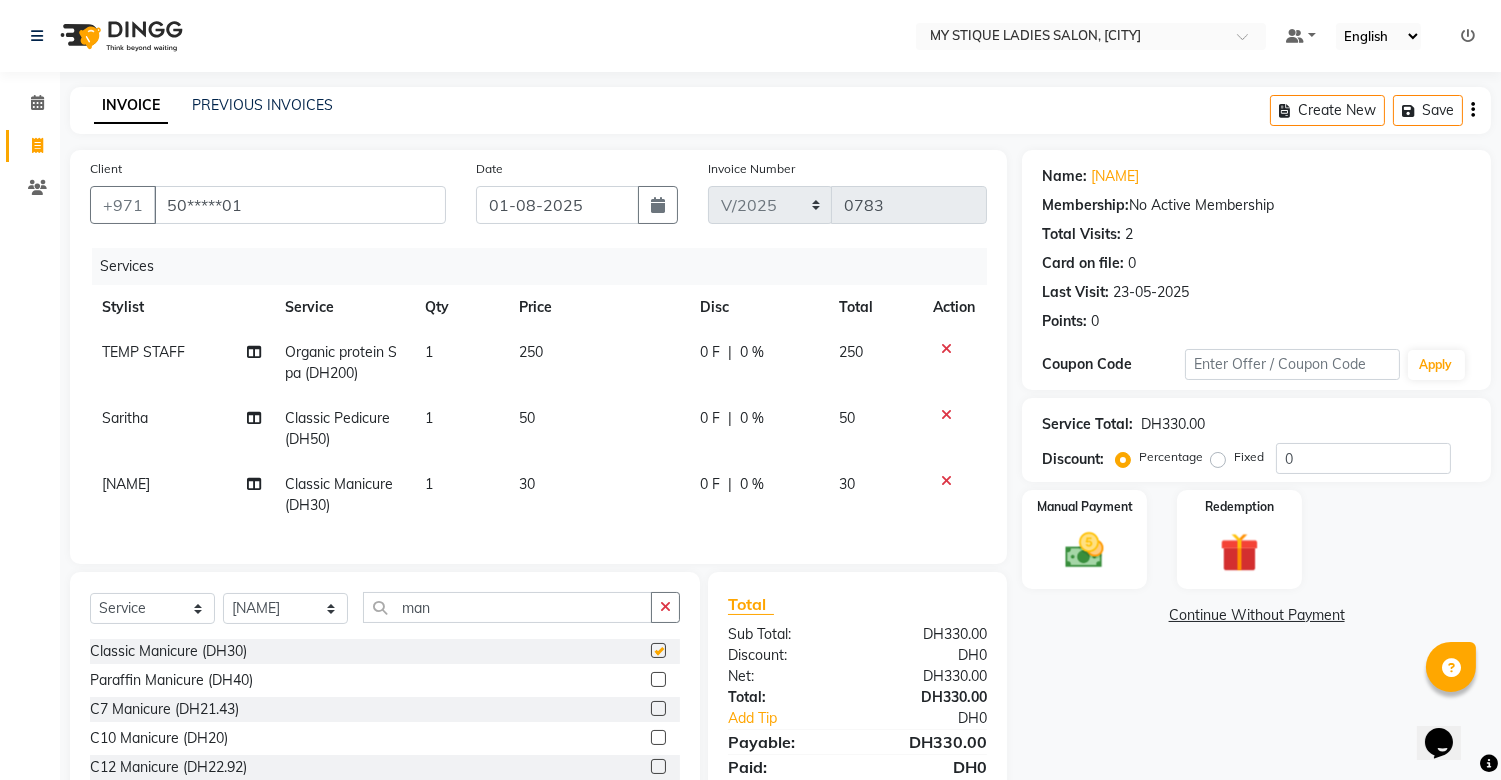 checkbox on "false" 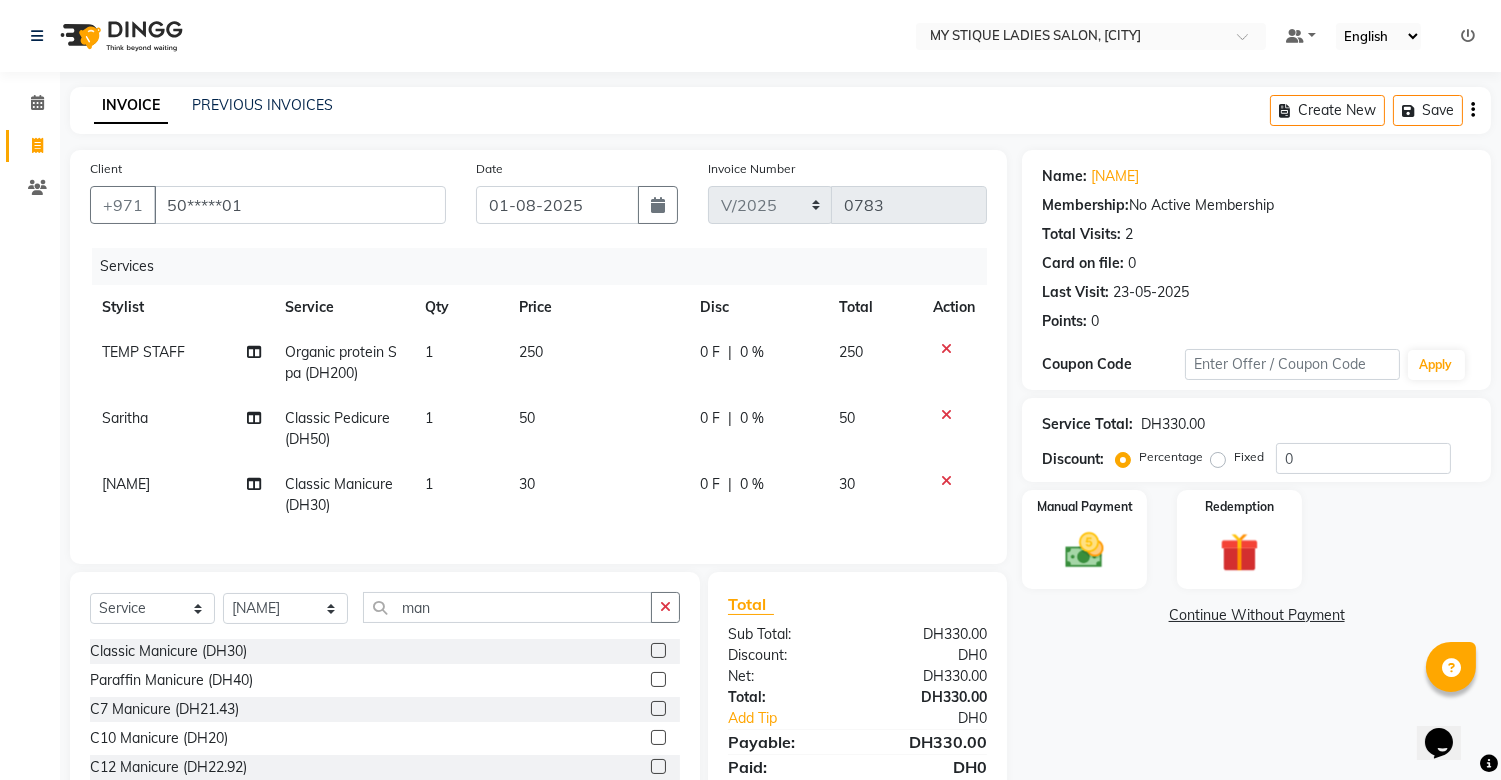 click on "30" 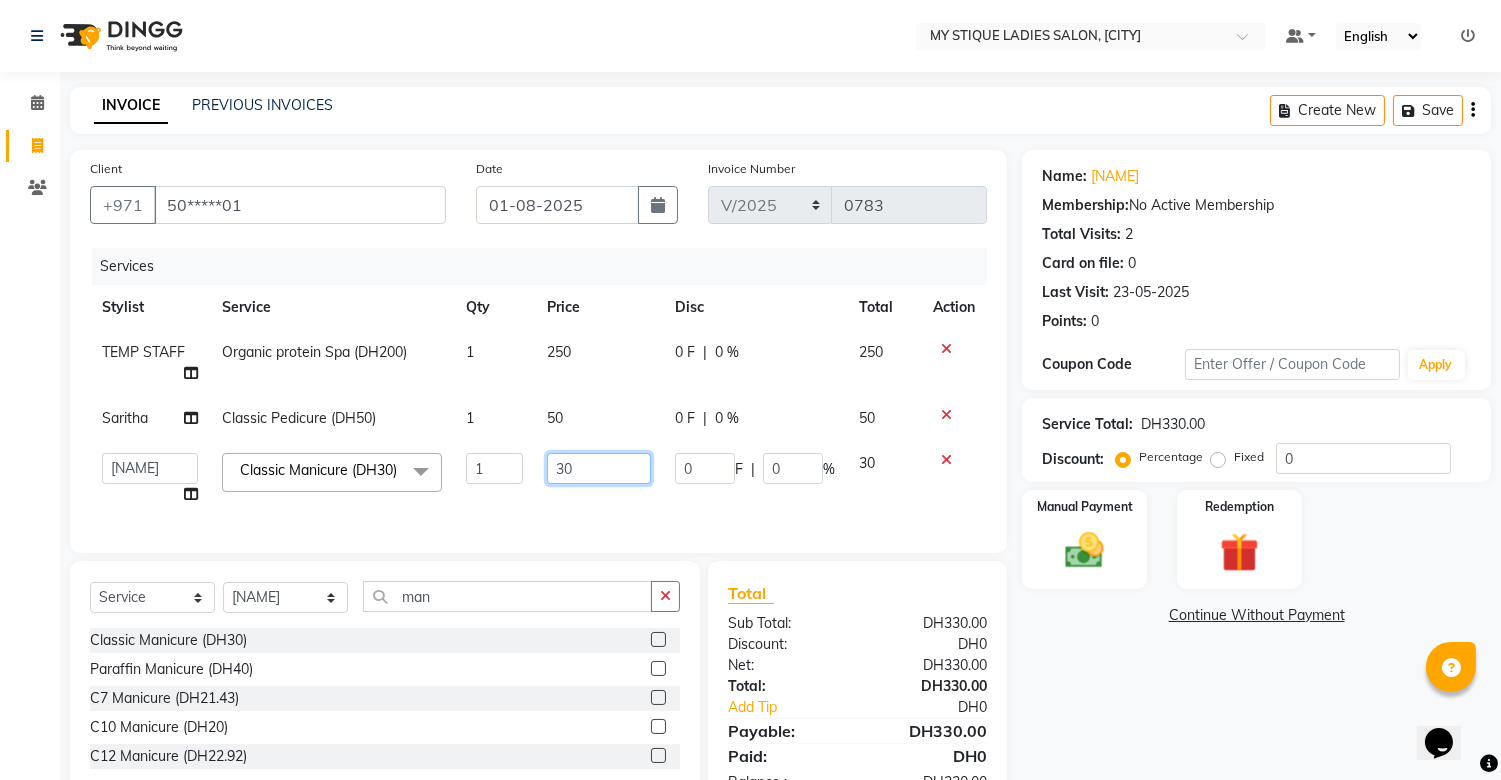 click on "30" 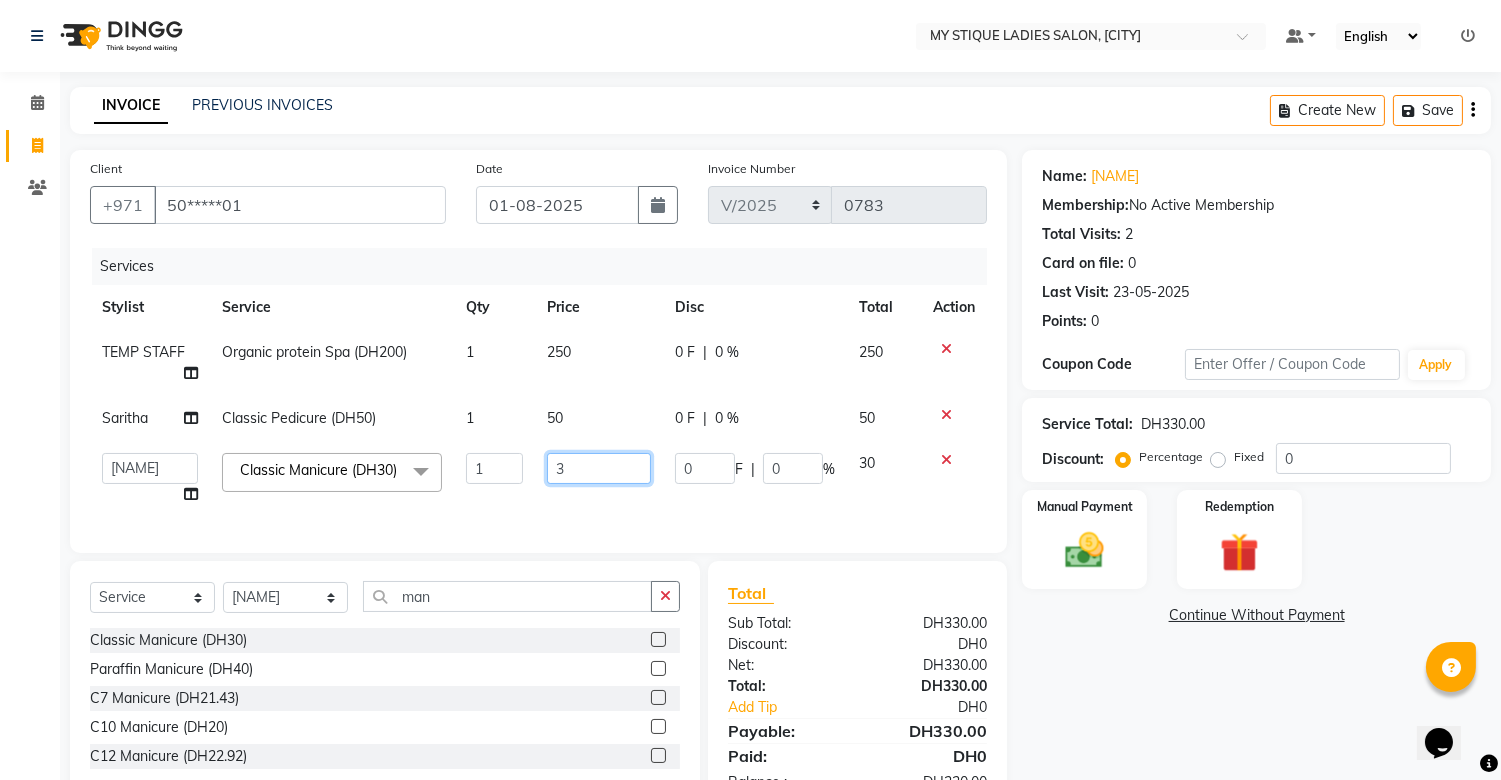 type on "35" 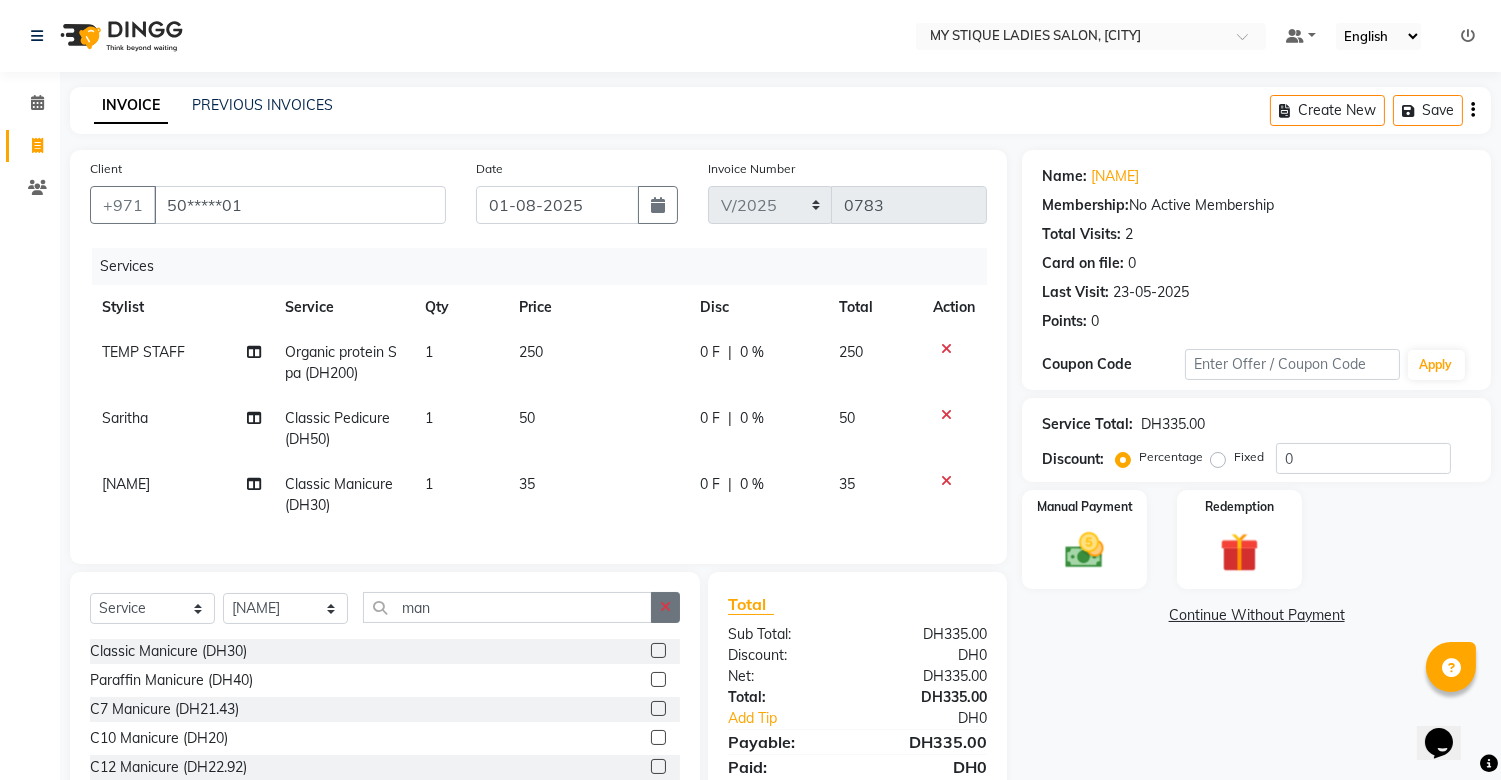 drag, startPoint x: 668, startPoint y: 625, endPoint x: 633, endPoint y: 625, distance: 35 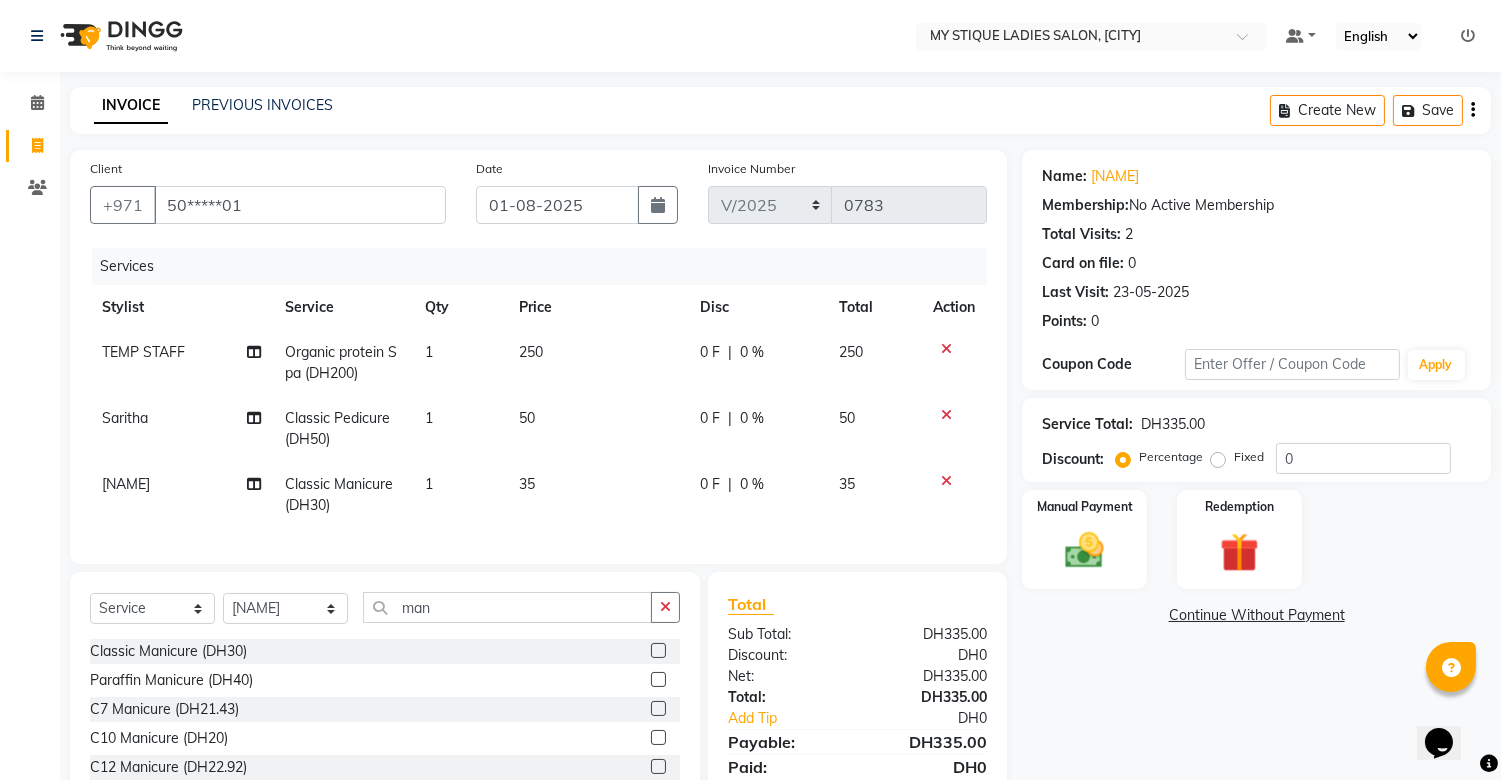 click 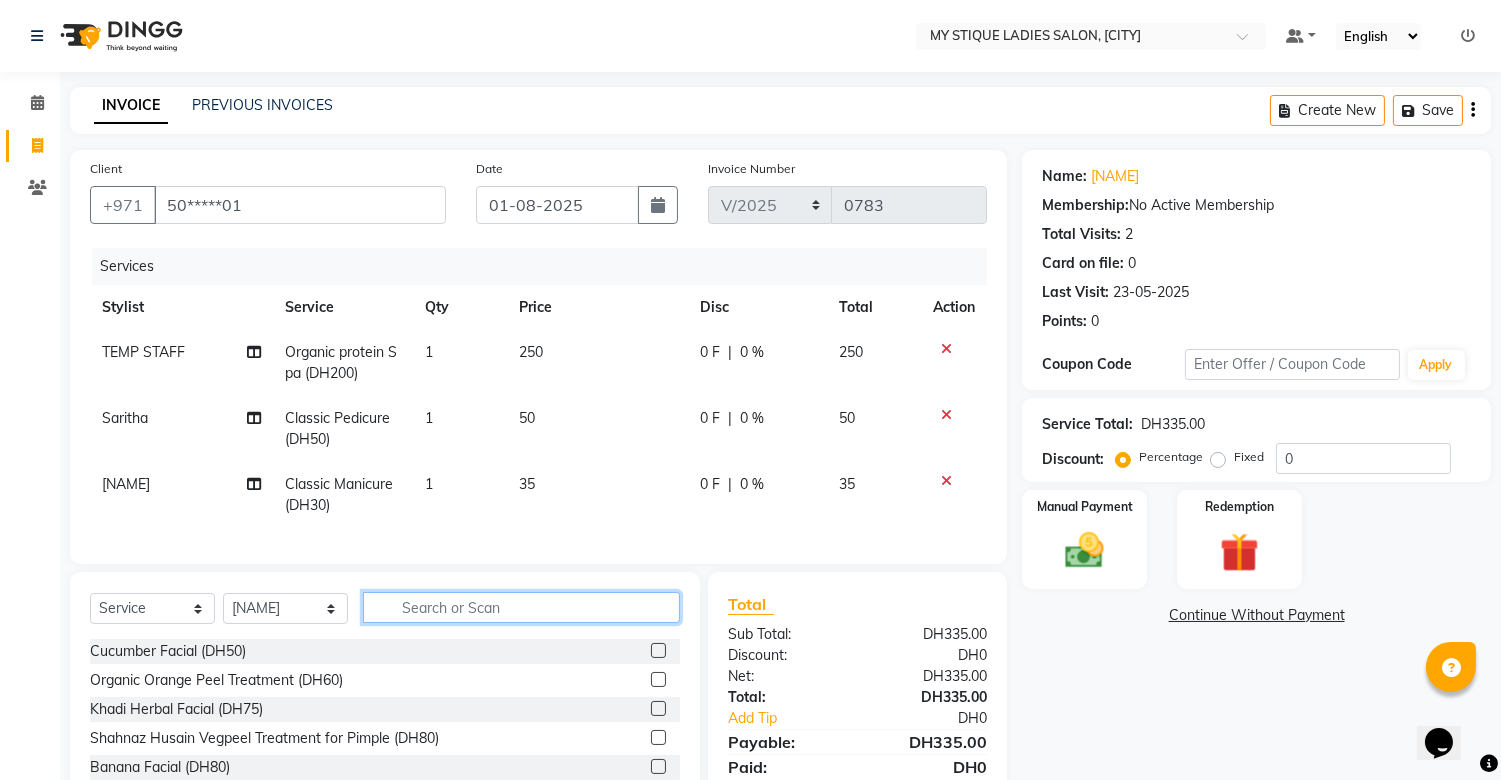 click 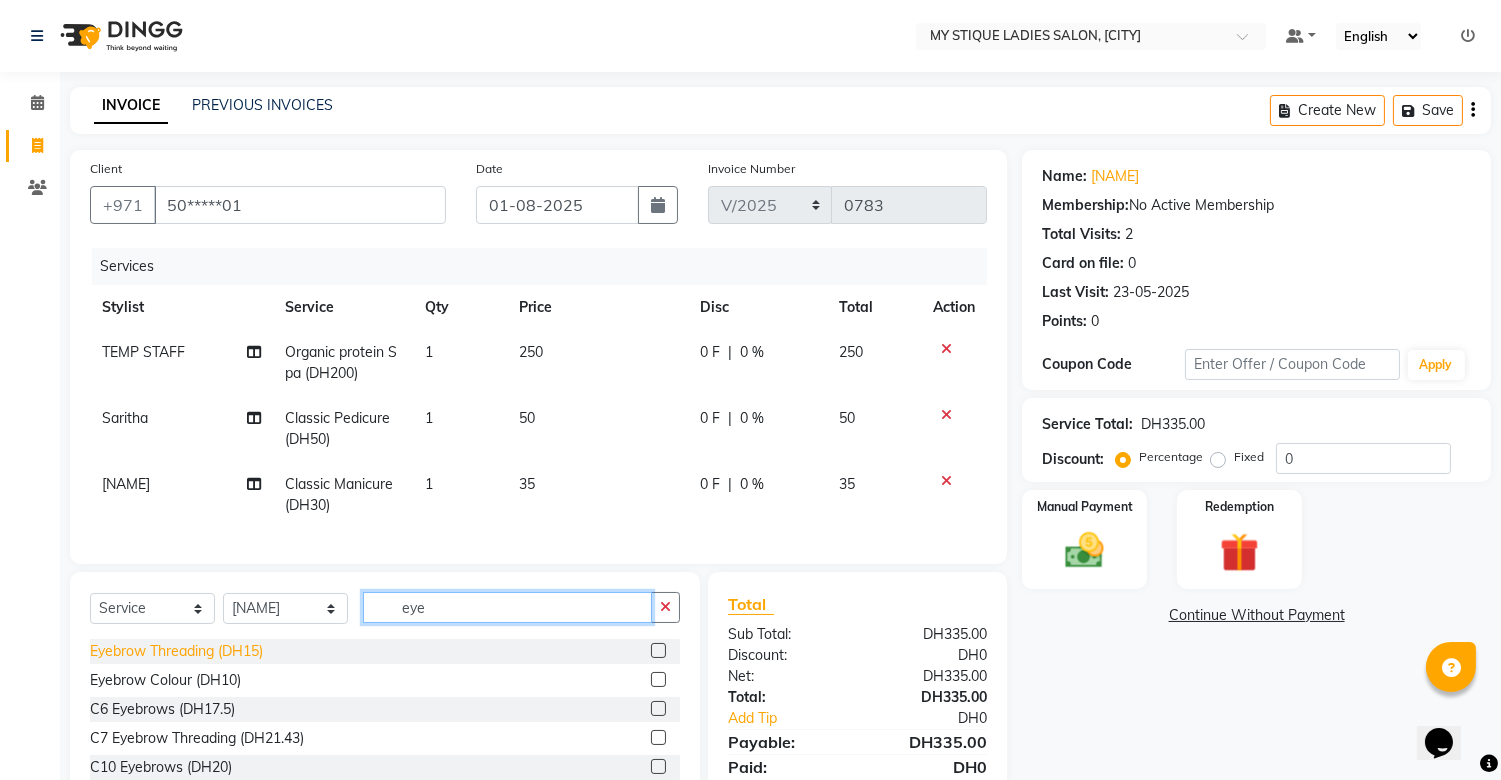 type on "eye" 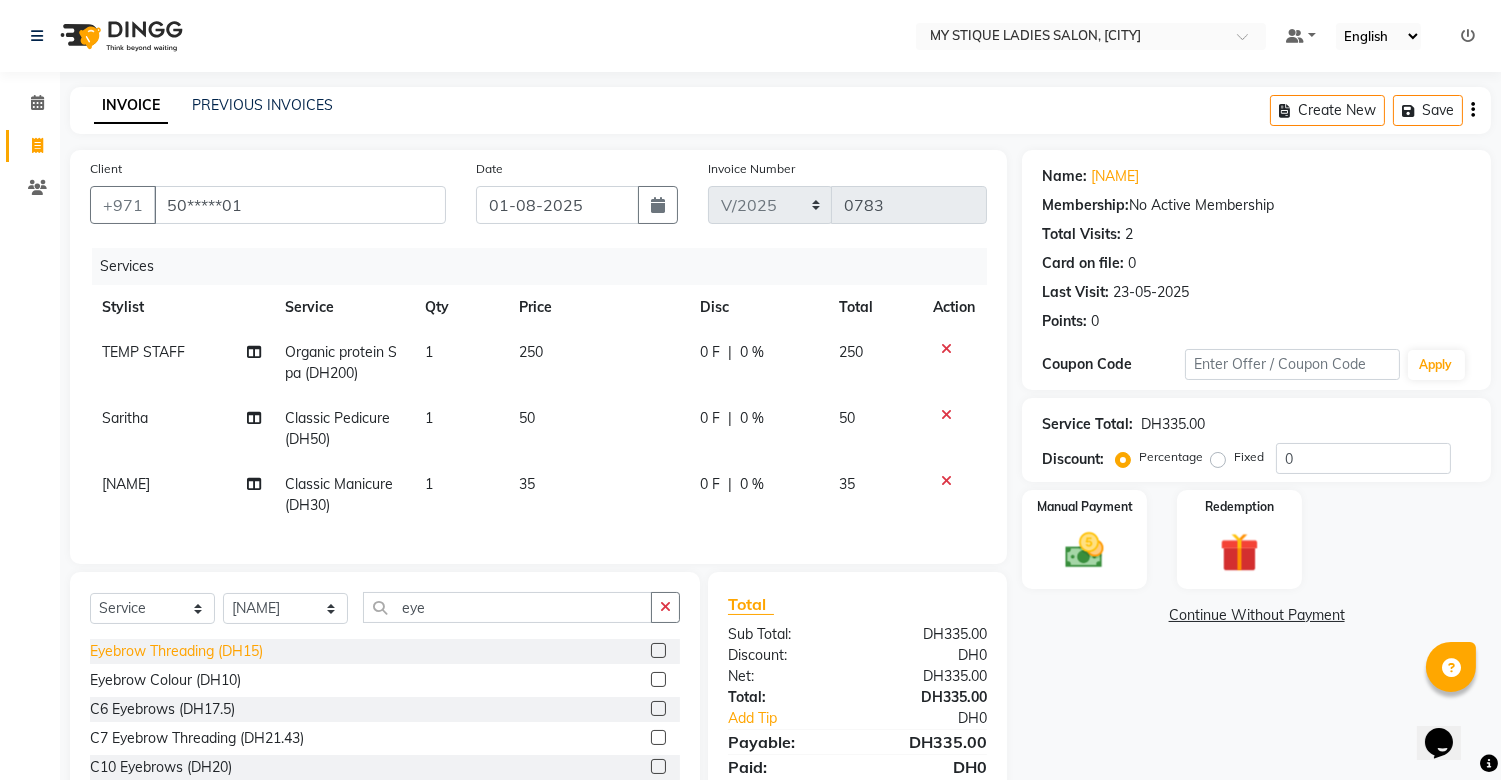 click on "Eyebrow Threading (DH15)" 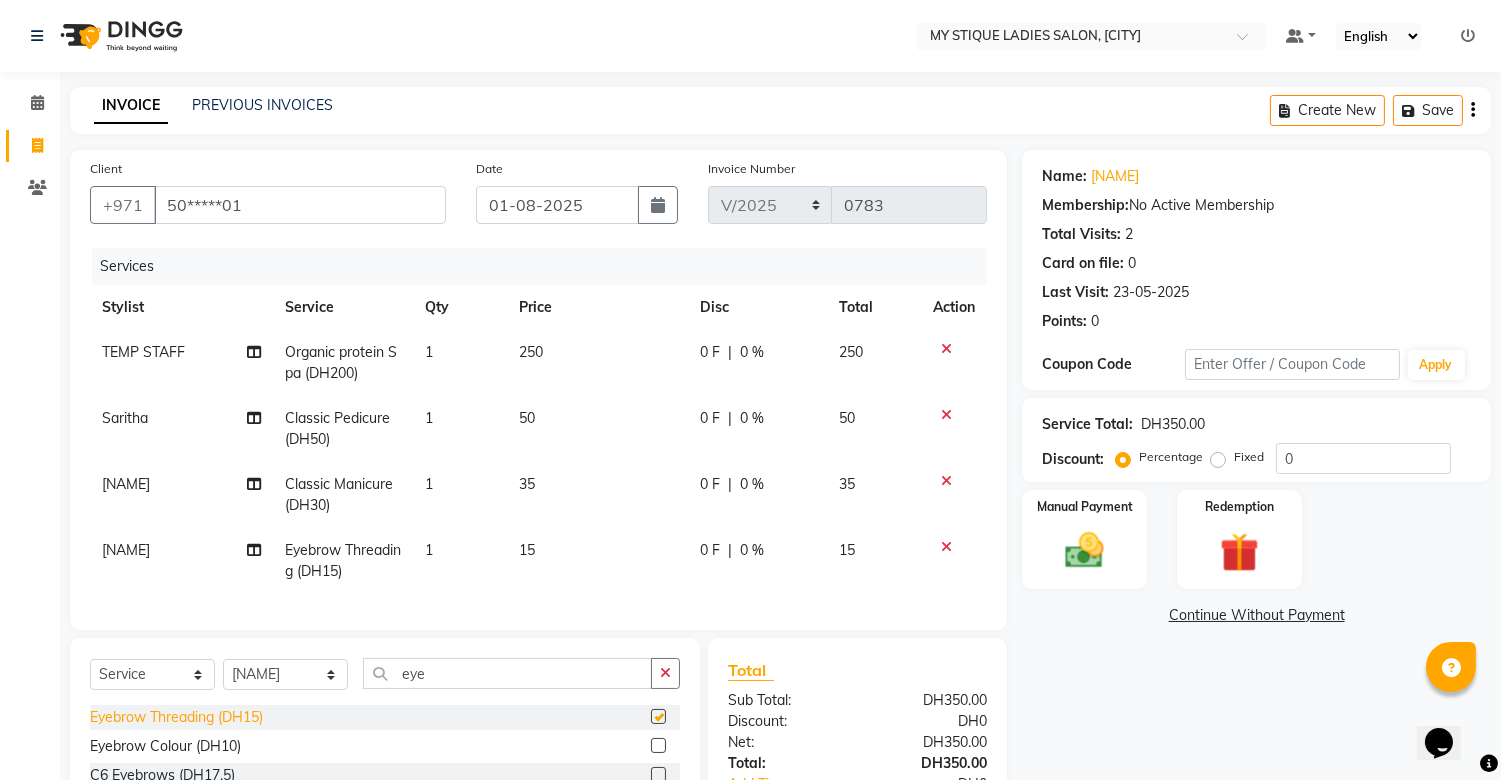 checkbox on "false" 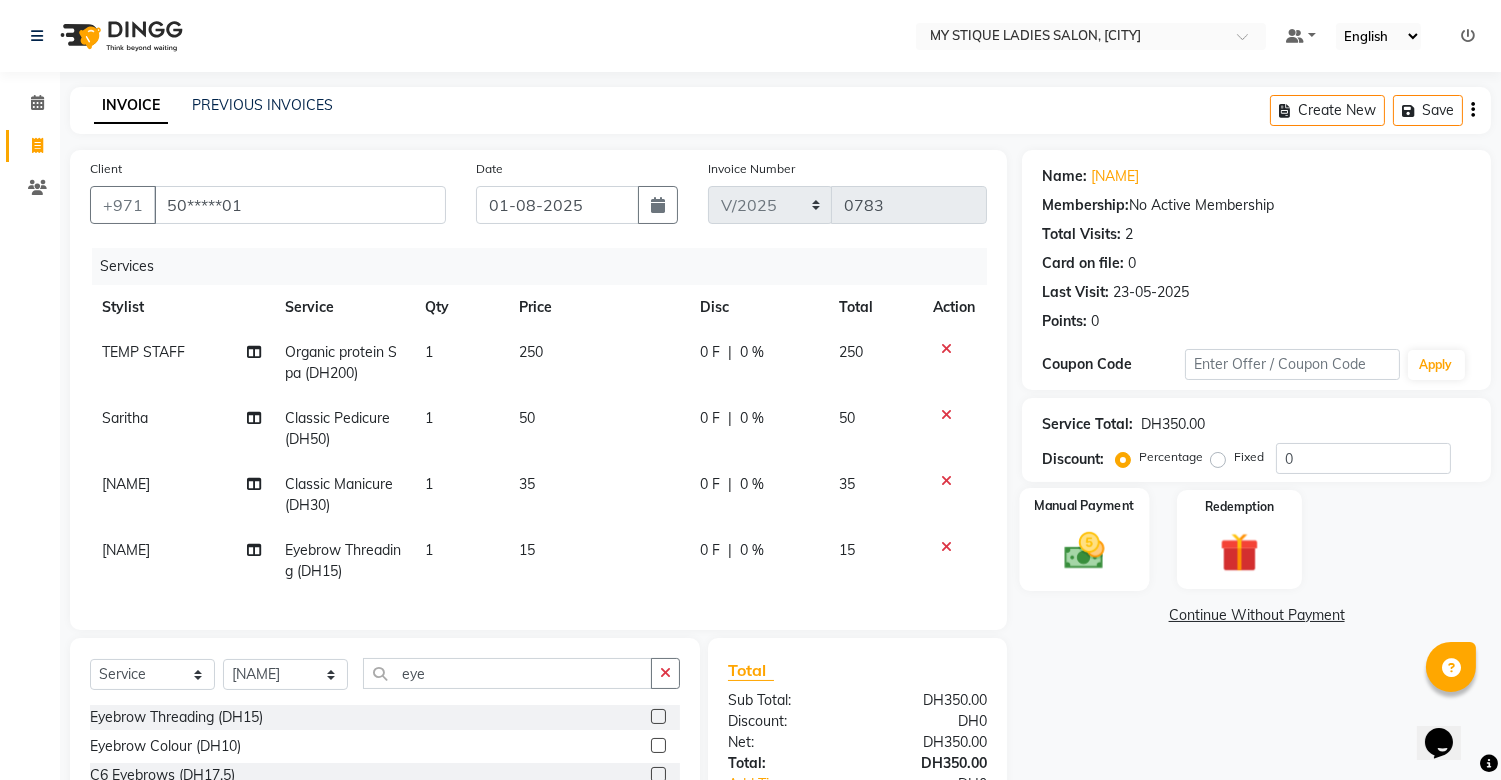 click 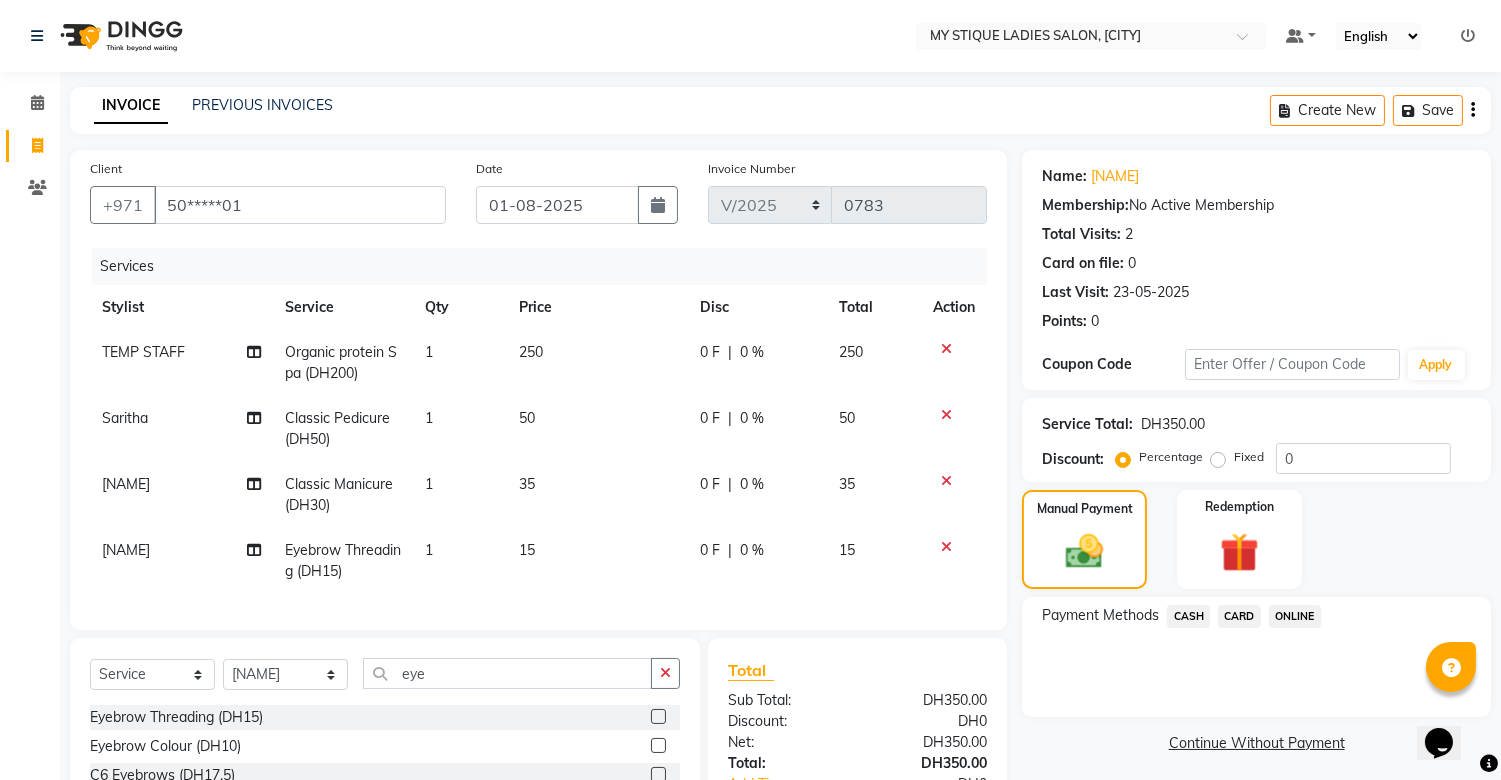 click on "CASH" 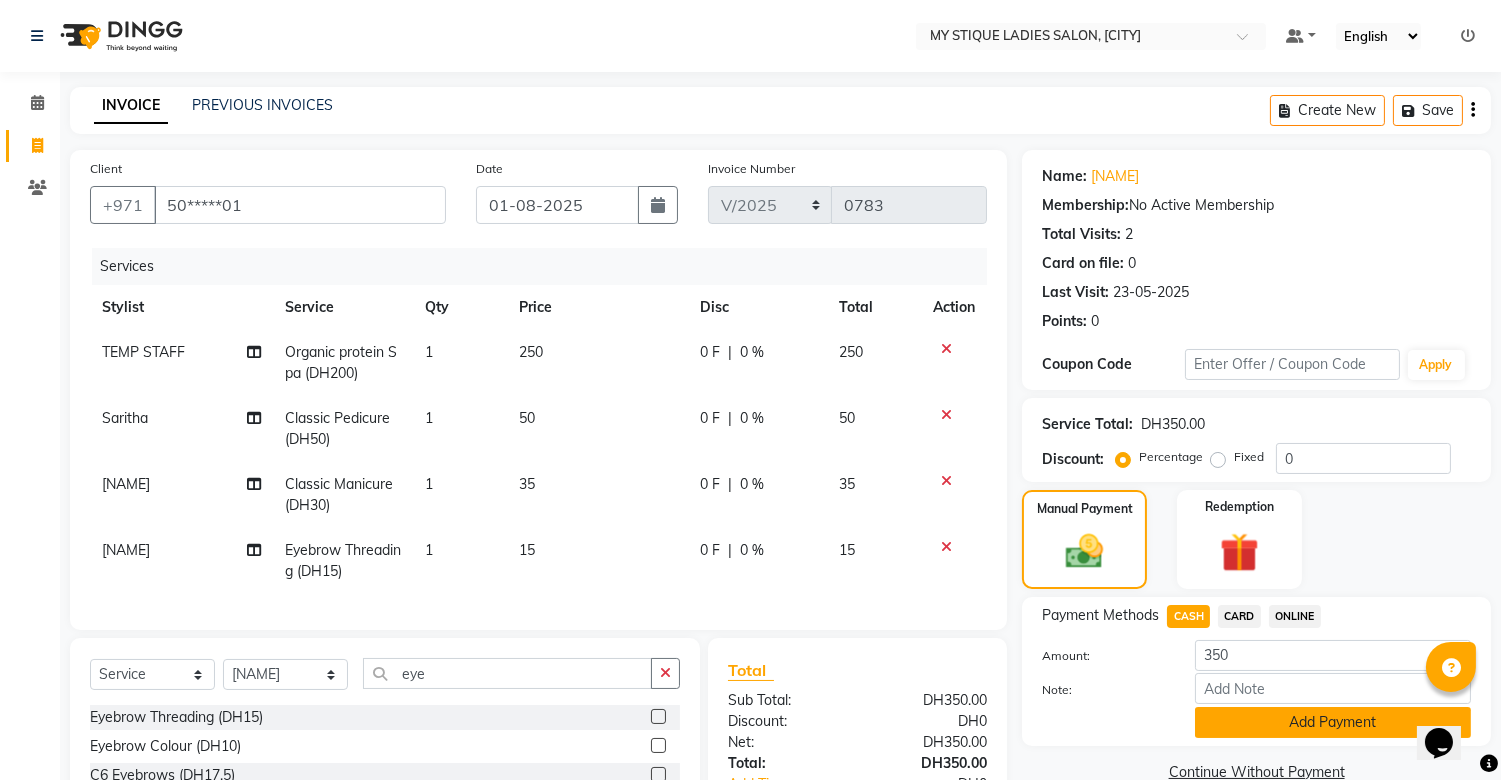 click on "Add Payment" 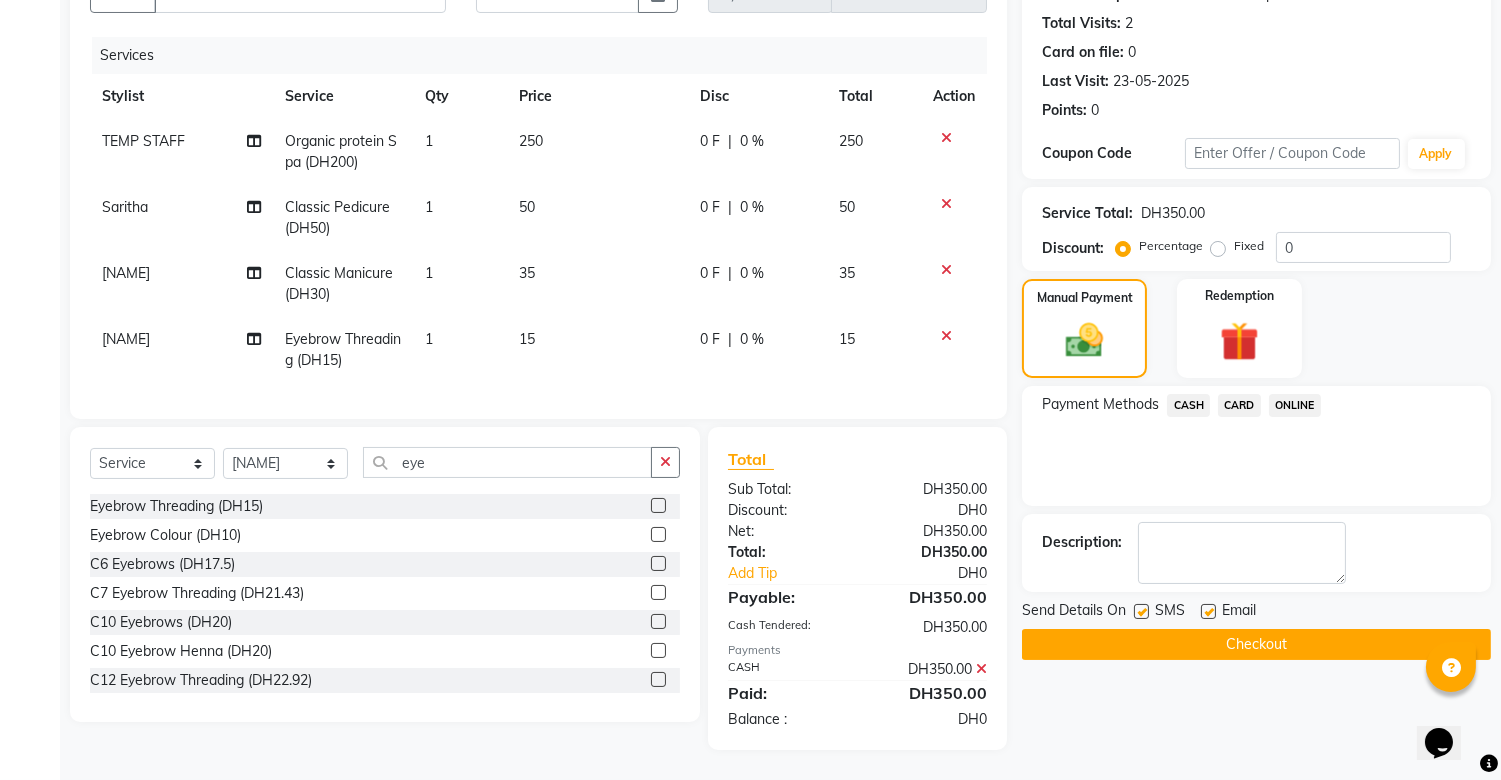 scroll, scrollTop: 227, scrollLeft: 0, axis: vertical 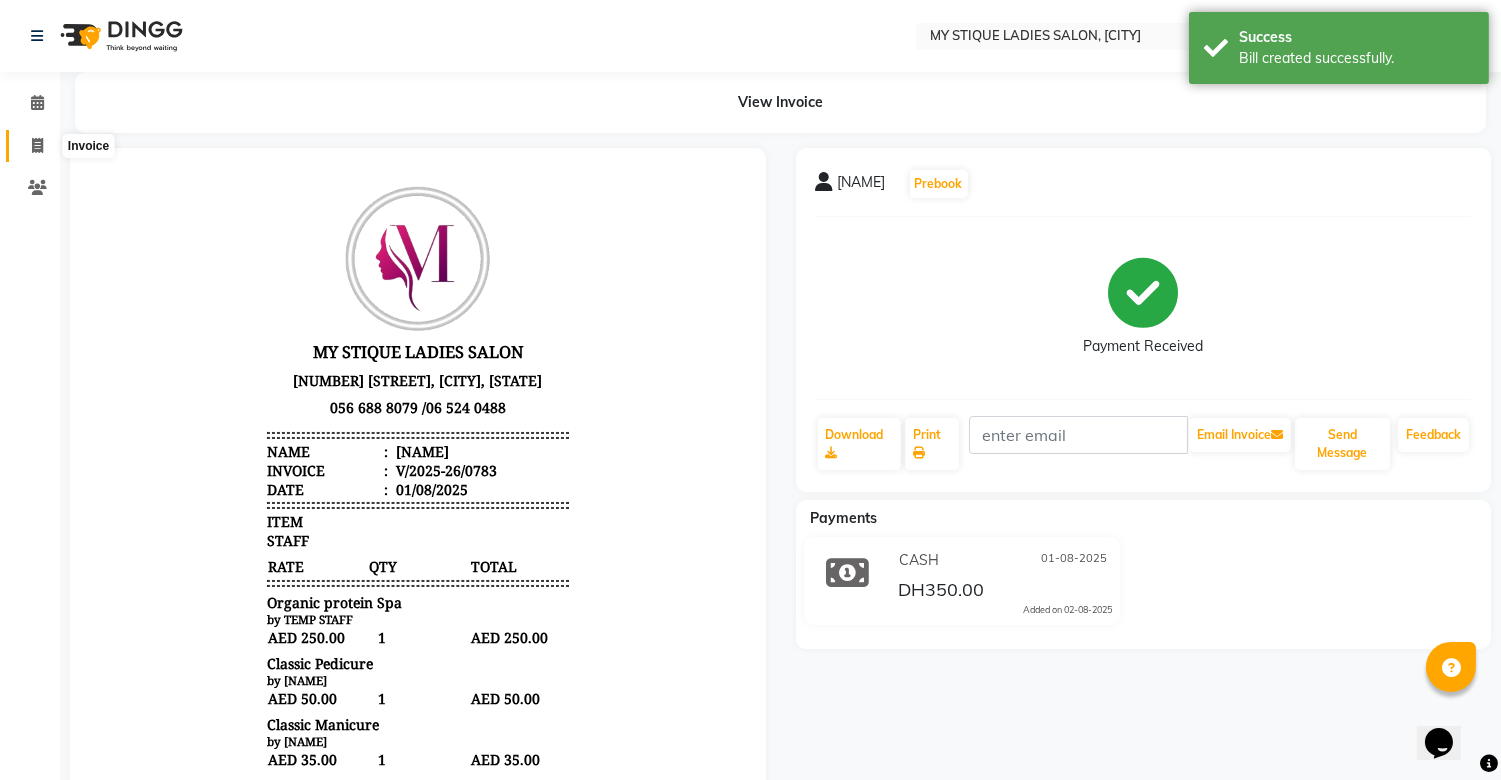 click 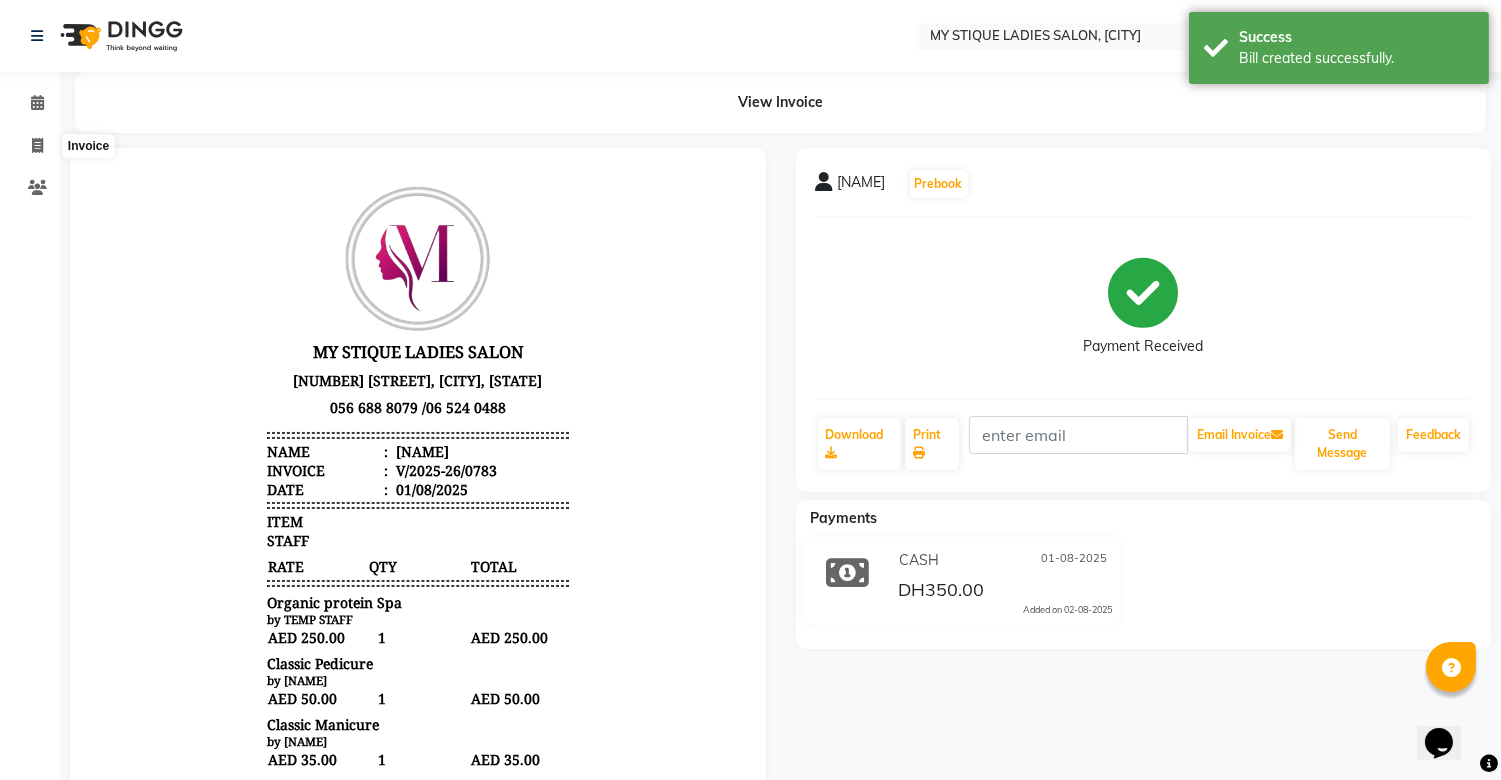 select on "service" 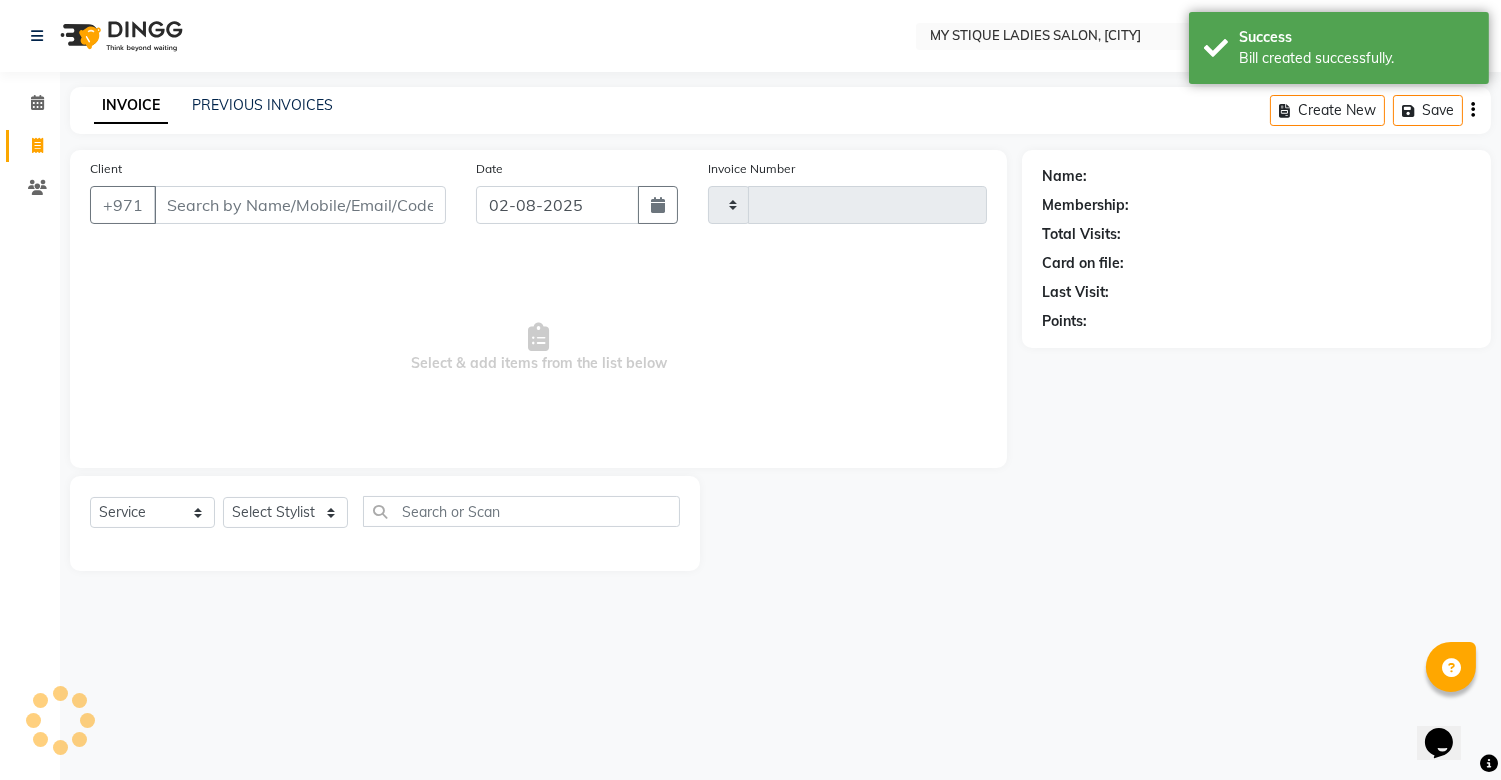 type on "0784" 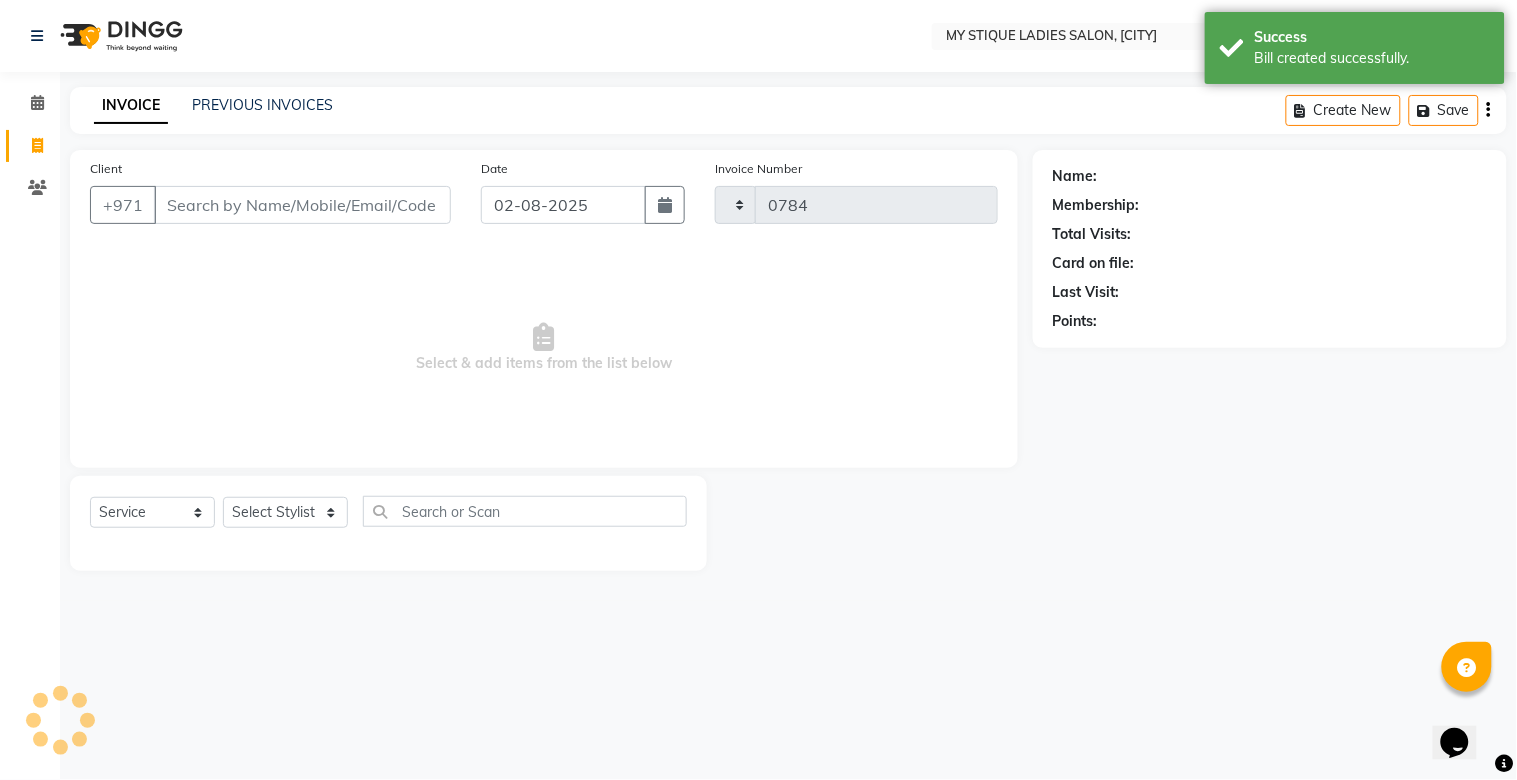 select on "7457" 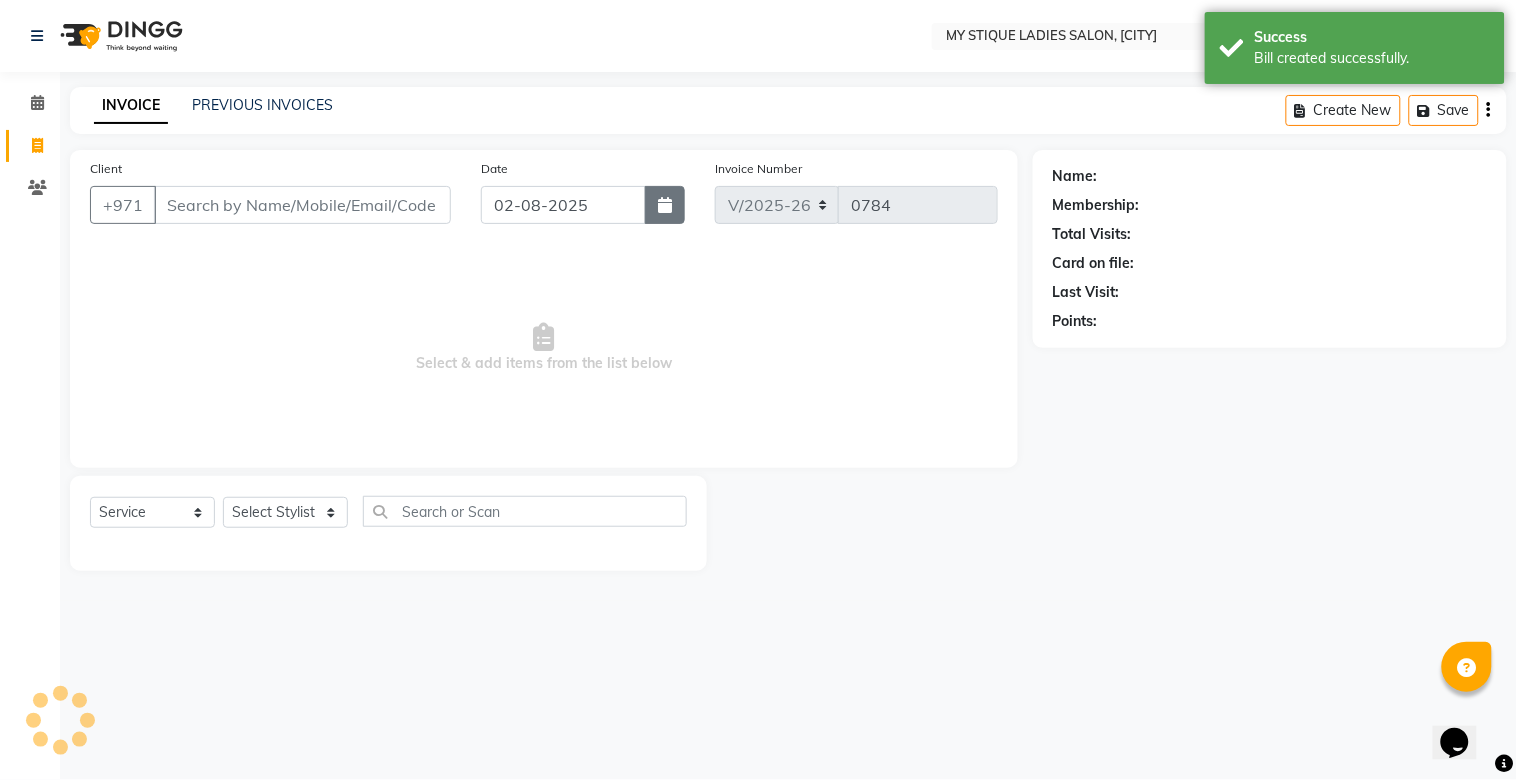 click 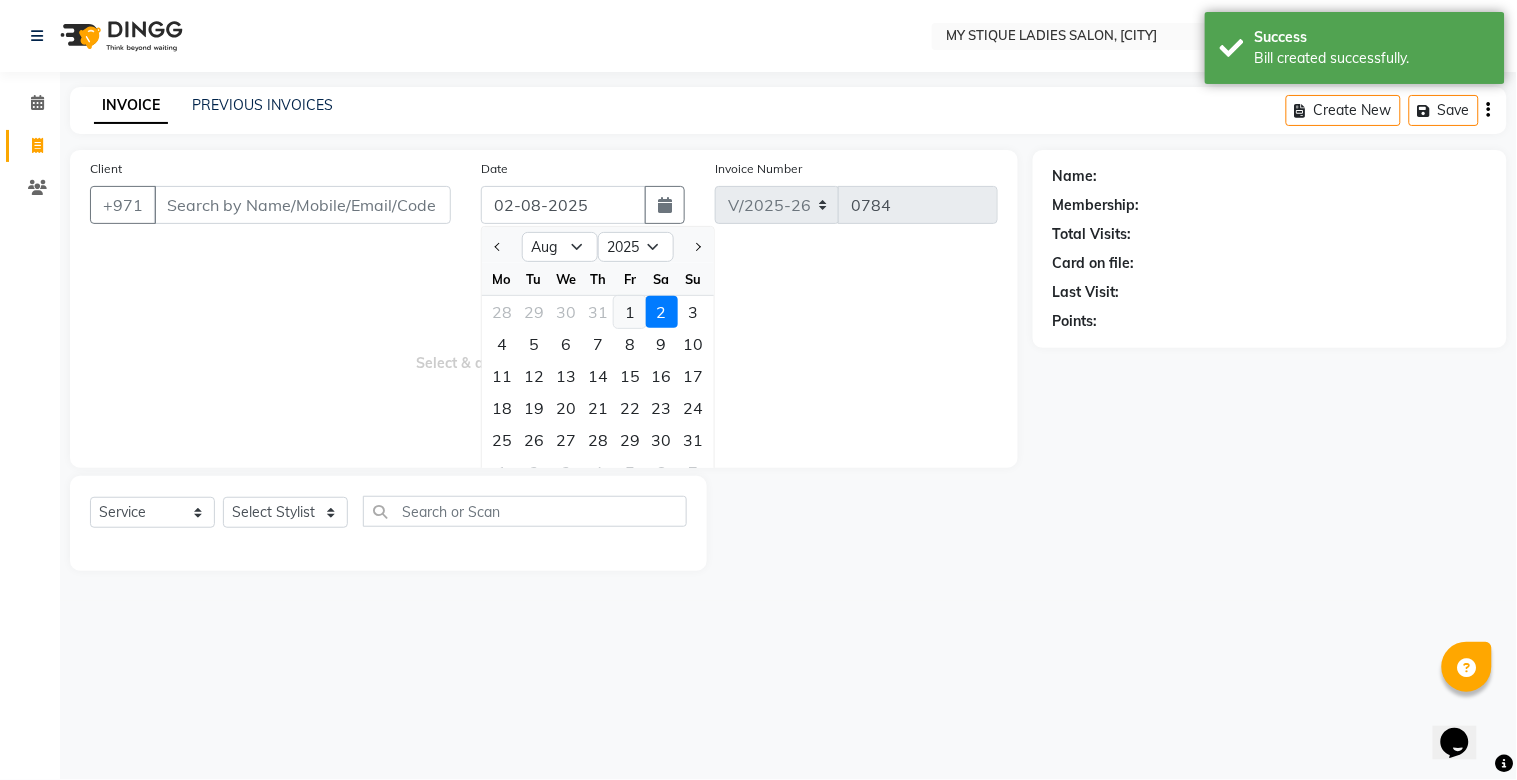 click on "1" 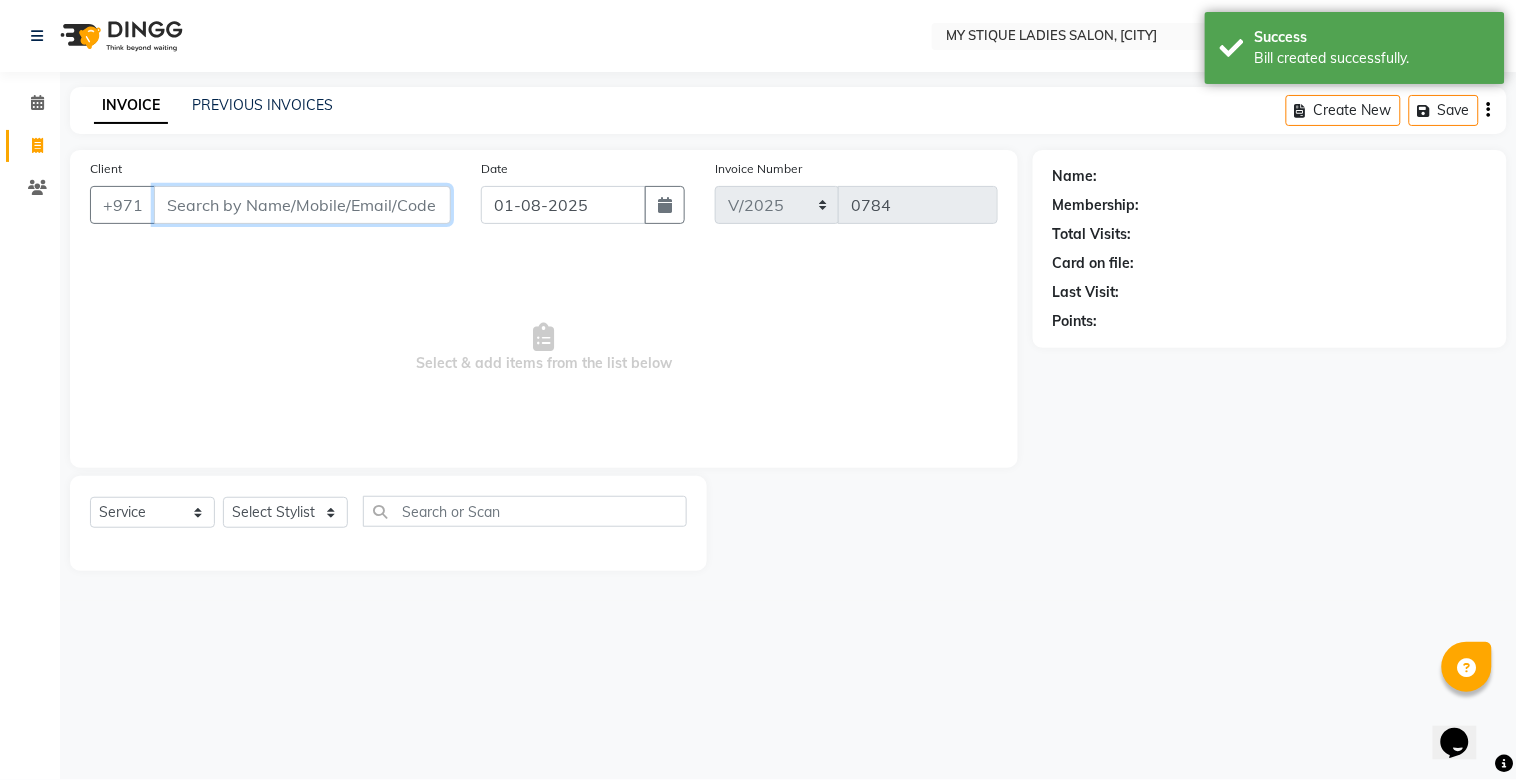 click on "Client" at bounding box center (302, 205) 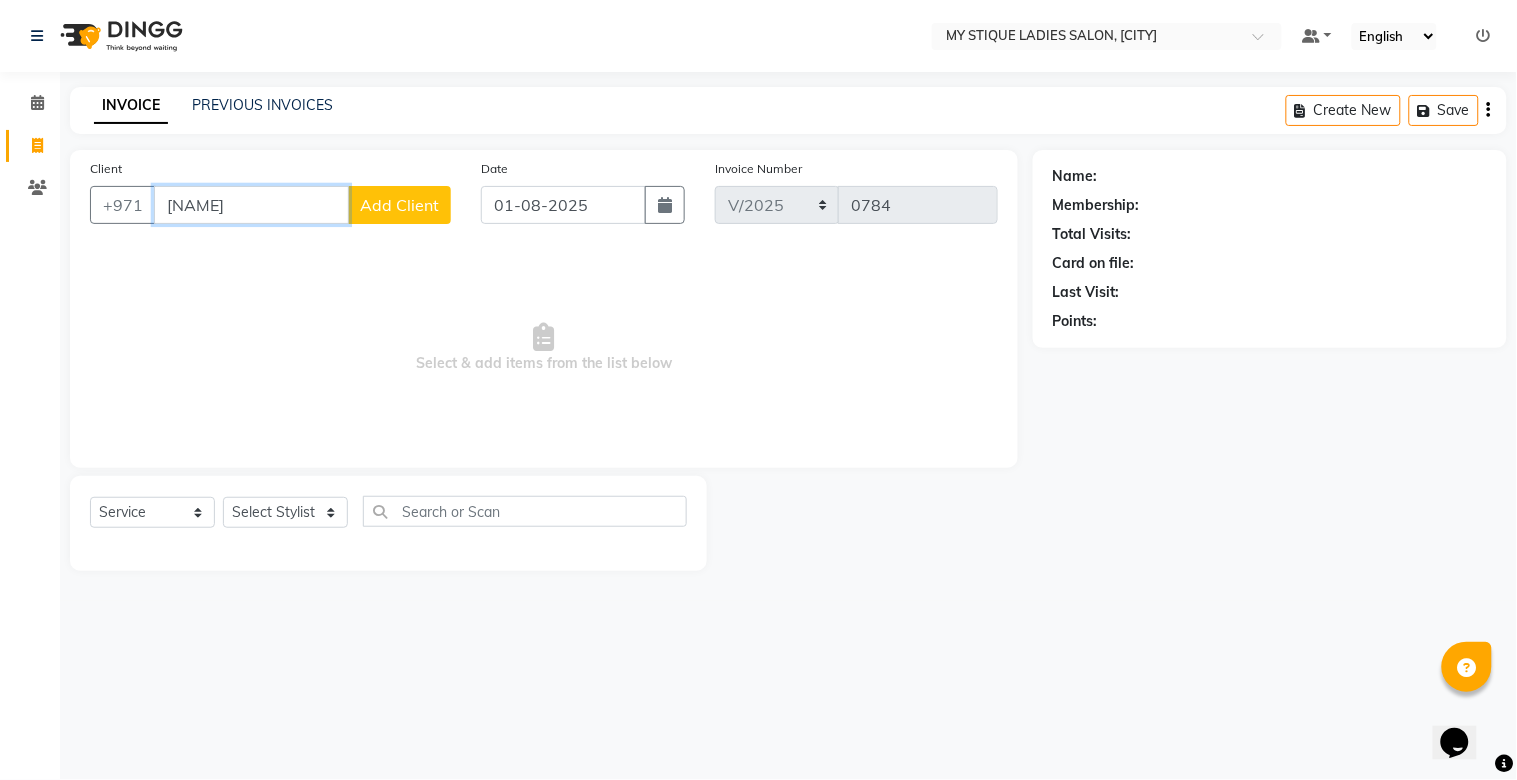 type on "[NAME]" 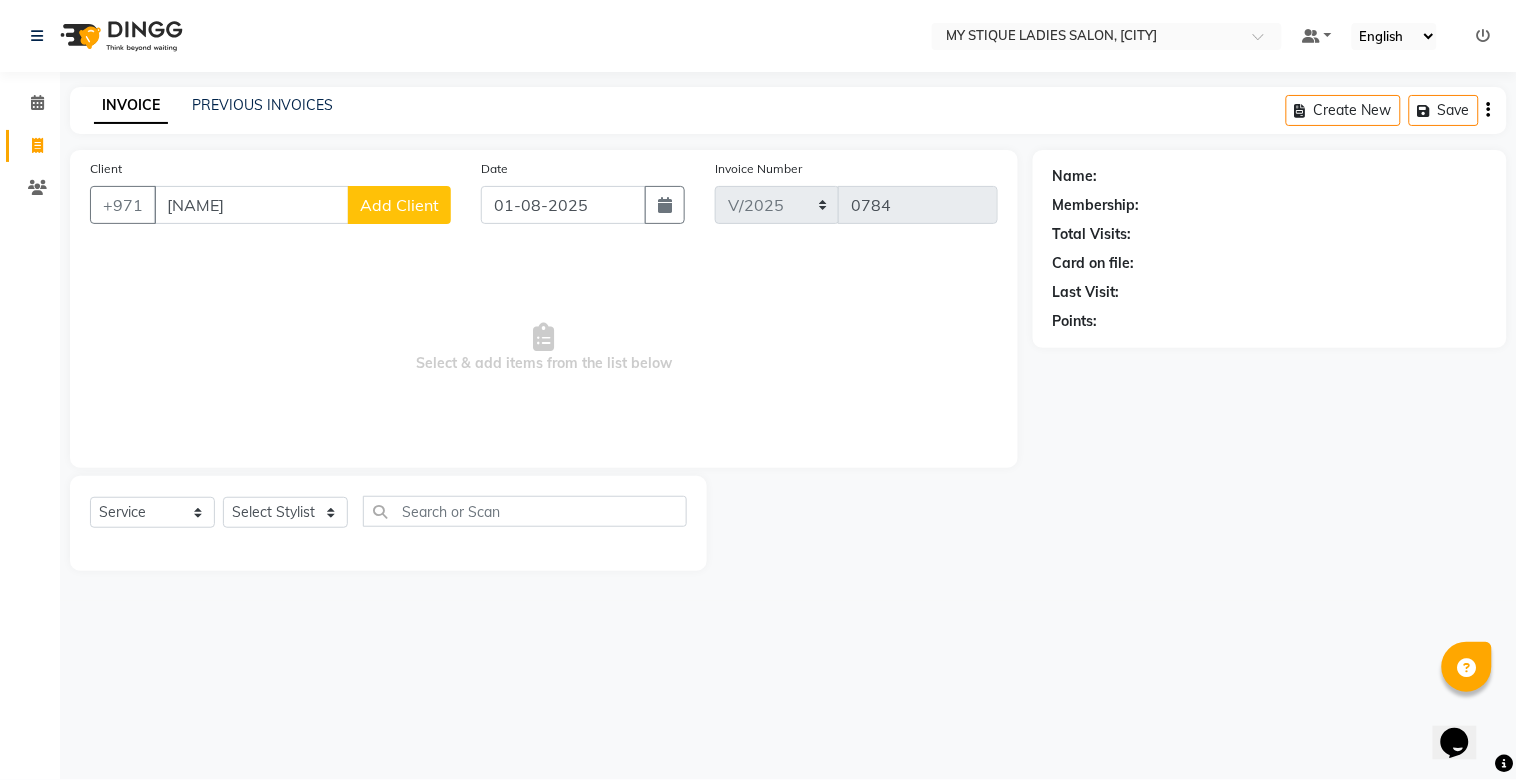 click on "Add Client" 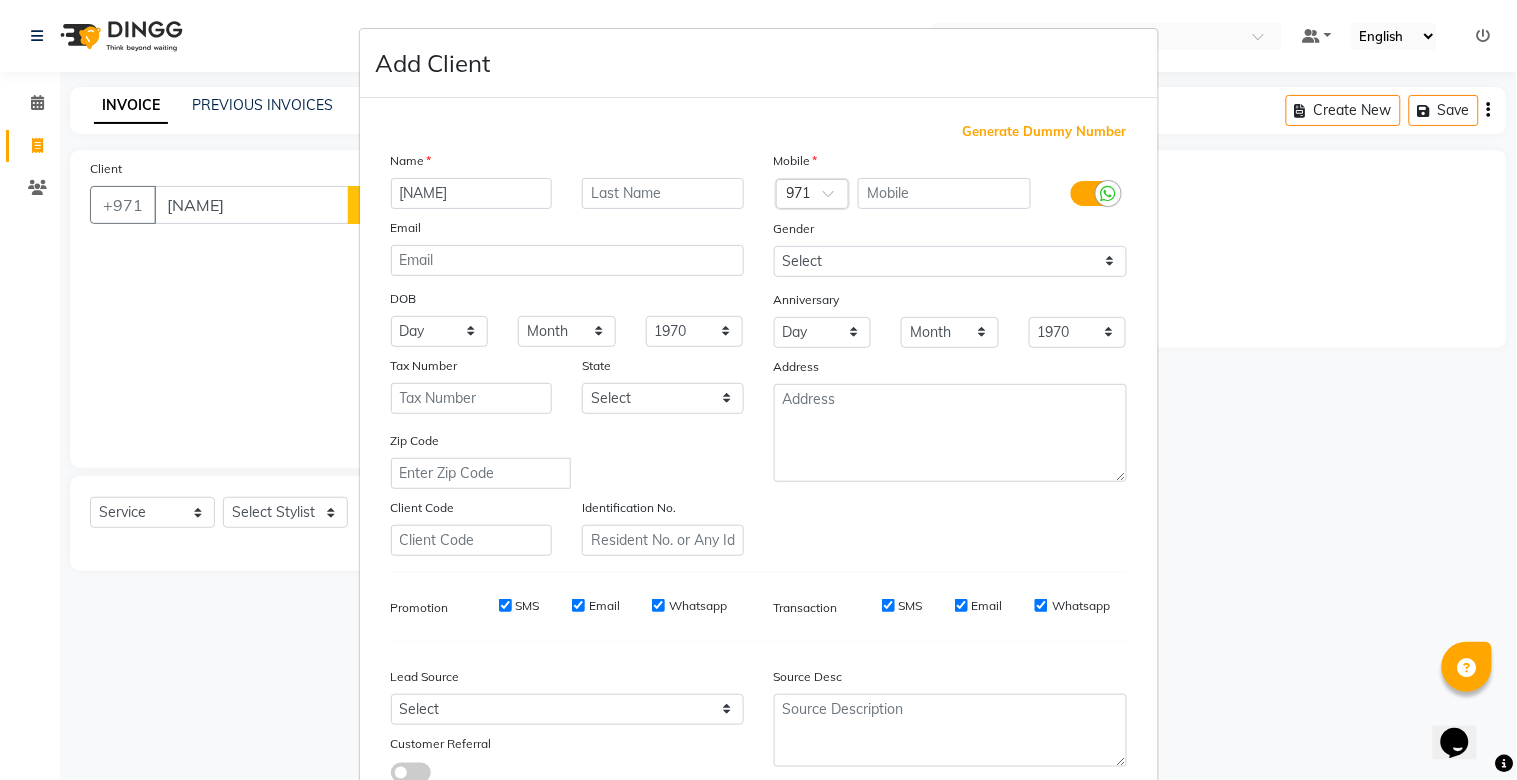 click on "Generate Dummy Number" at bounding box center [1045, 132] 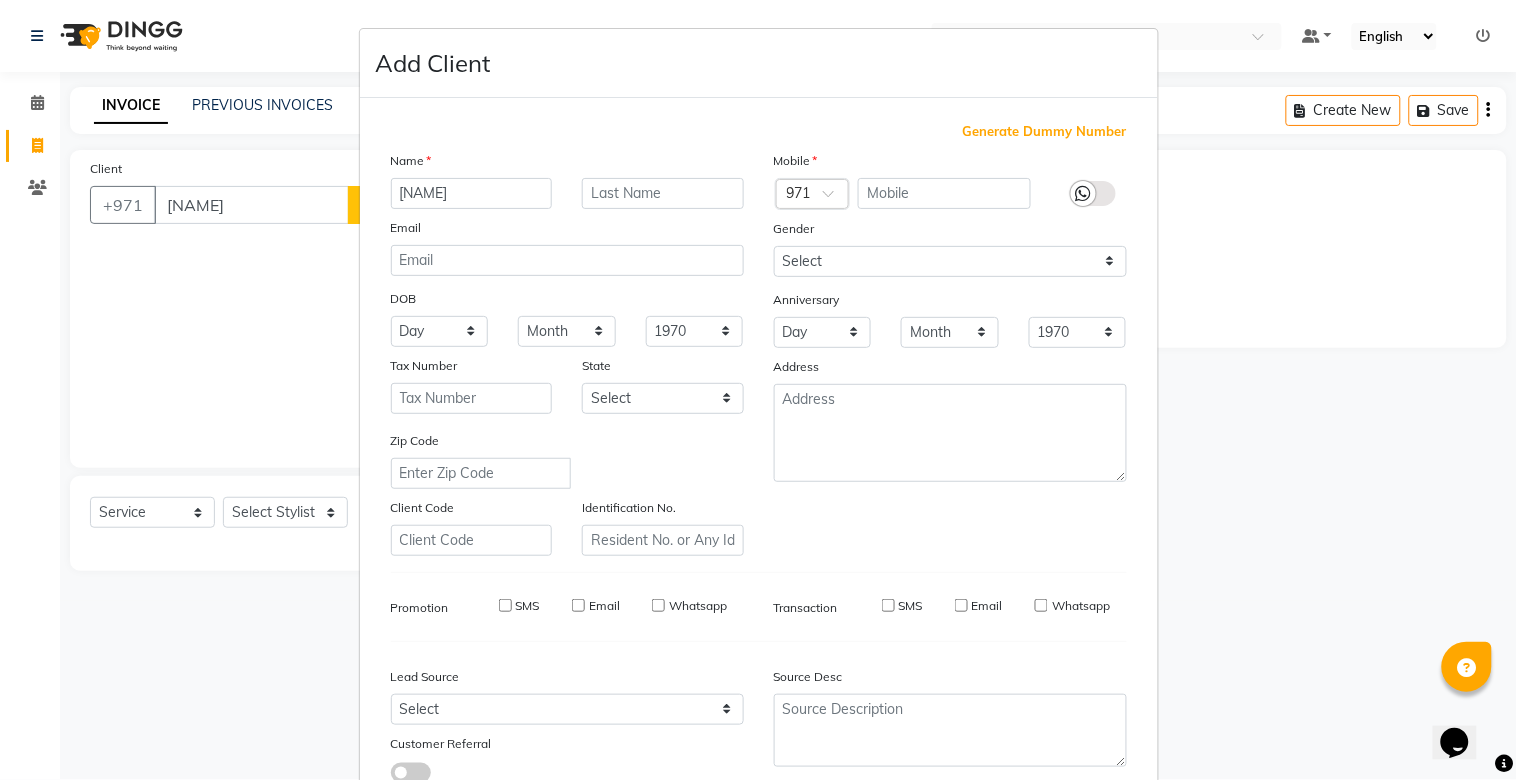 type on "1329400000335" 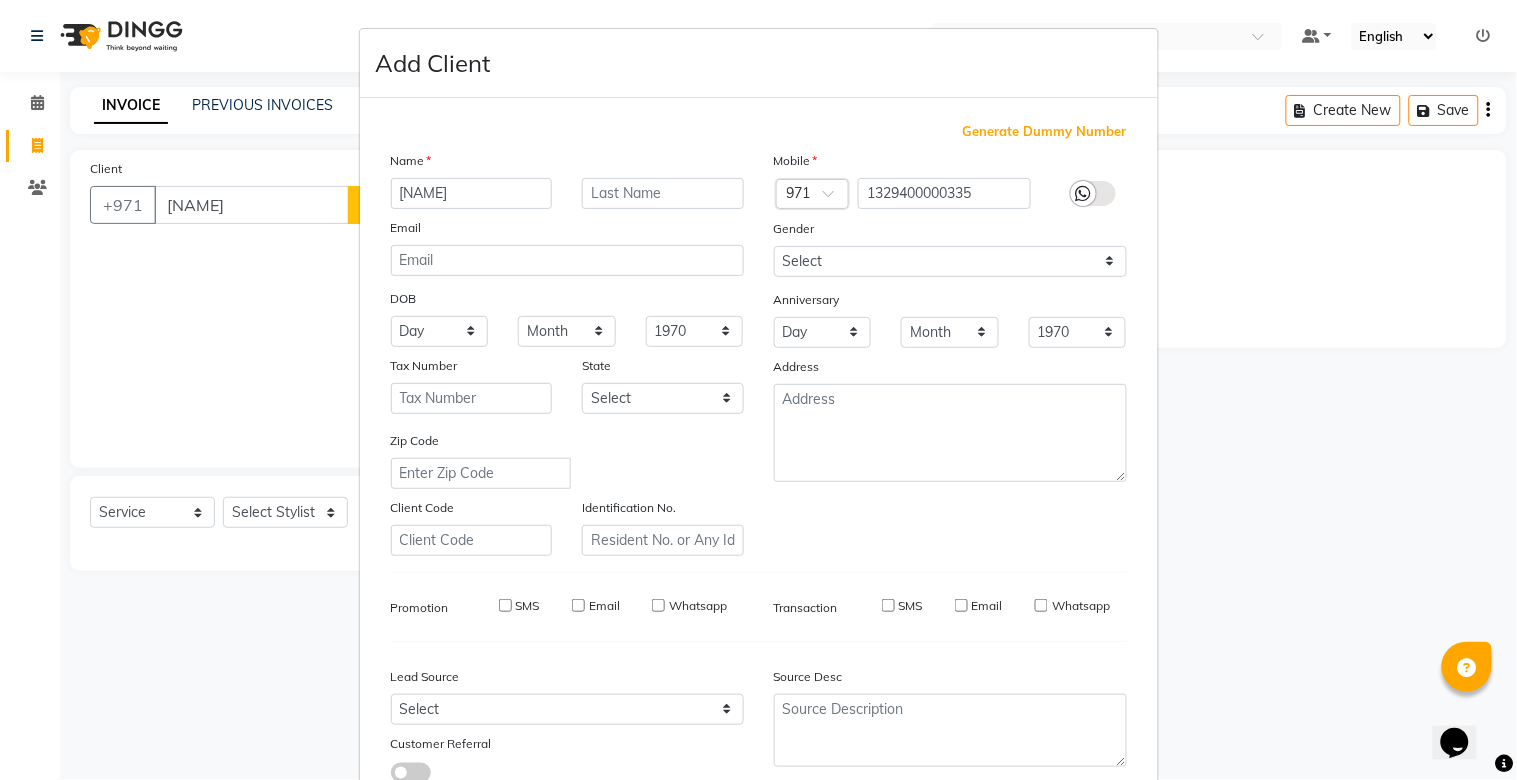 checkbox on "false" 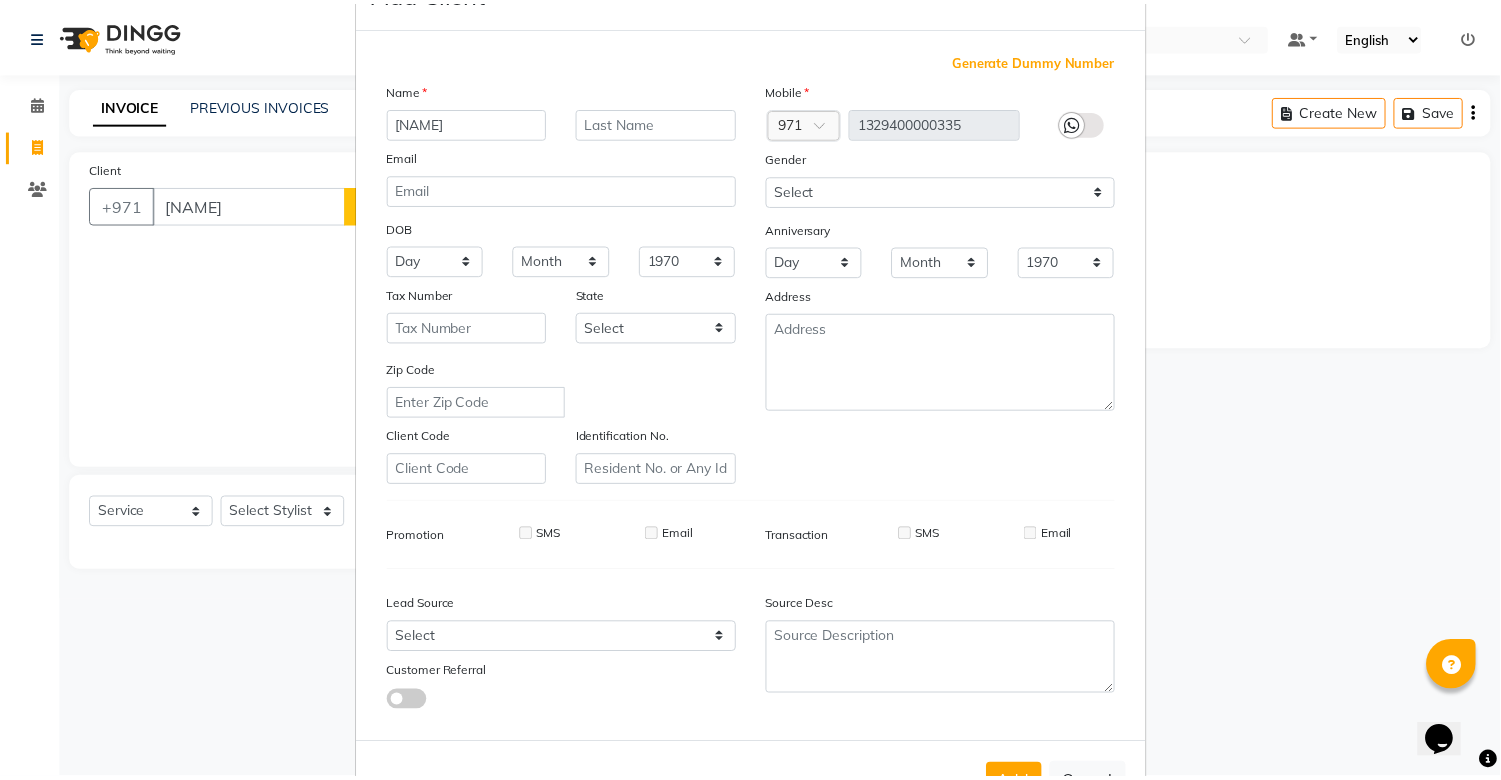 scroll, scrollTop: 144, scrollLeft: 0, axis: vertical 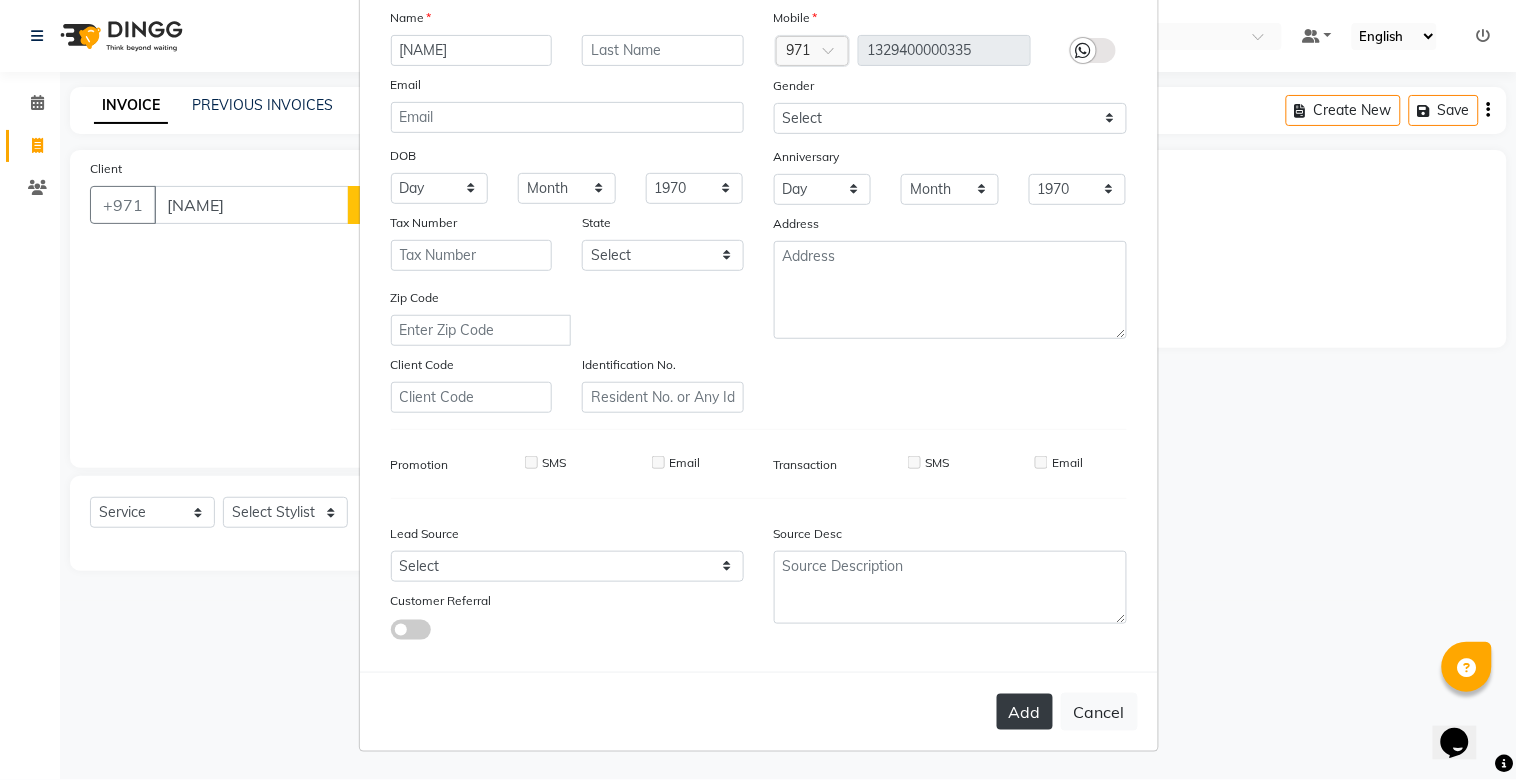 click on "Add" at bounding box center (1025, 712) 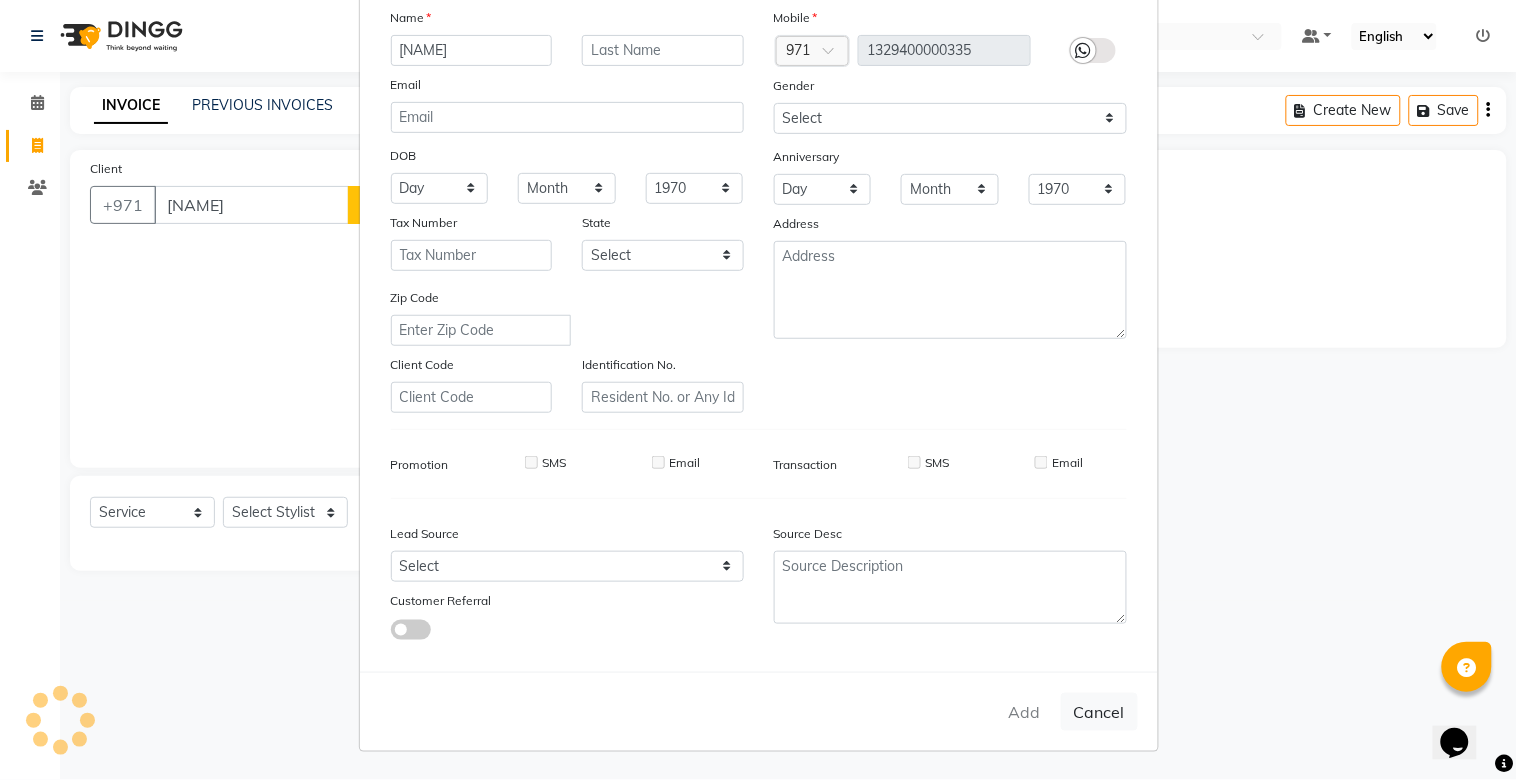 type on "13*********35" 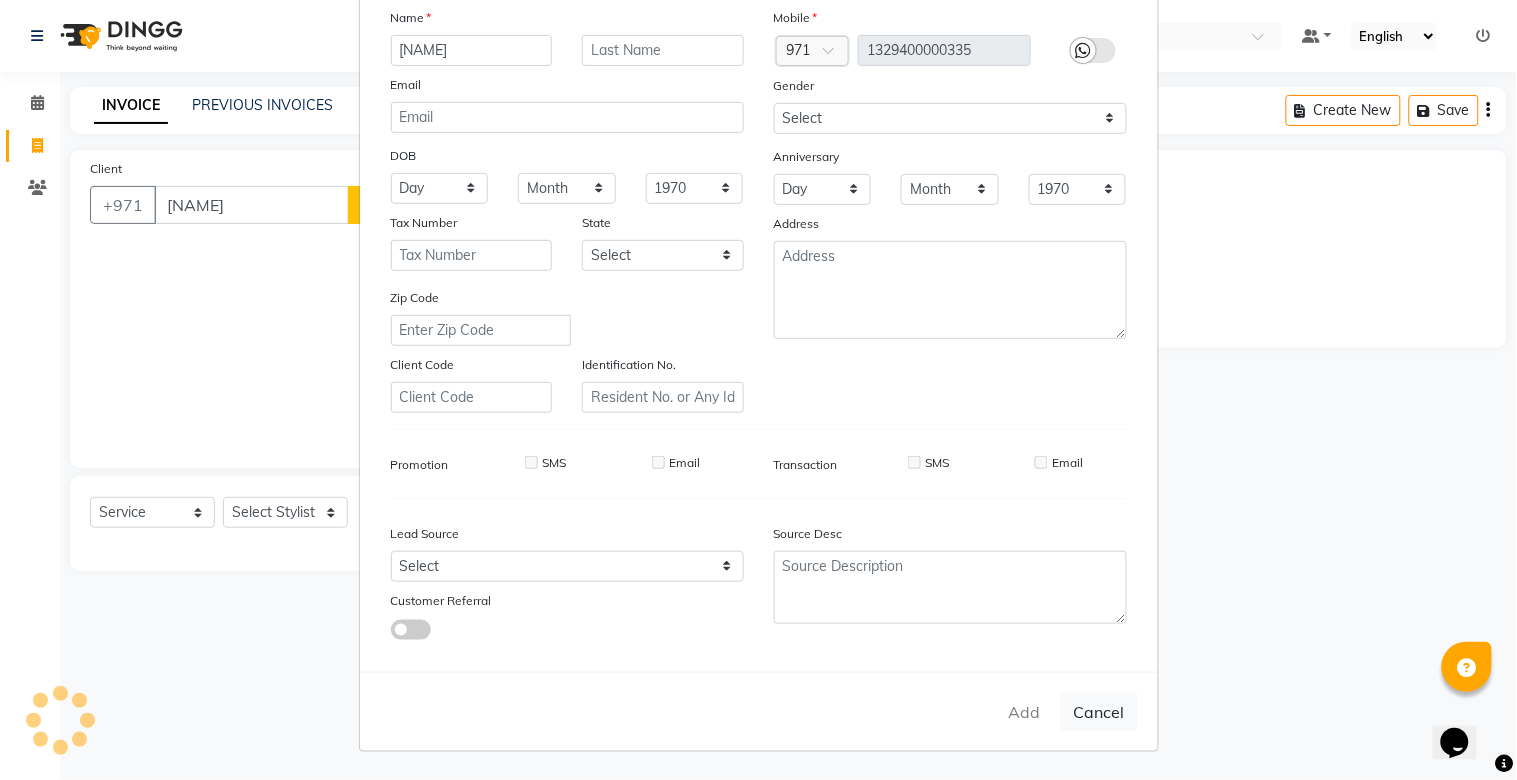 checkbox on "false" 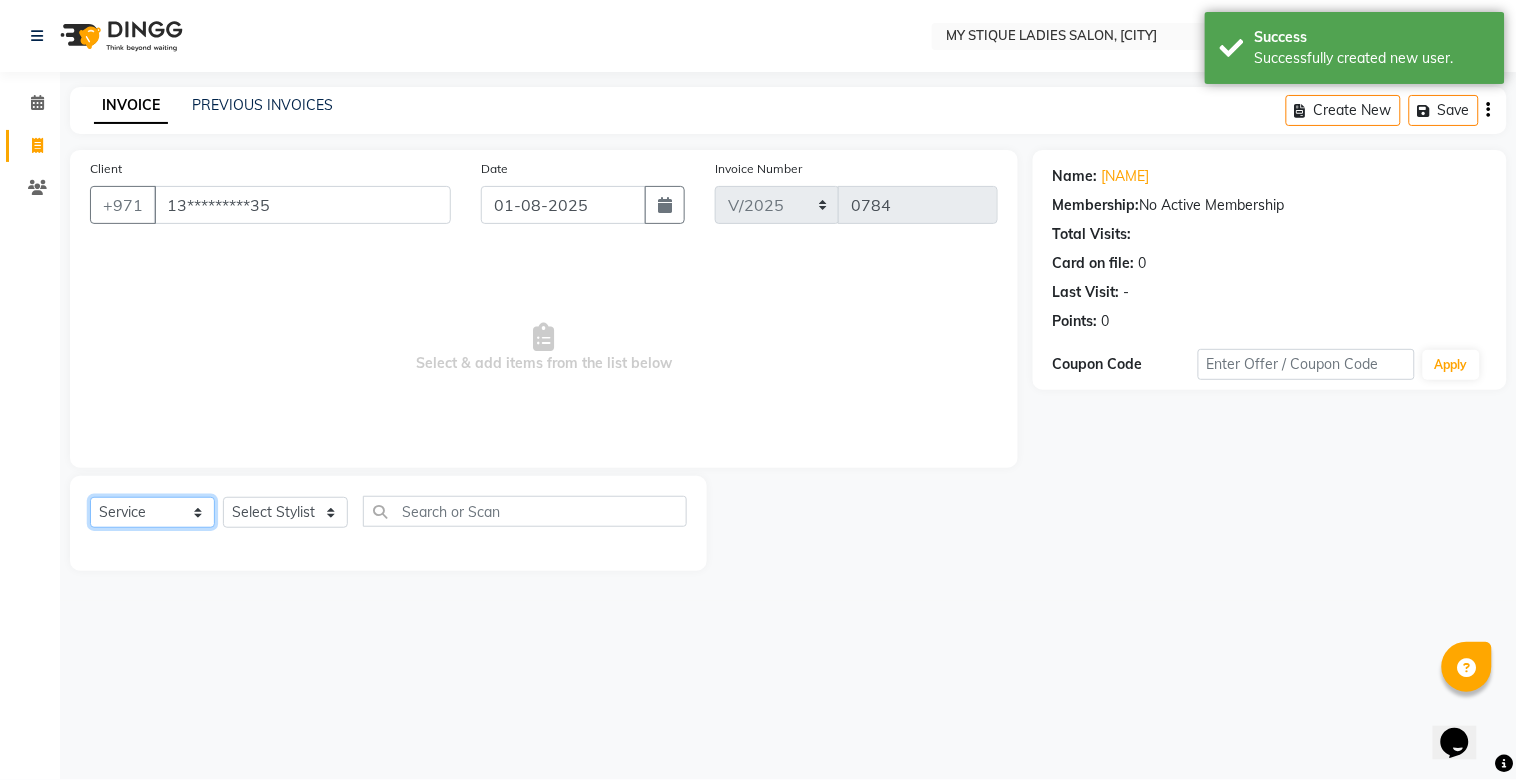 click on "Select  Service  Product  Membership  Package Voucher Prepaid Gift Card" 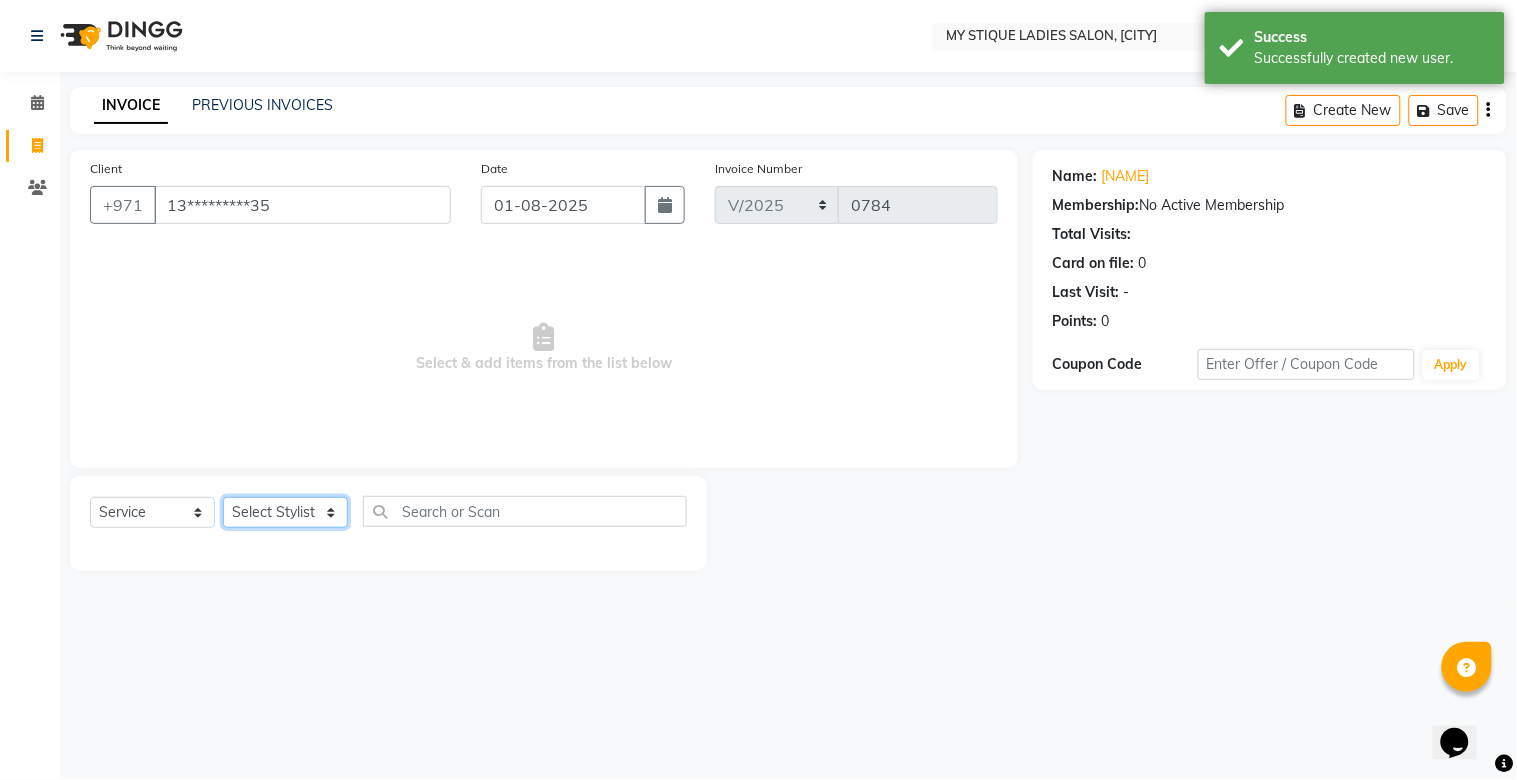 click on "Select Stylist [NAME] [NAME] [NAME] [NAME] [NAME] [NAME]" 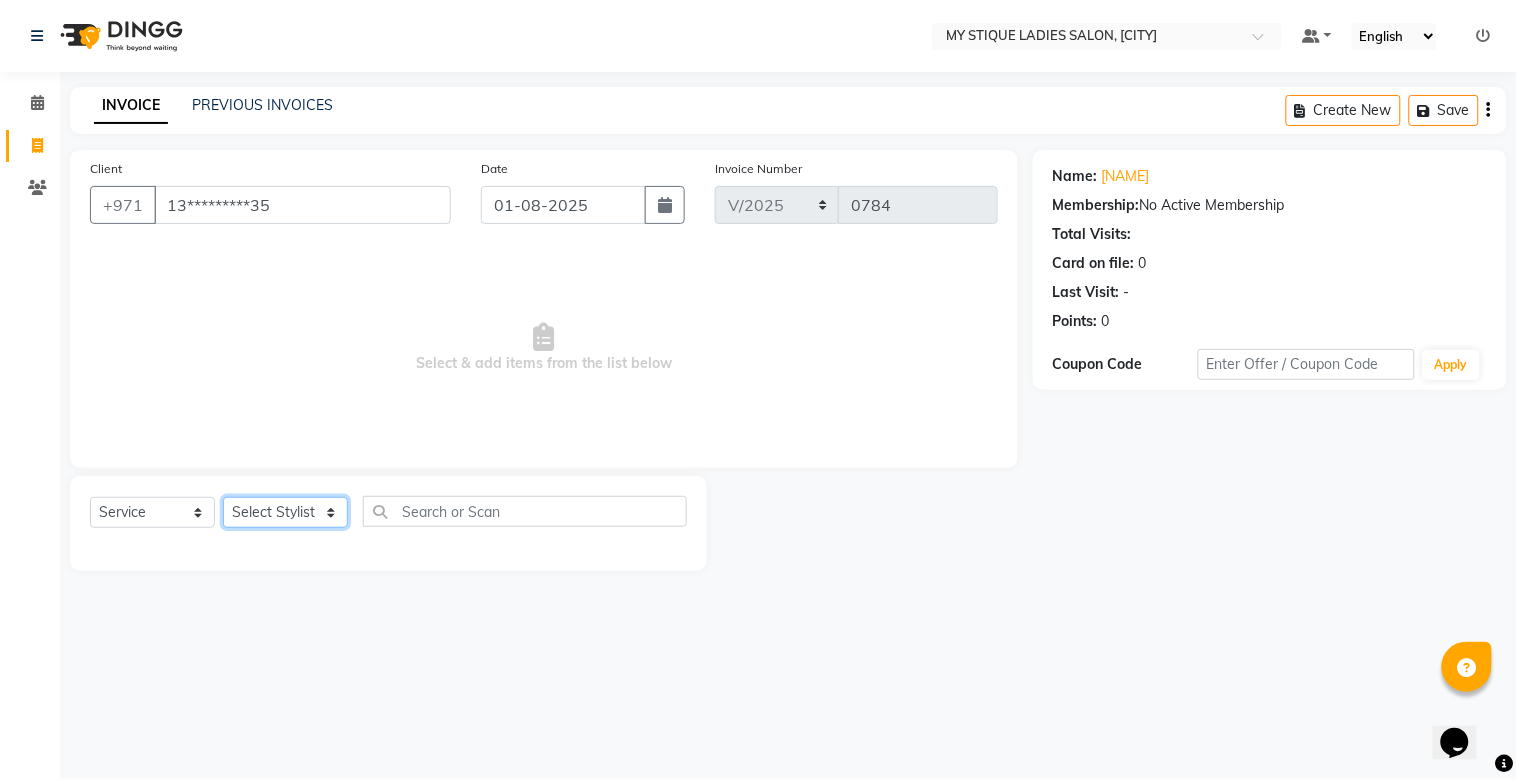 select on "65420" 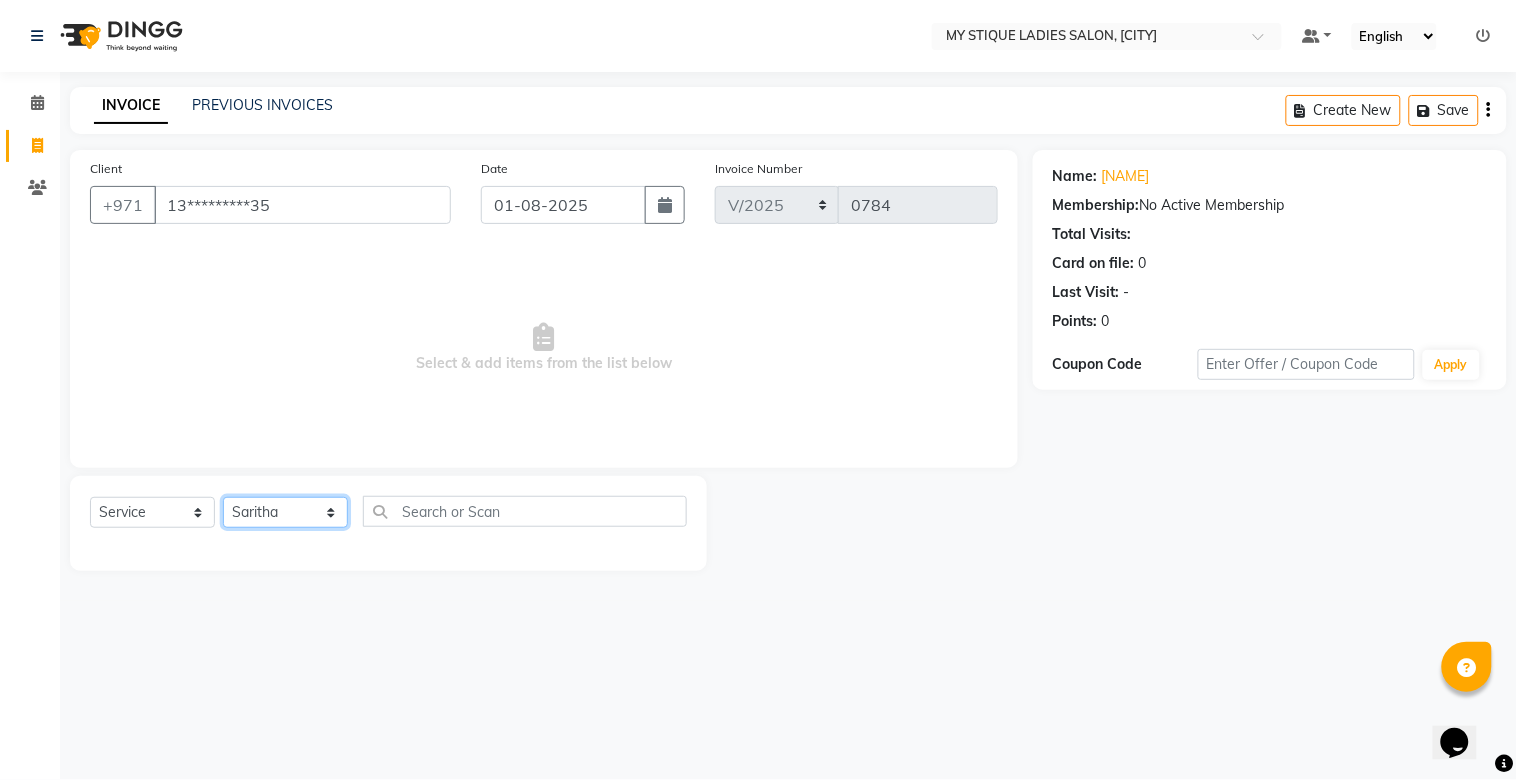 click on "Select Stylist [NAME] [NAME] [NAME] [NAME] [NAME] [NAME]" 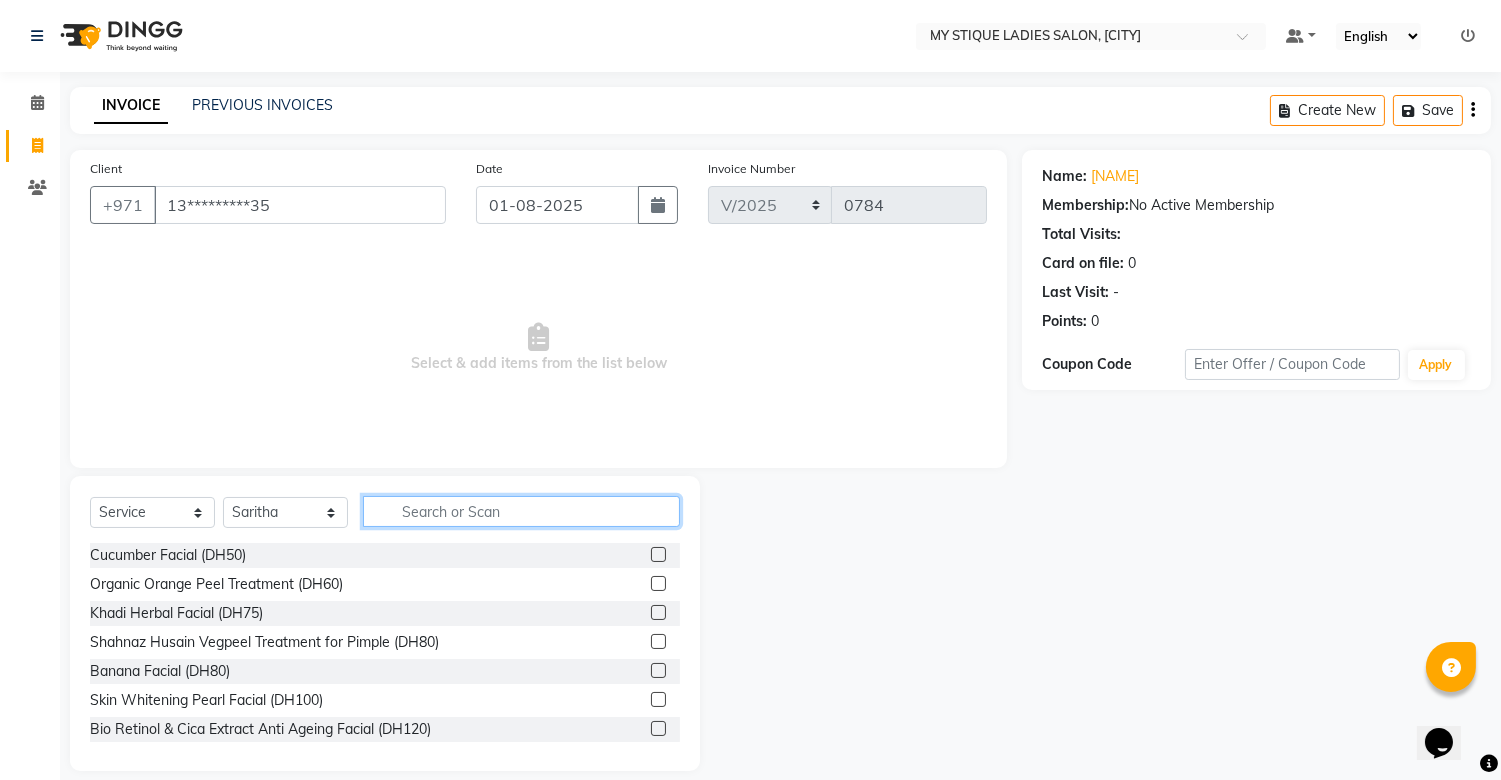 click 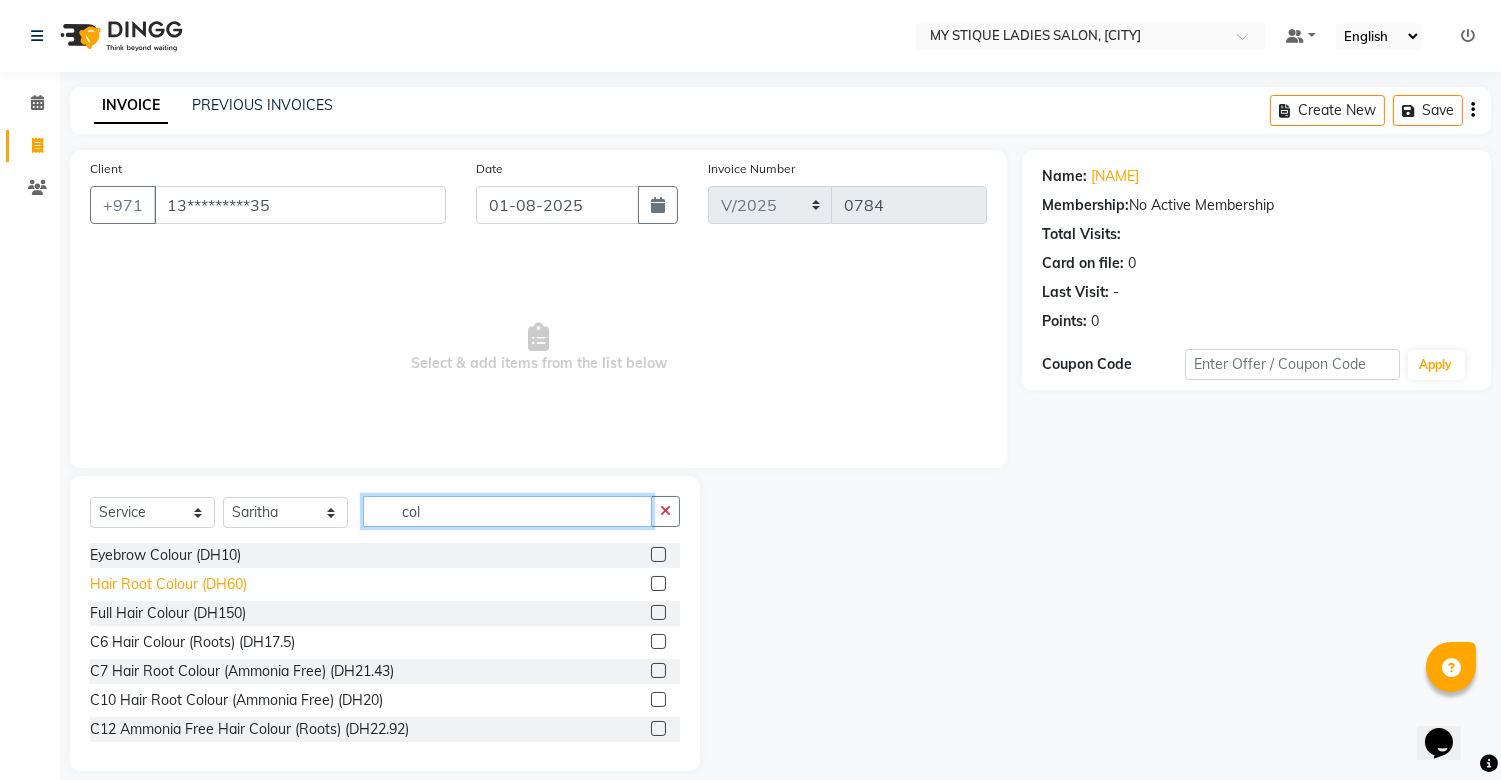 type on "col" 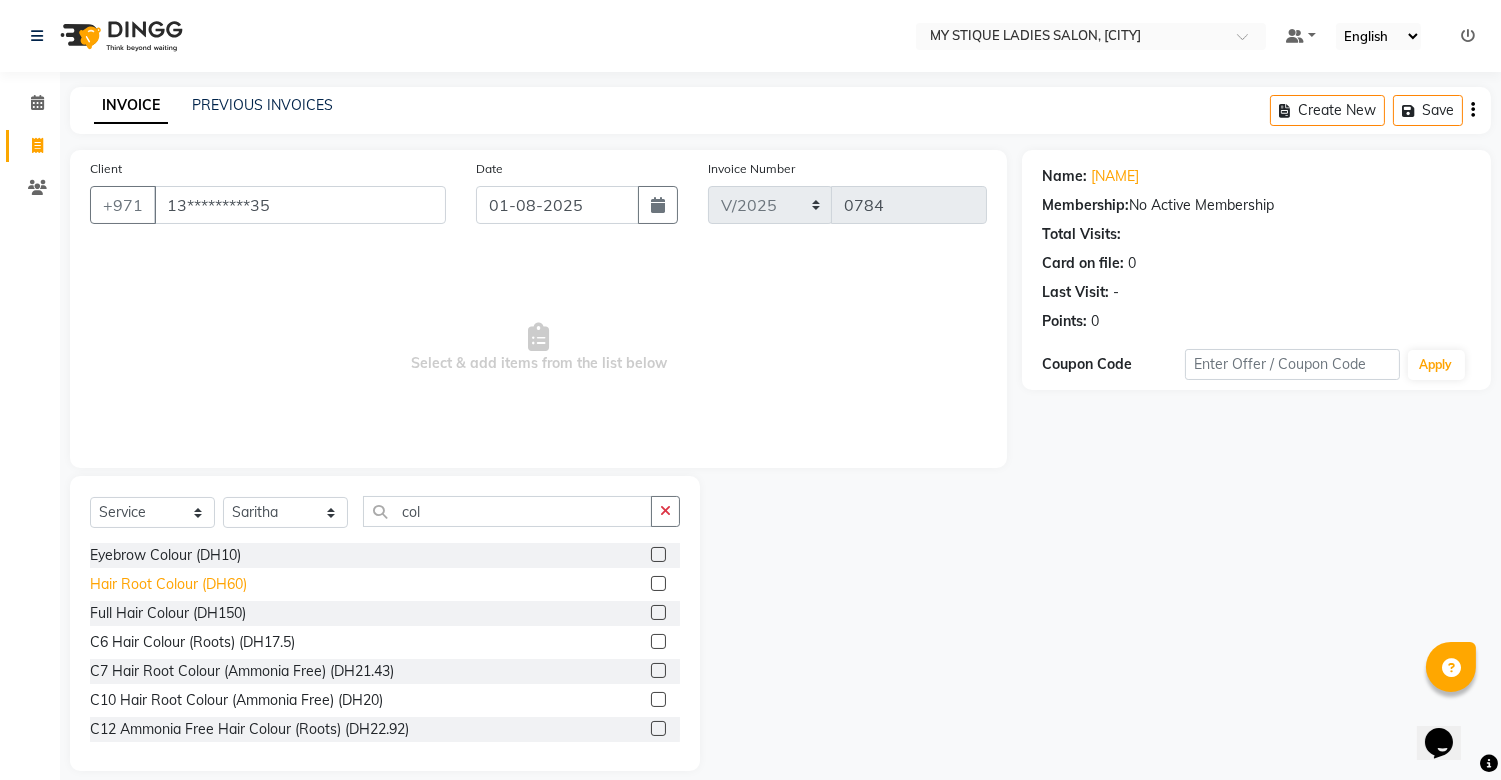click on "Hair Root Colour (DH60)" 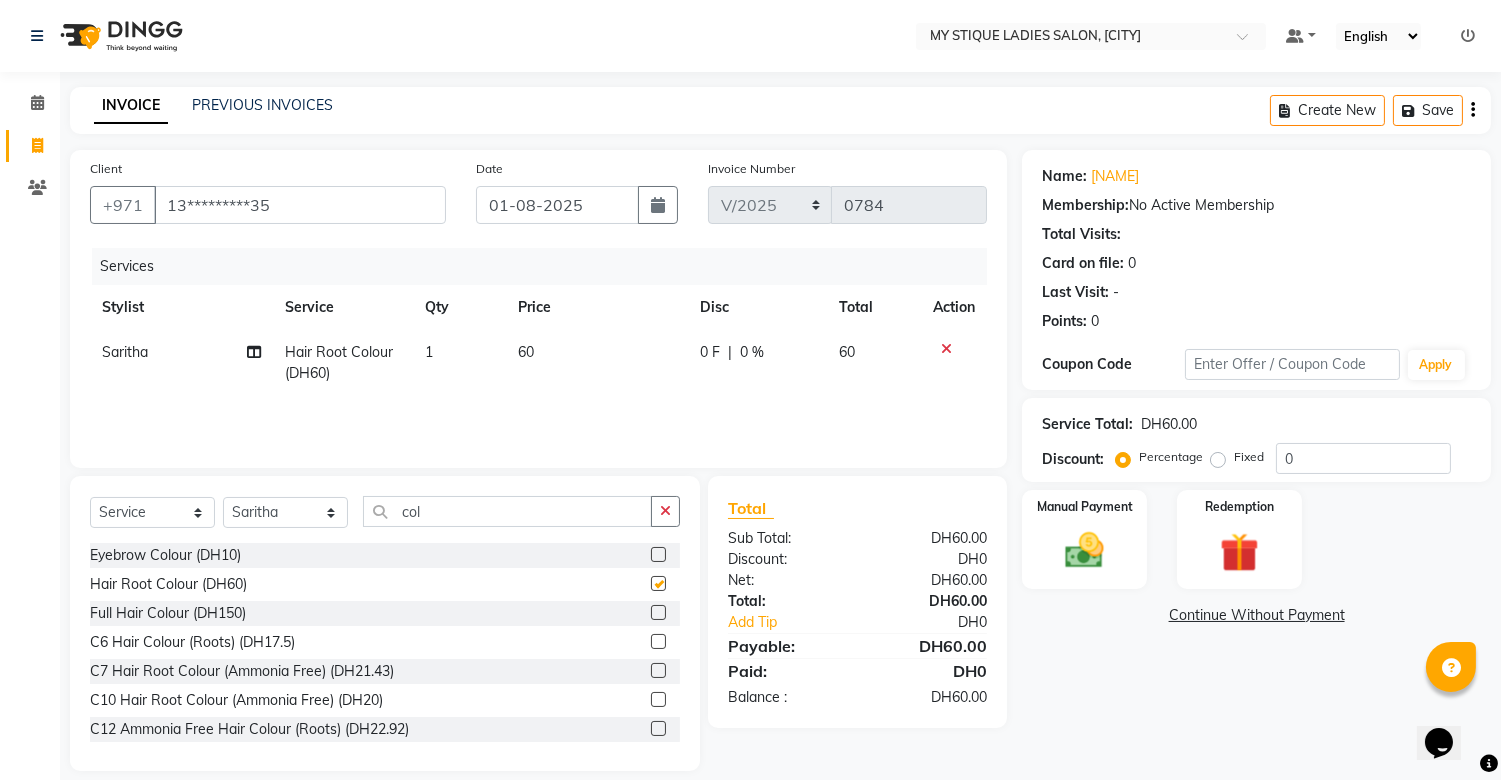 checkbox on "false" 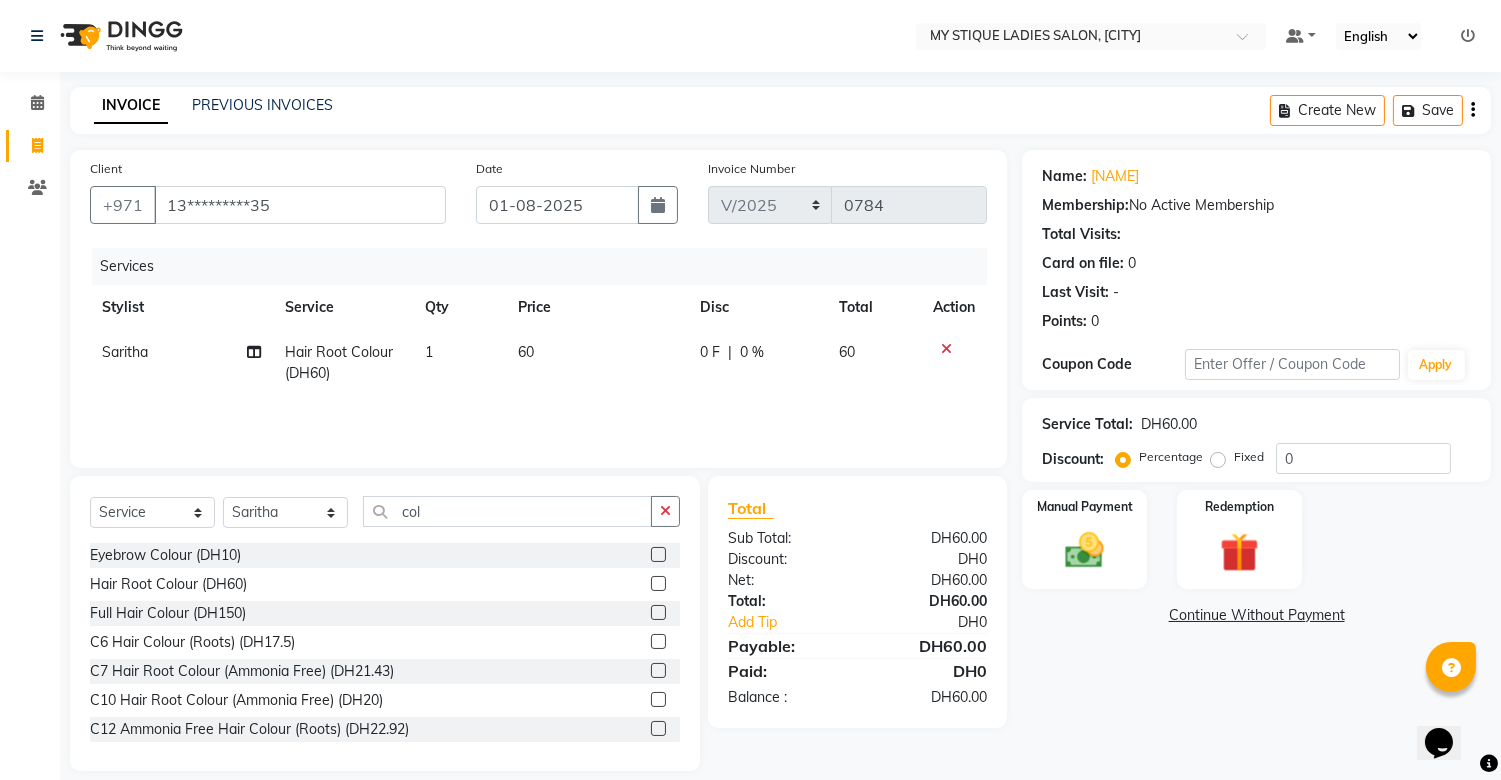 click on "60" 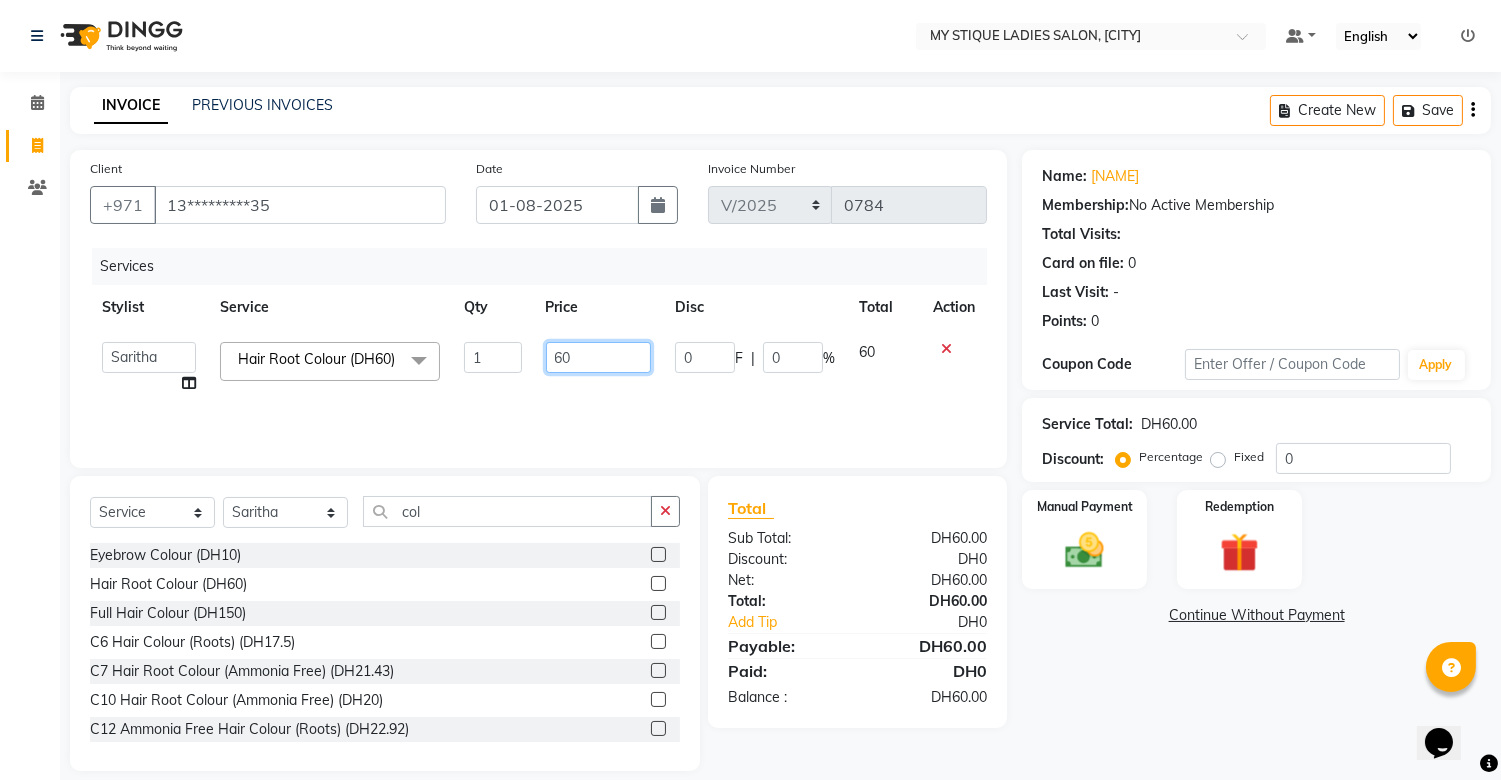 click on "60" 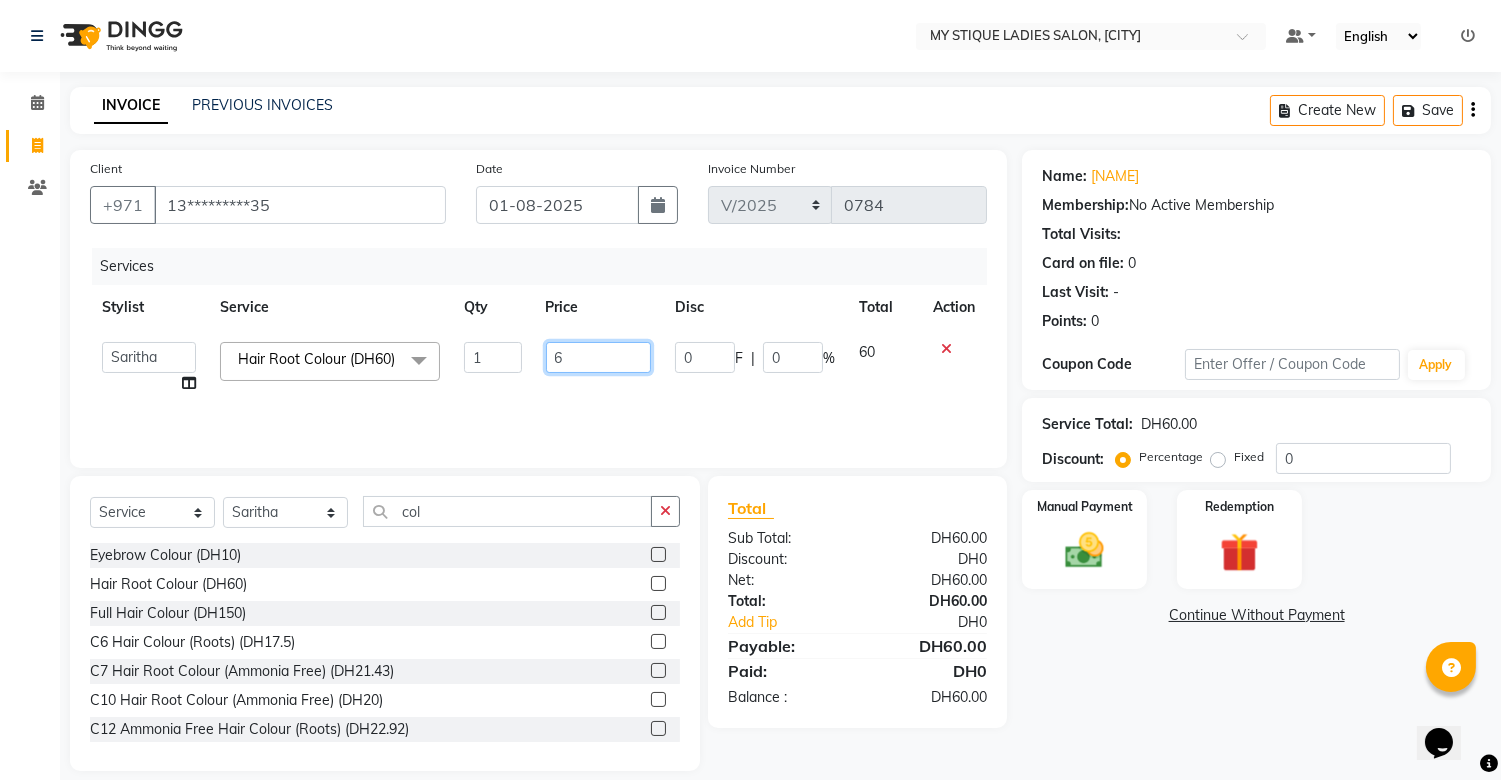 type on "65" 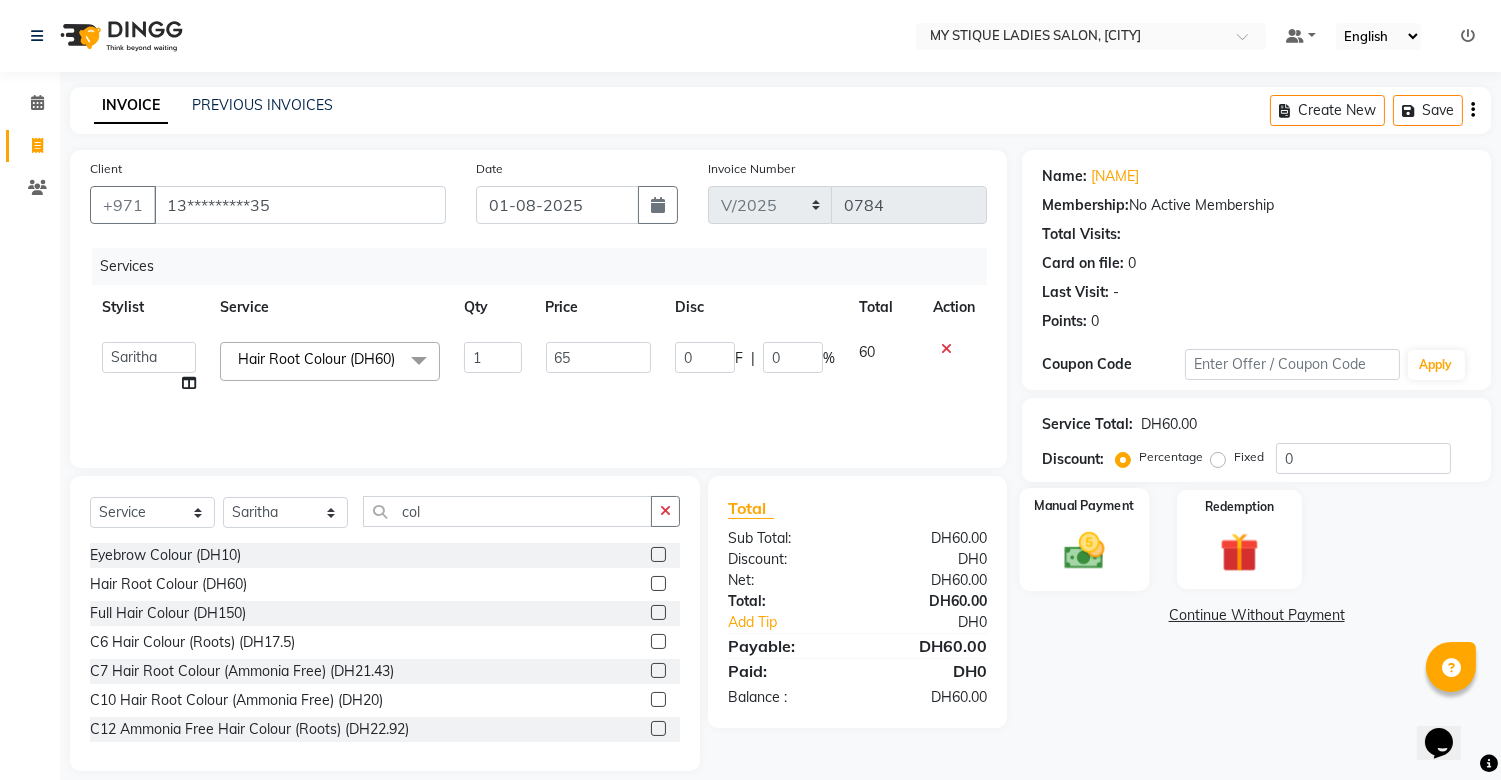 click 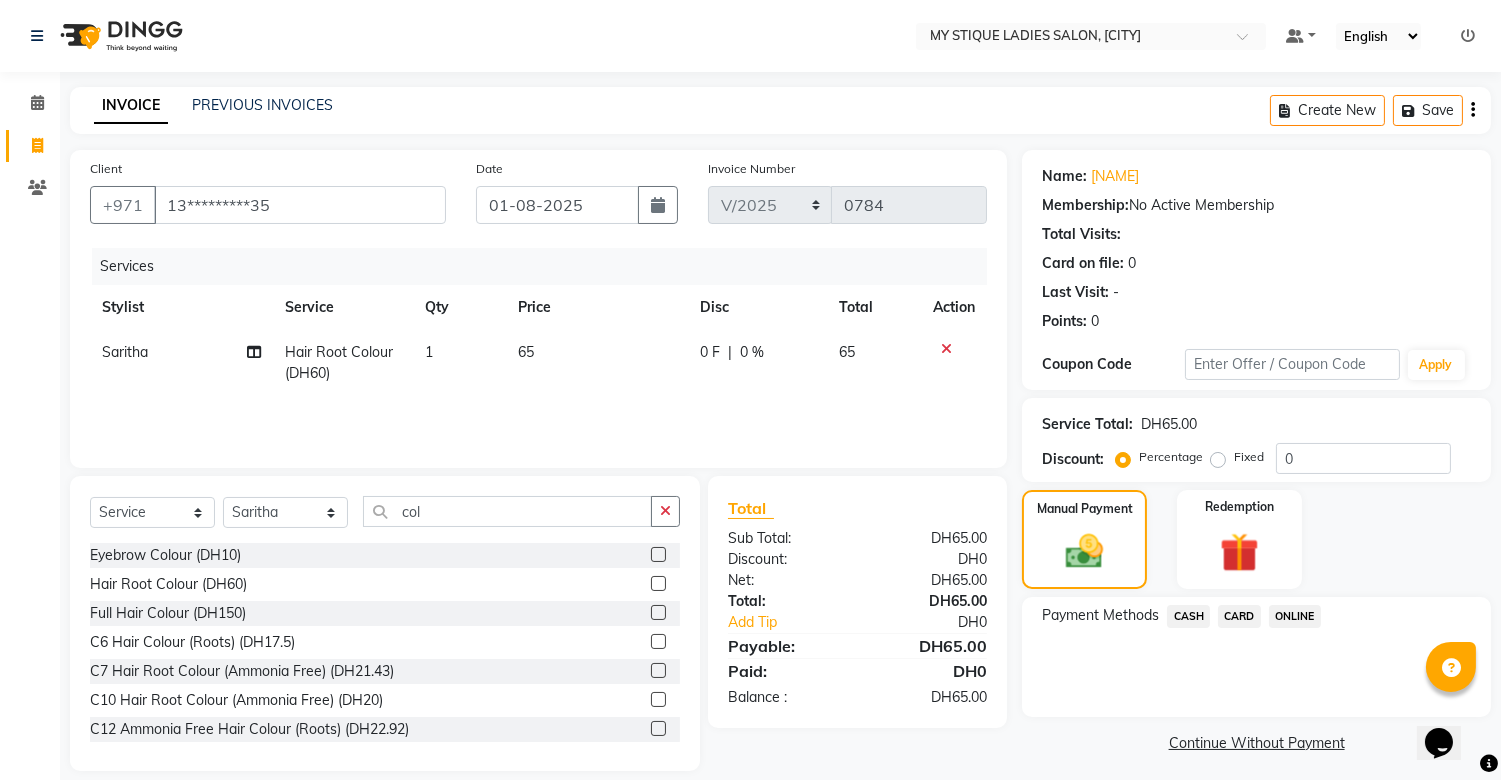click on "CASH" 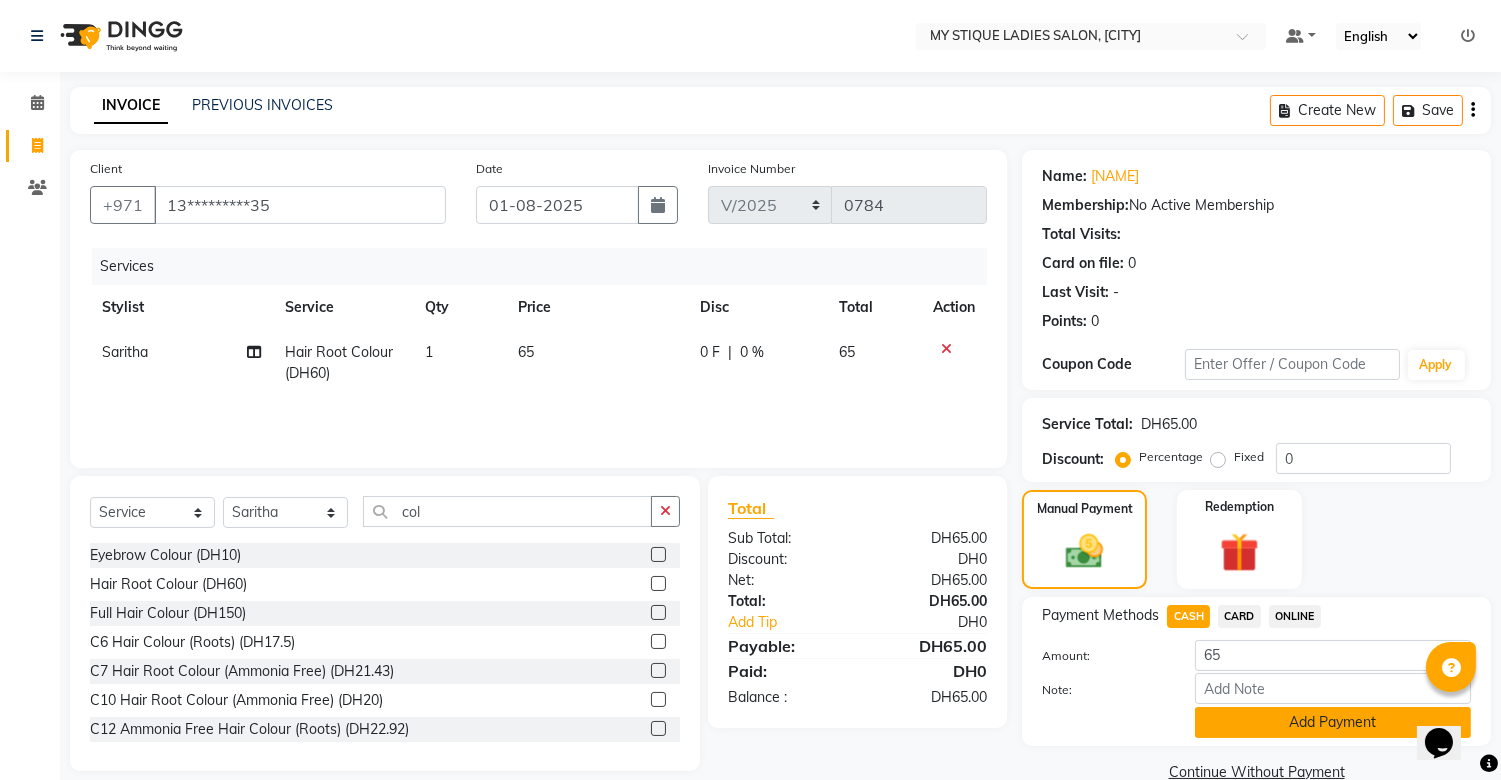 click on "Add Payment" 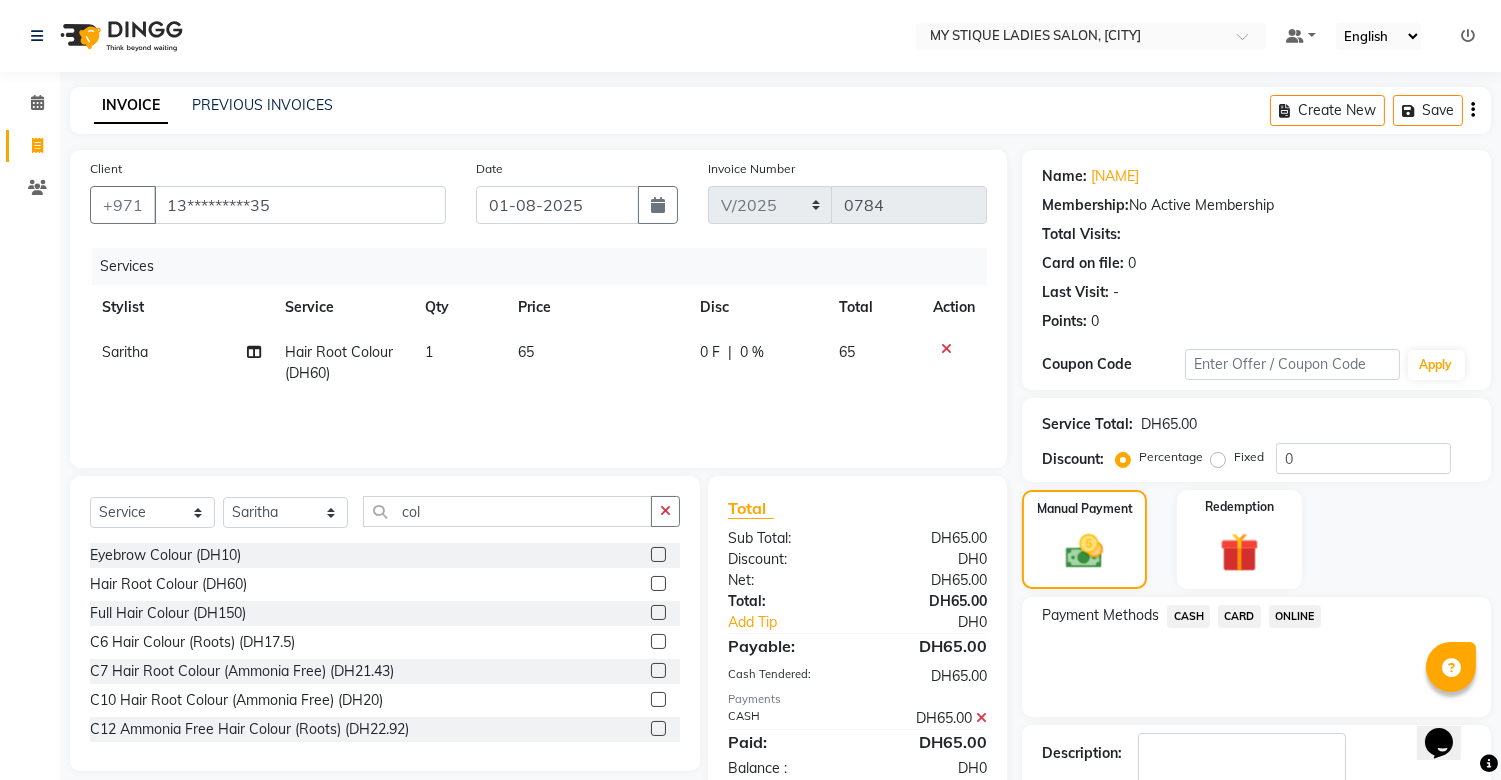 scroll, scrollTop: 111, scrollLeft: 0, axis: vertical 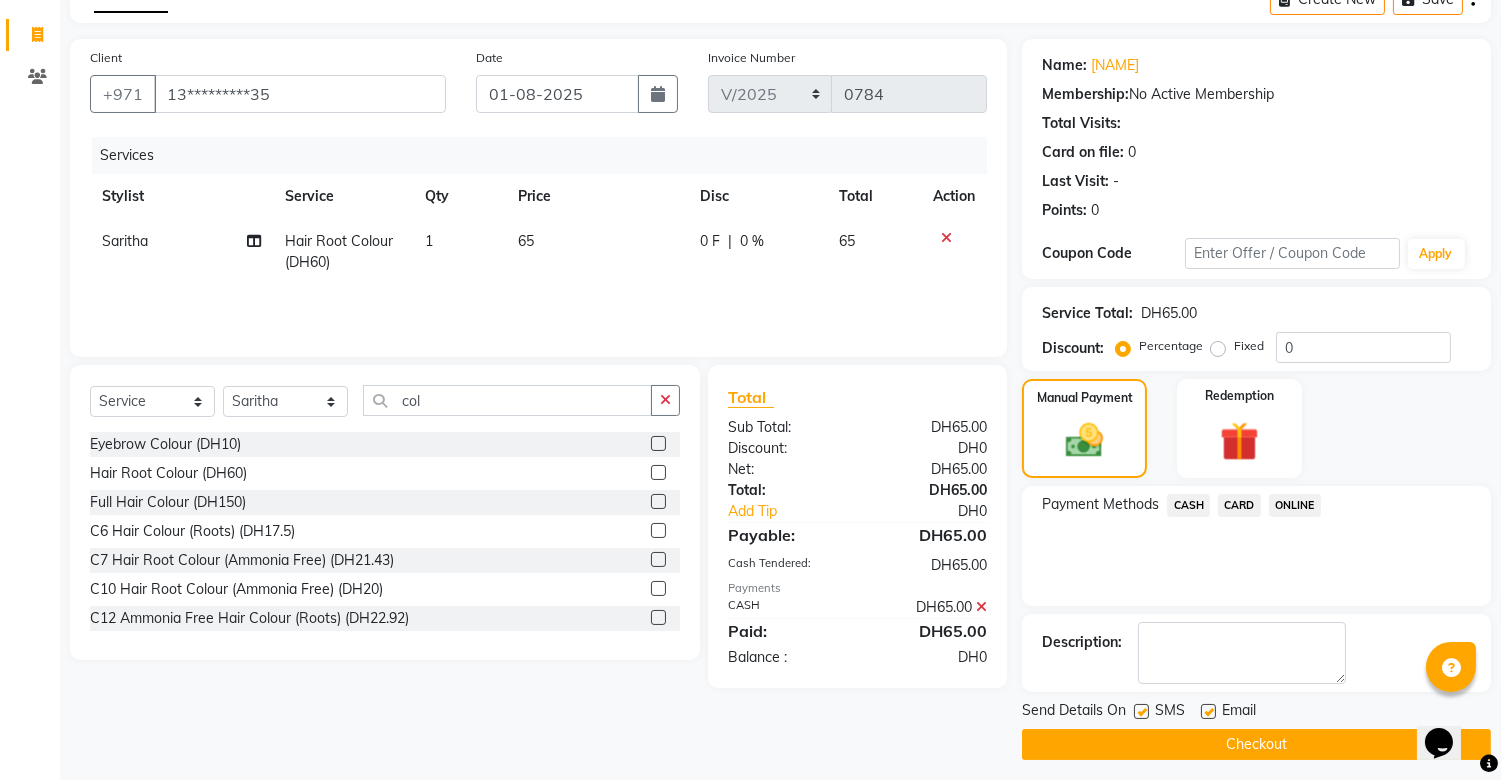click on "Send Details On SMS Email  Checkout" 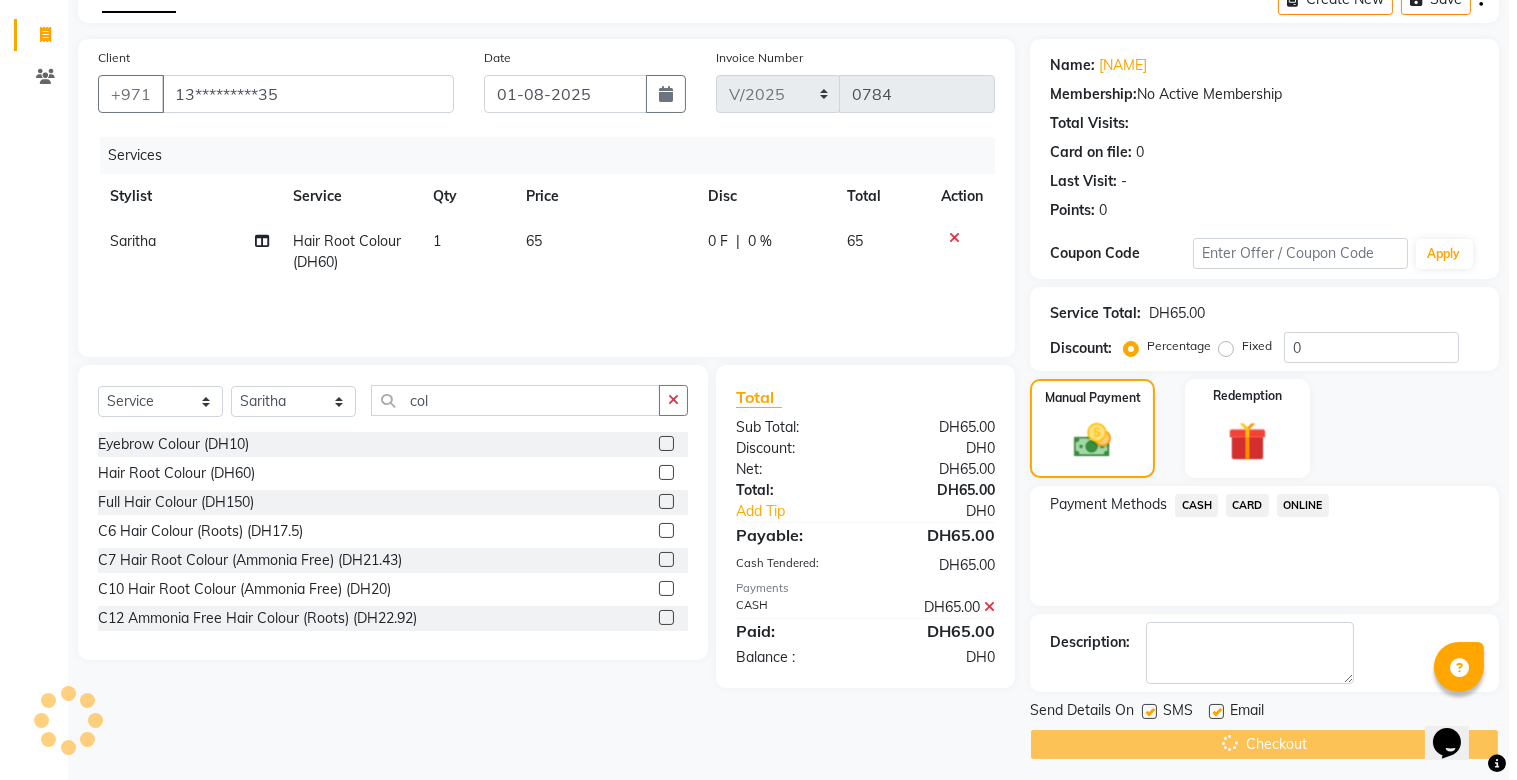 scroll, scrollTop: 0, scrollLeft: 0, axis: both 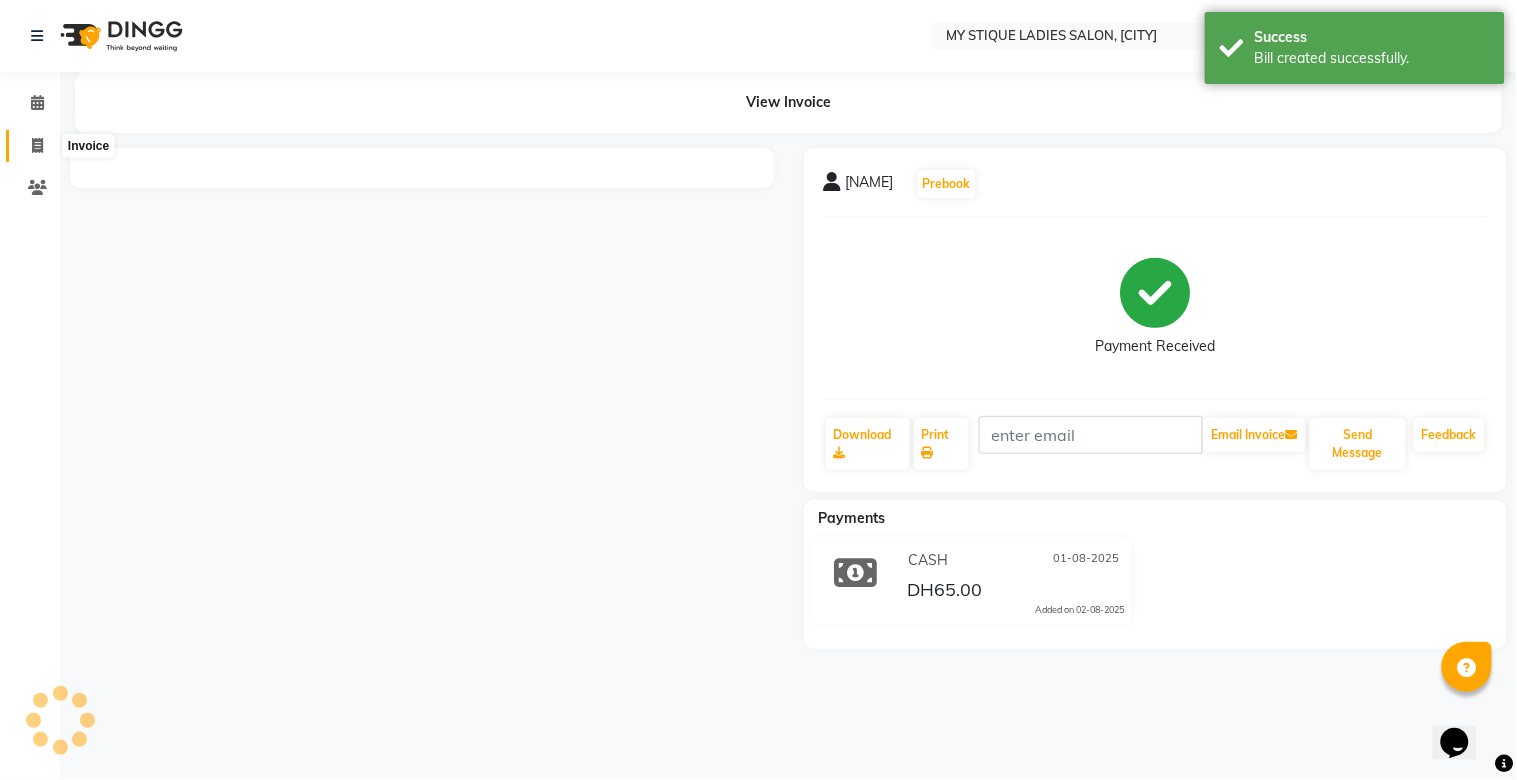 click 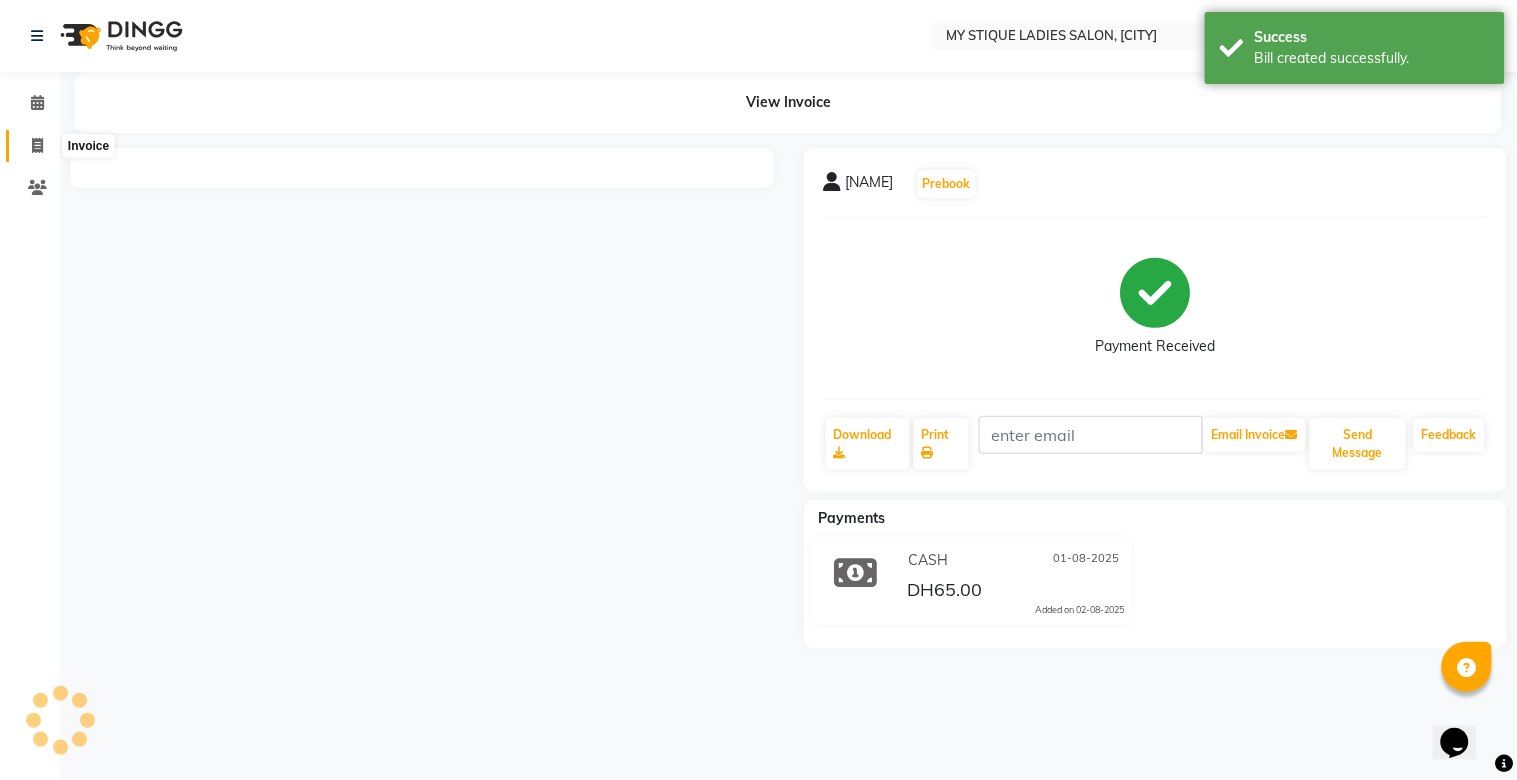 select on "service" 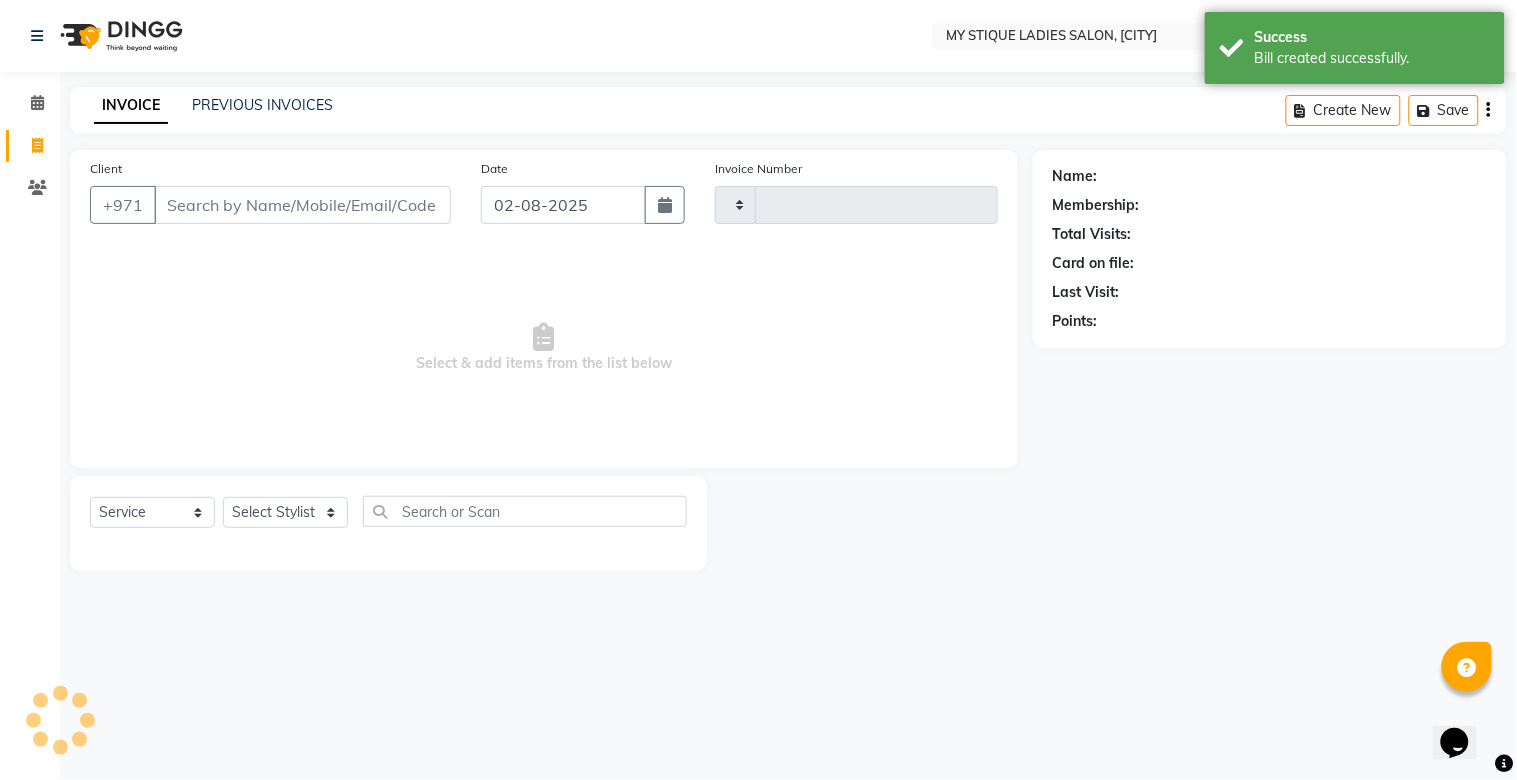 type on "0785" 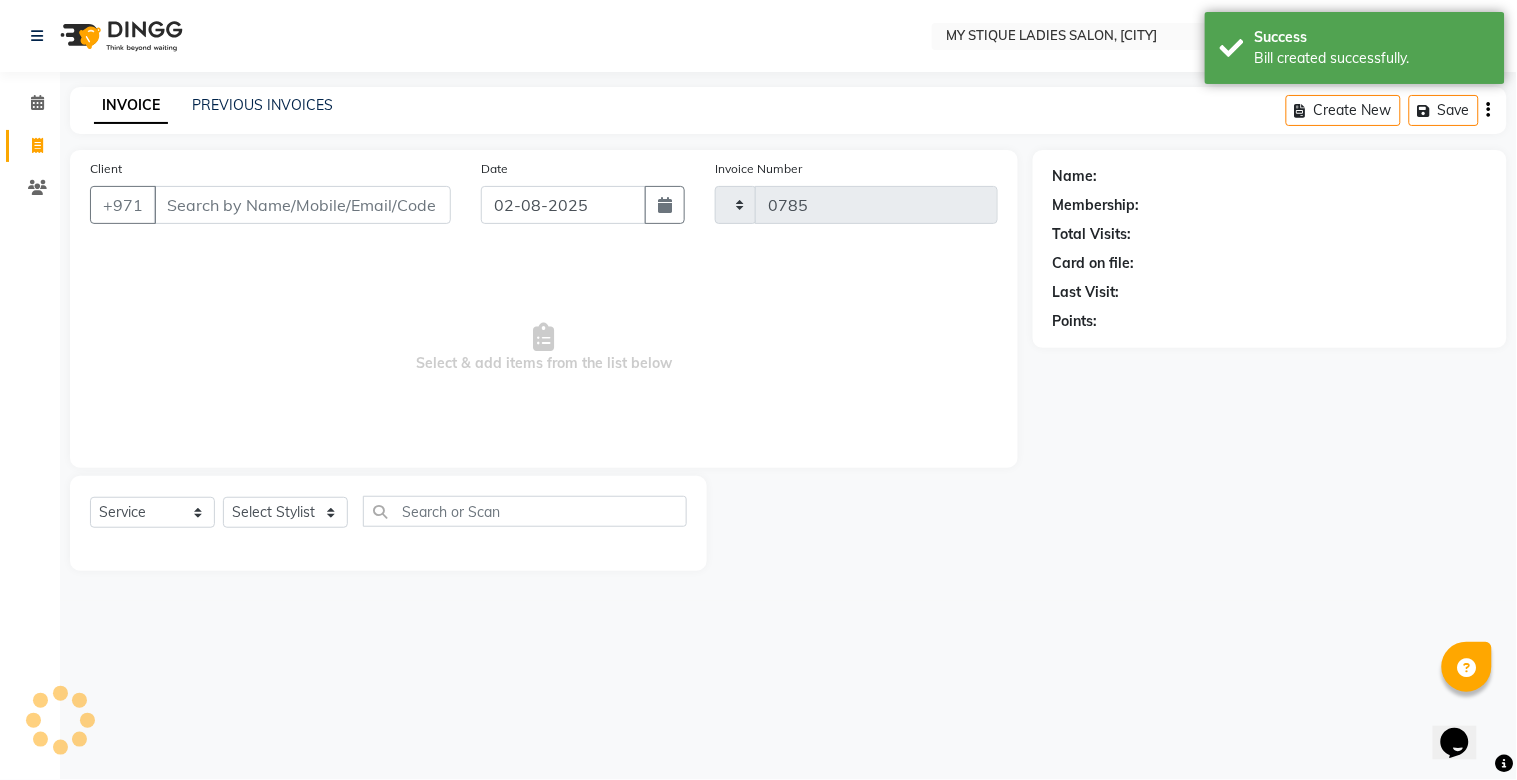 select on "7457" 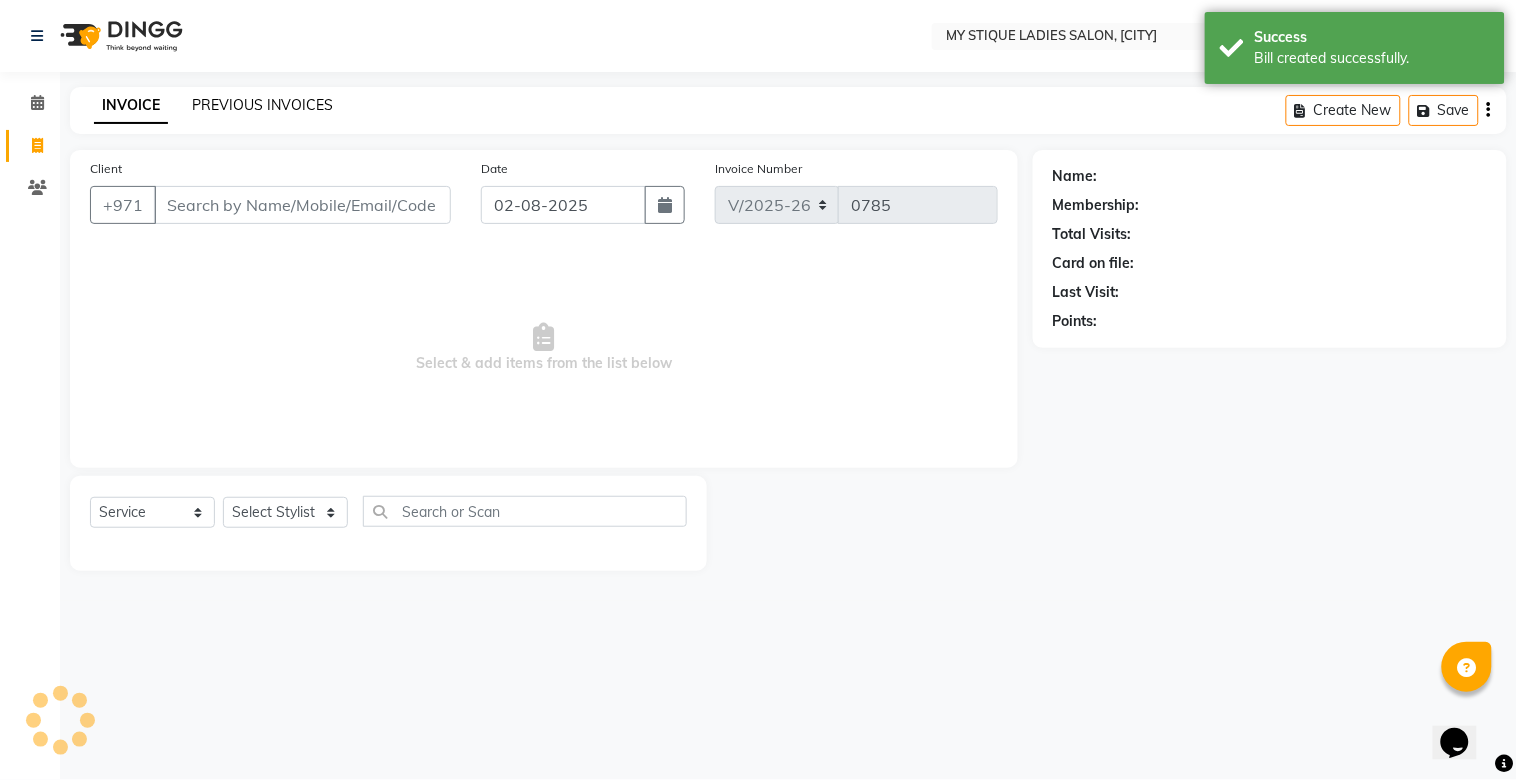 click on "PREVIOUS INVOICES" 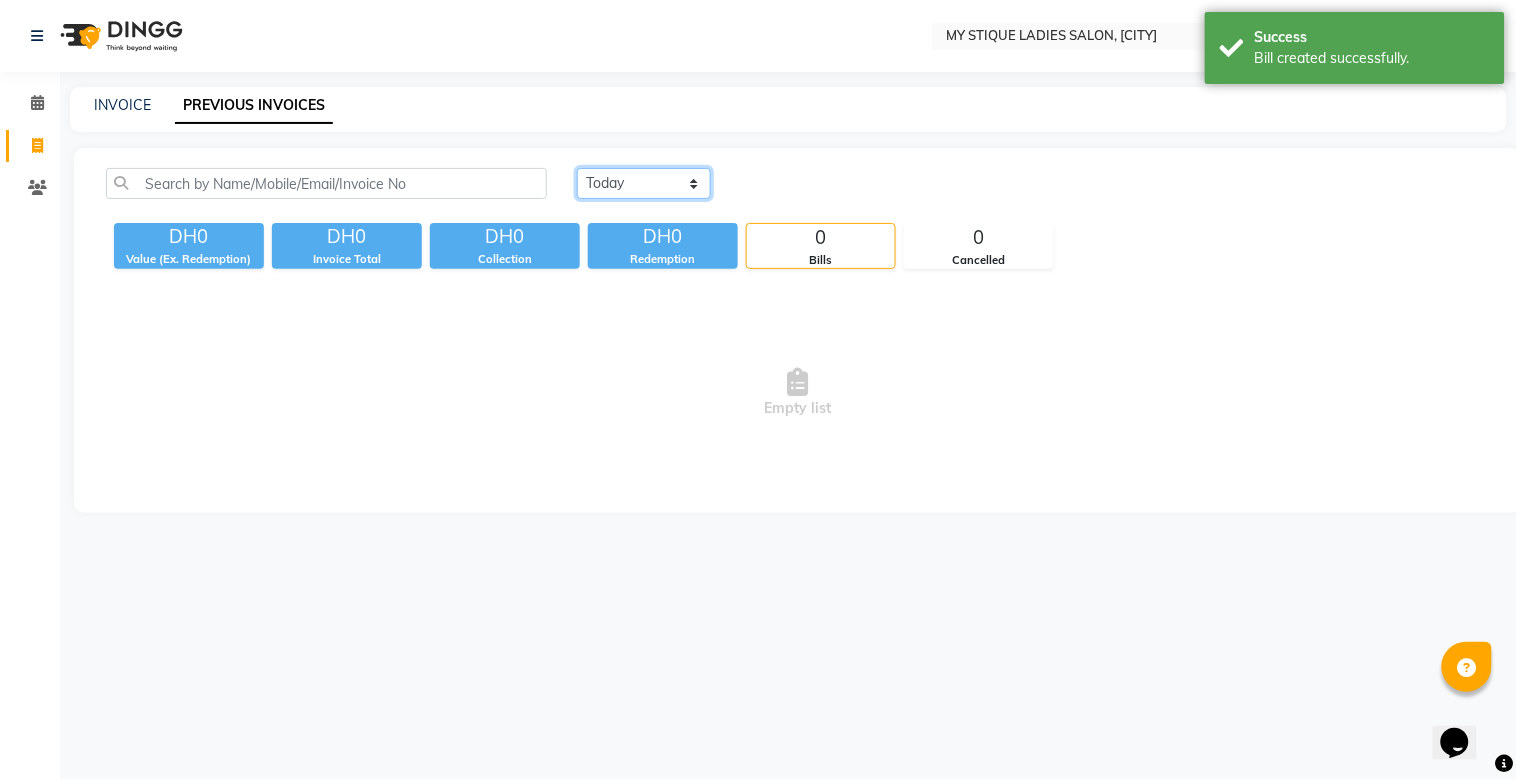 drag, startPoint x: 637, startPoint y: 184, endPoint x: 641, endPoint y: 197, distance: 13.601471 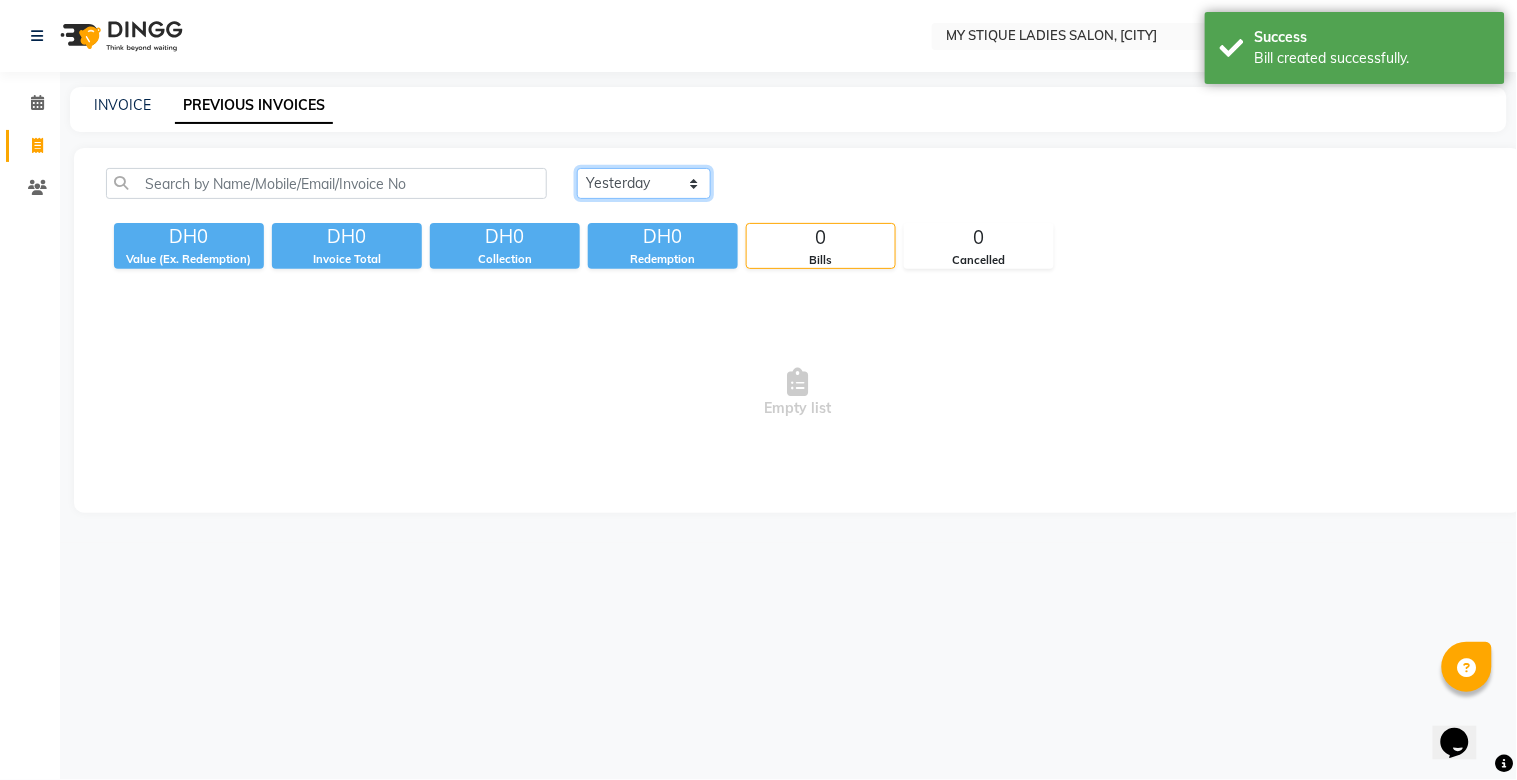 click on "Today Yesterday Custom Range" 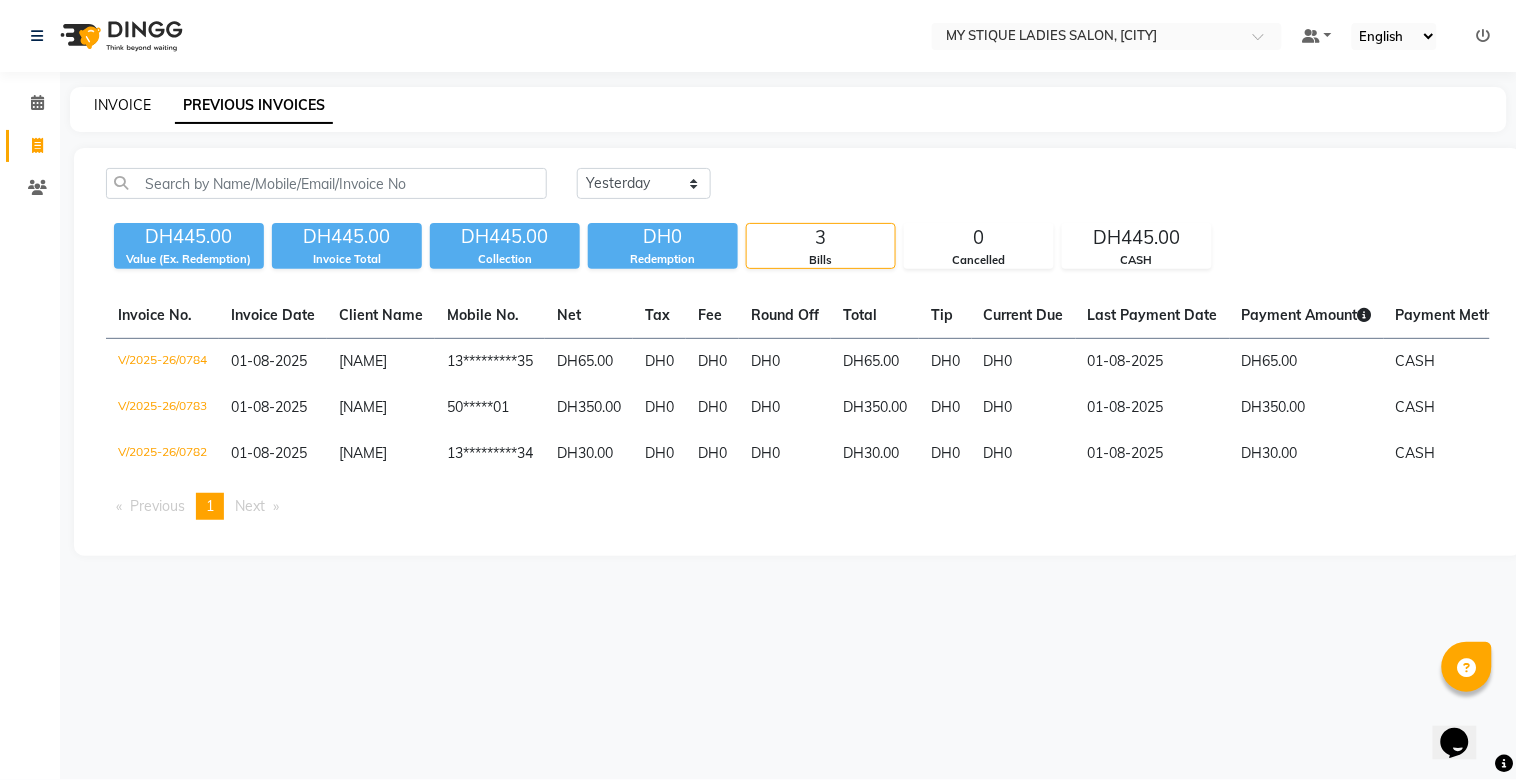 click on "INVOICE" 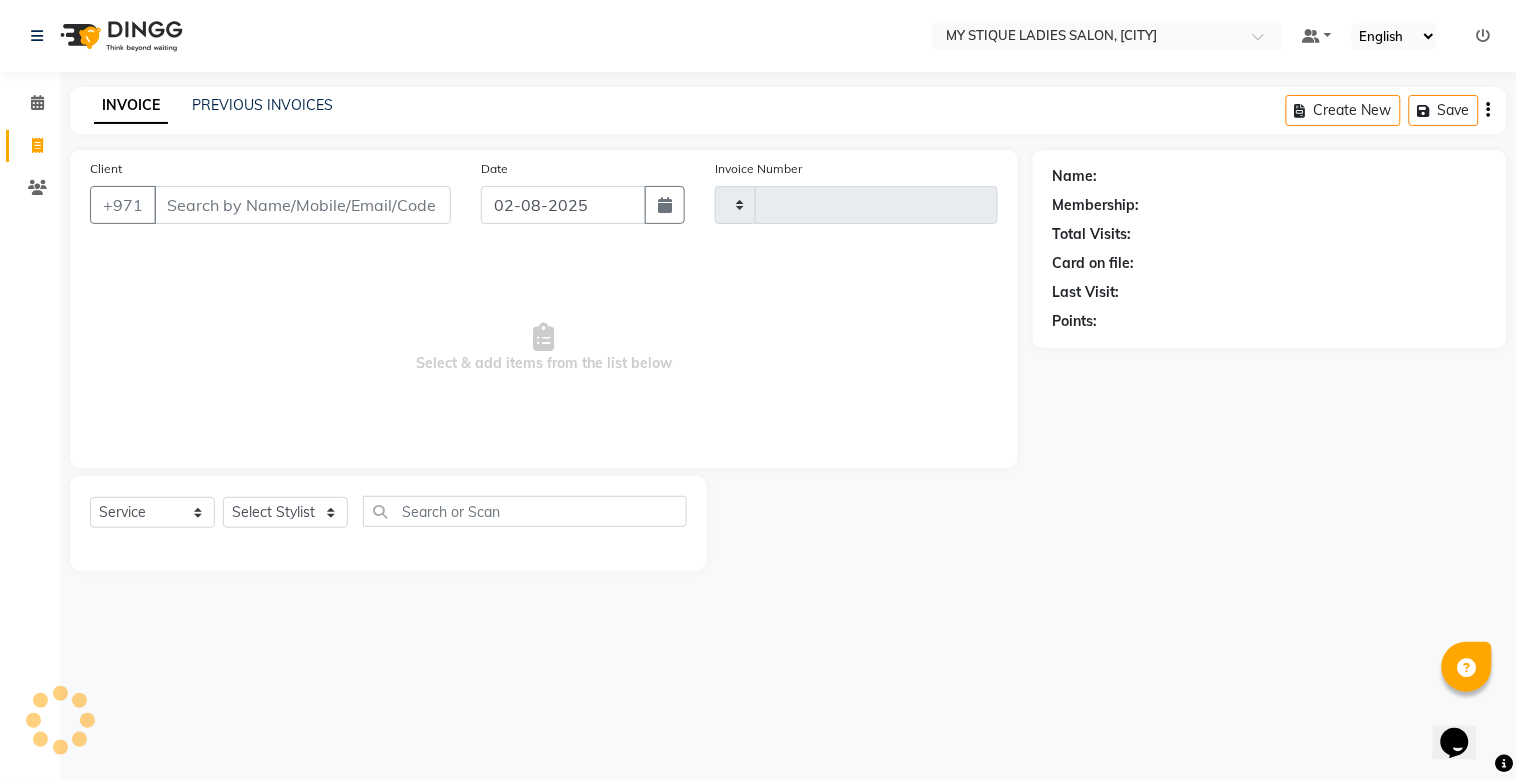 type on "0785" 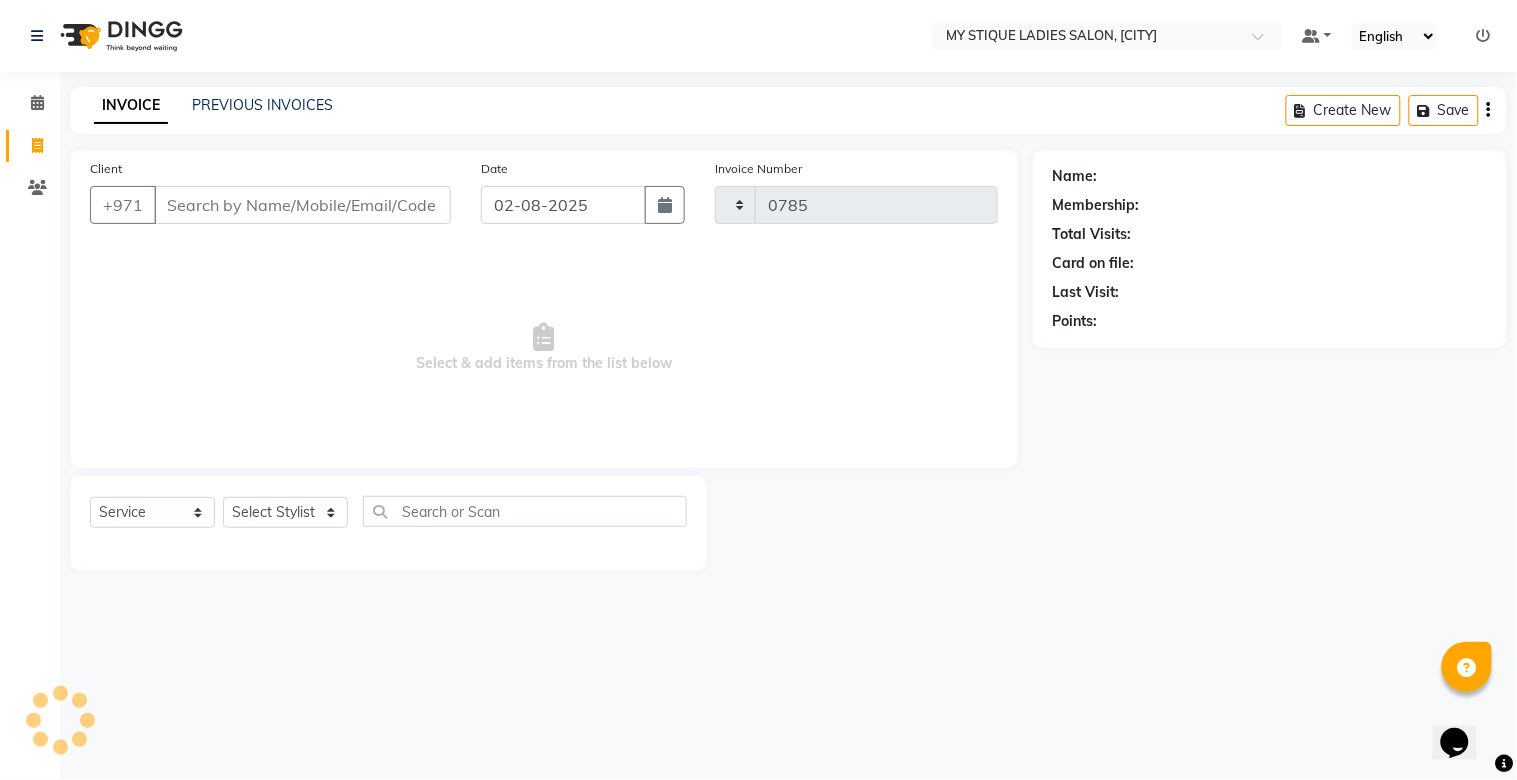 select on "7457" 